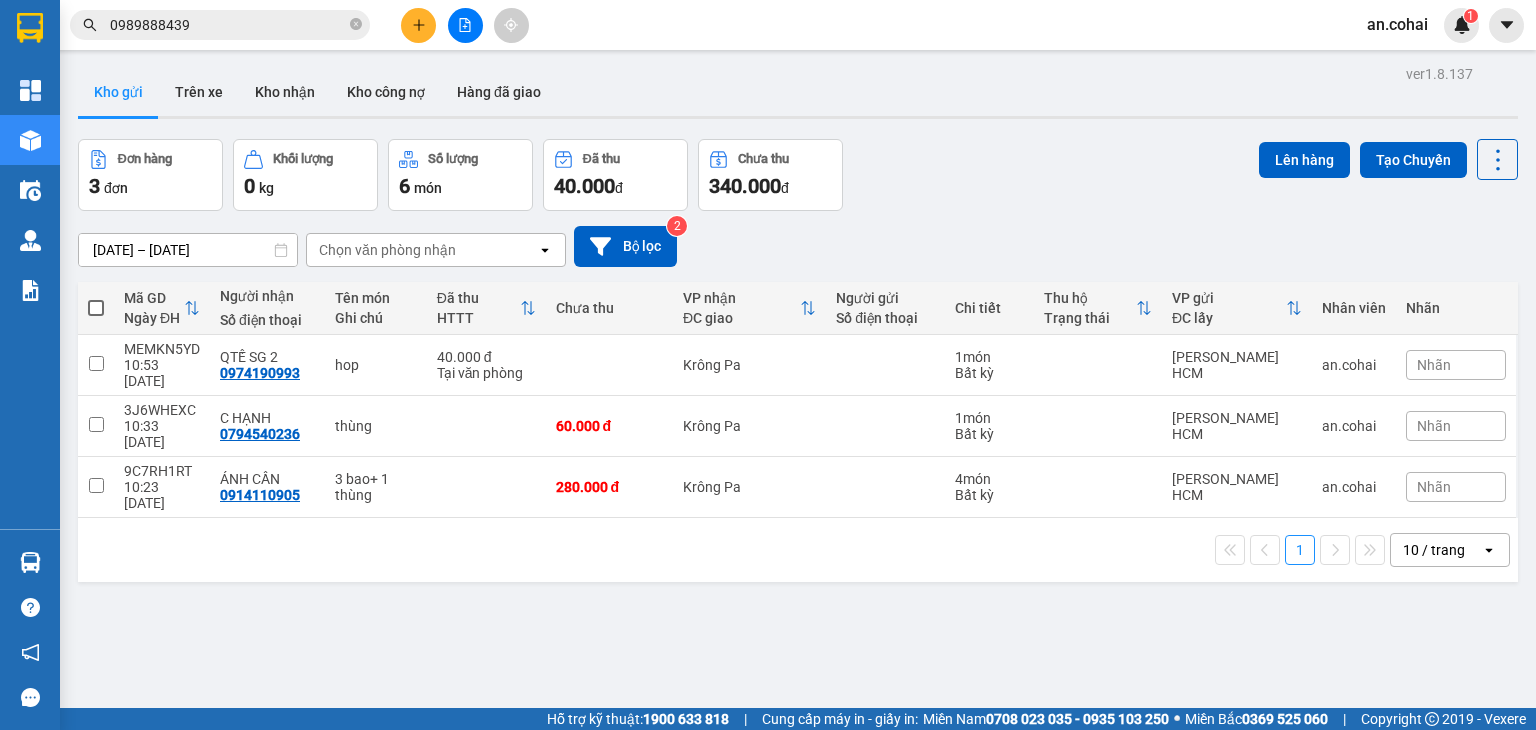 scroll, scrollTop: 0, scrollLeft: 0, axis: both 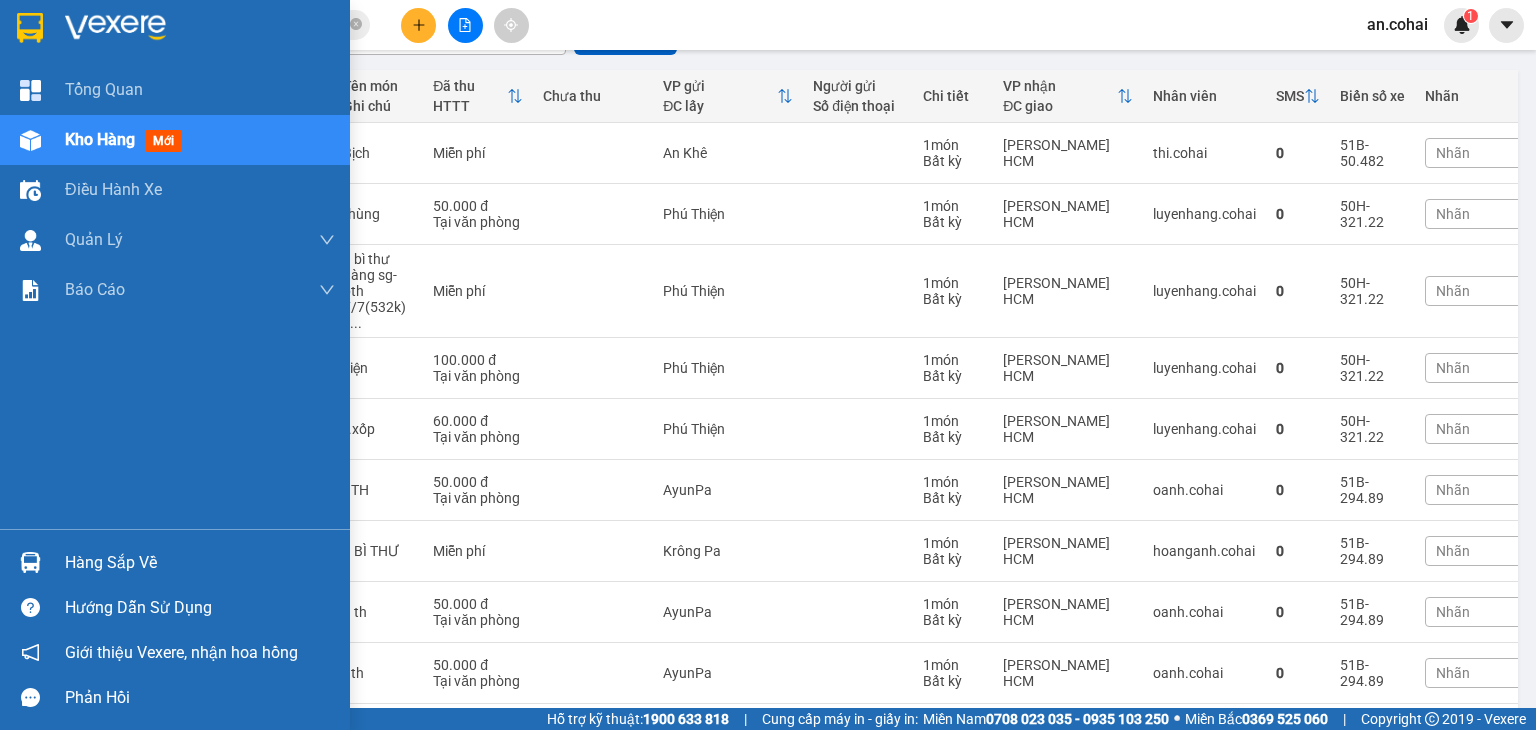 drag, startPoint x: 67, startPoint y: 555, endPoint x: 248, endPoint y: 576, distance: 182.21416 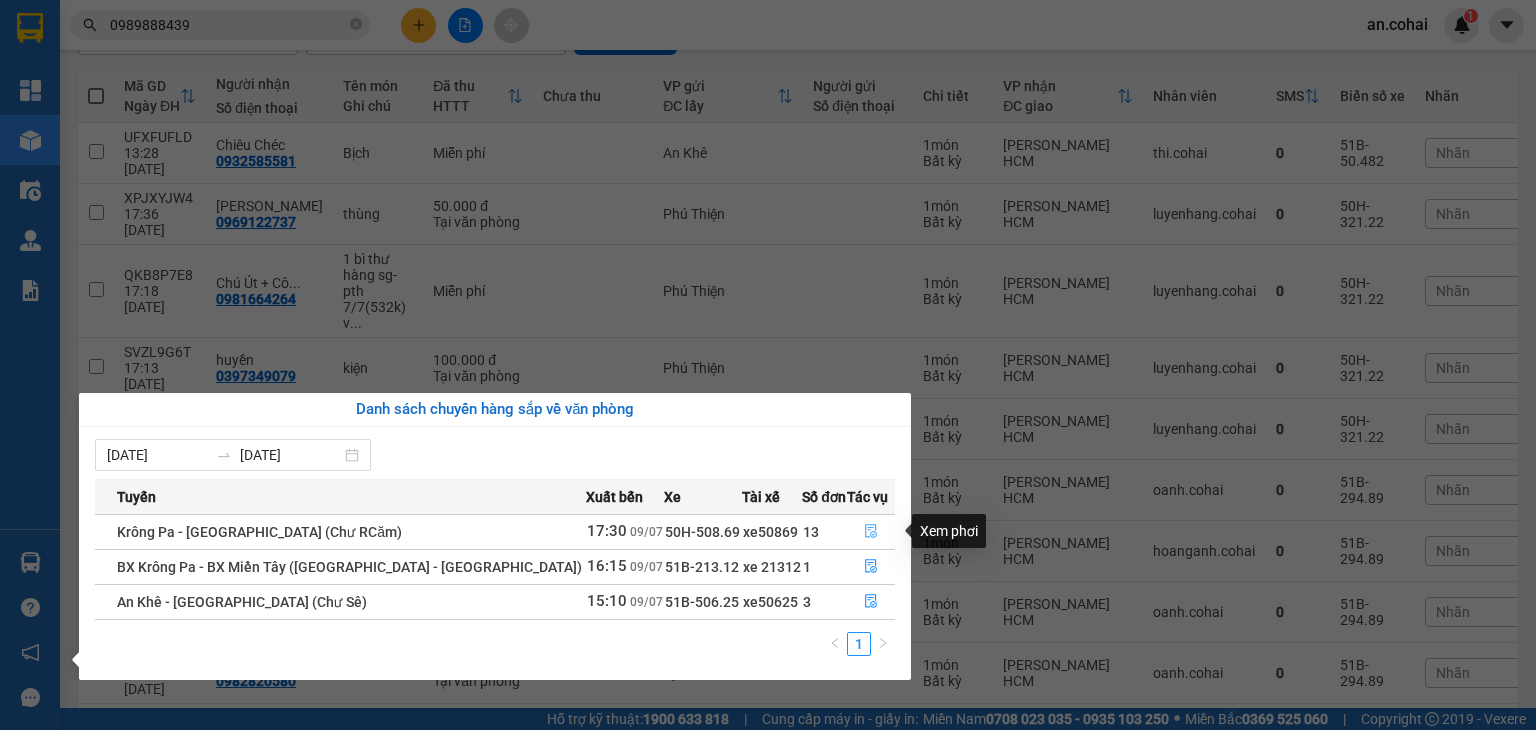 click at bounding box center [871, 532] 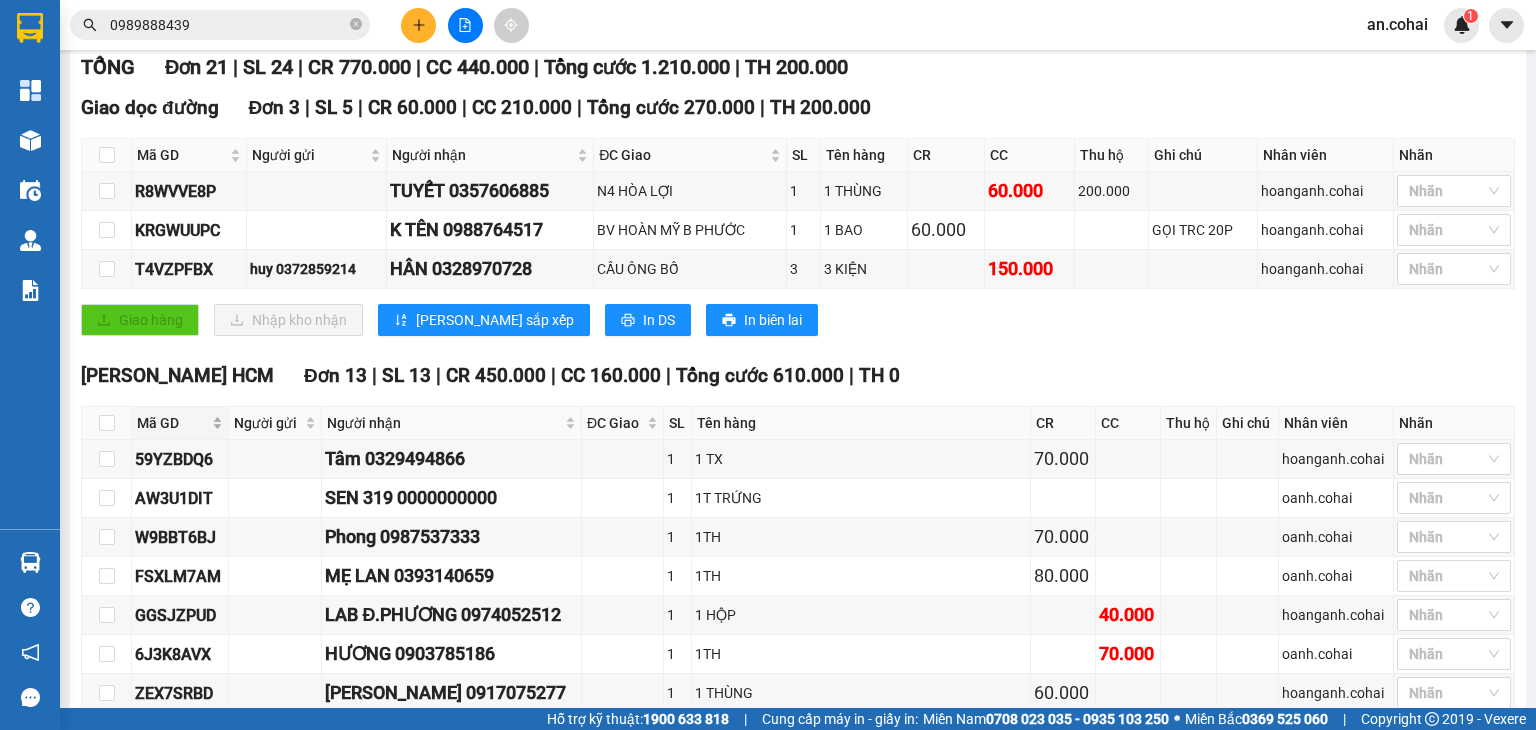 scroll, scrollTop: 300, scrollLeft: 0, axis: vertical 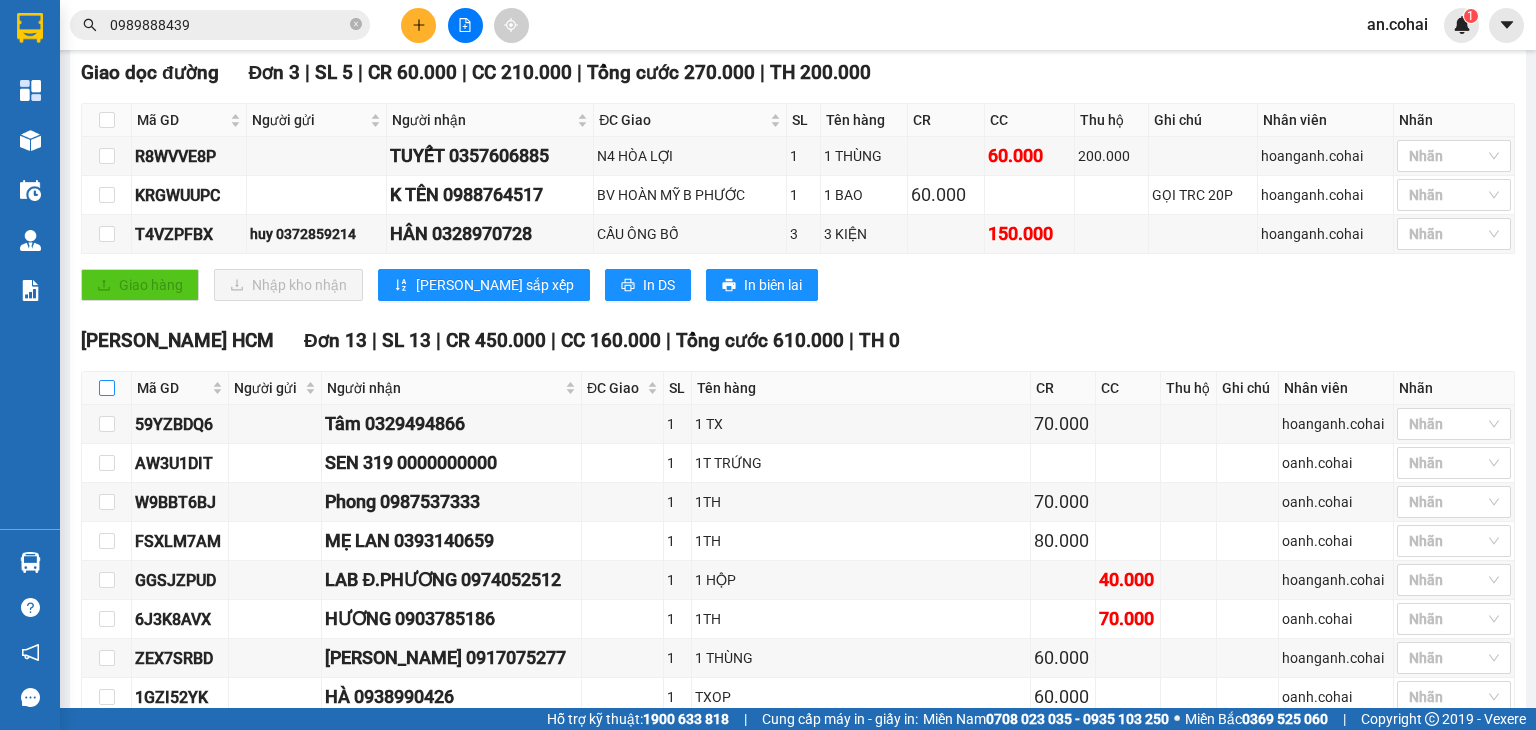 click at bounding box center [107, 388] 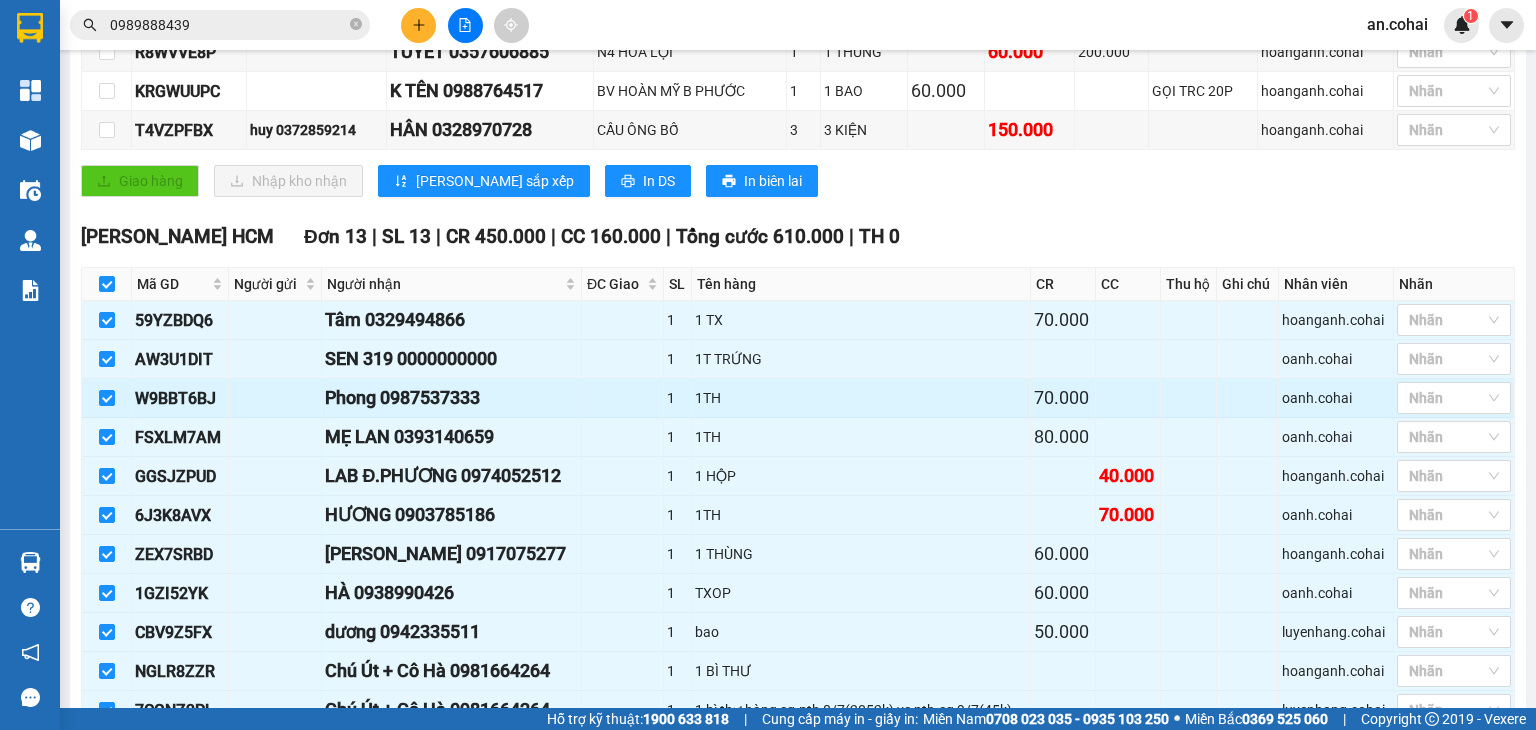 scroll, scrollTop: 600, scrollLeft: 0, axis: vertical 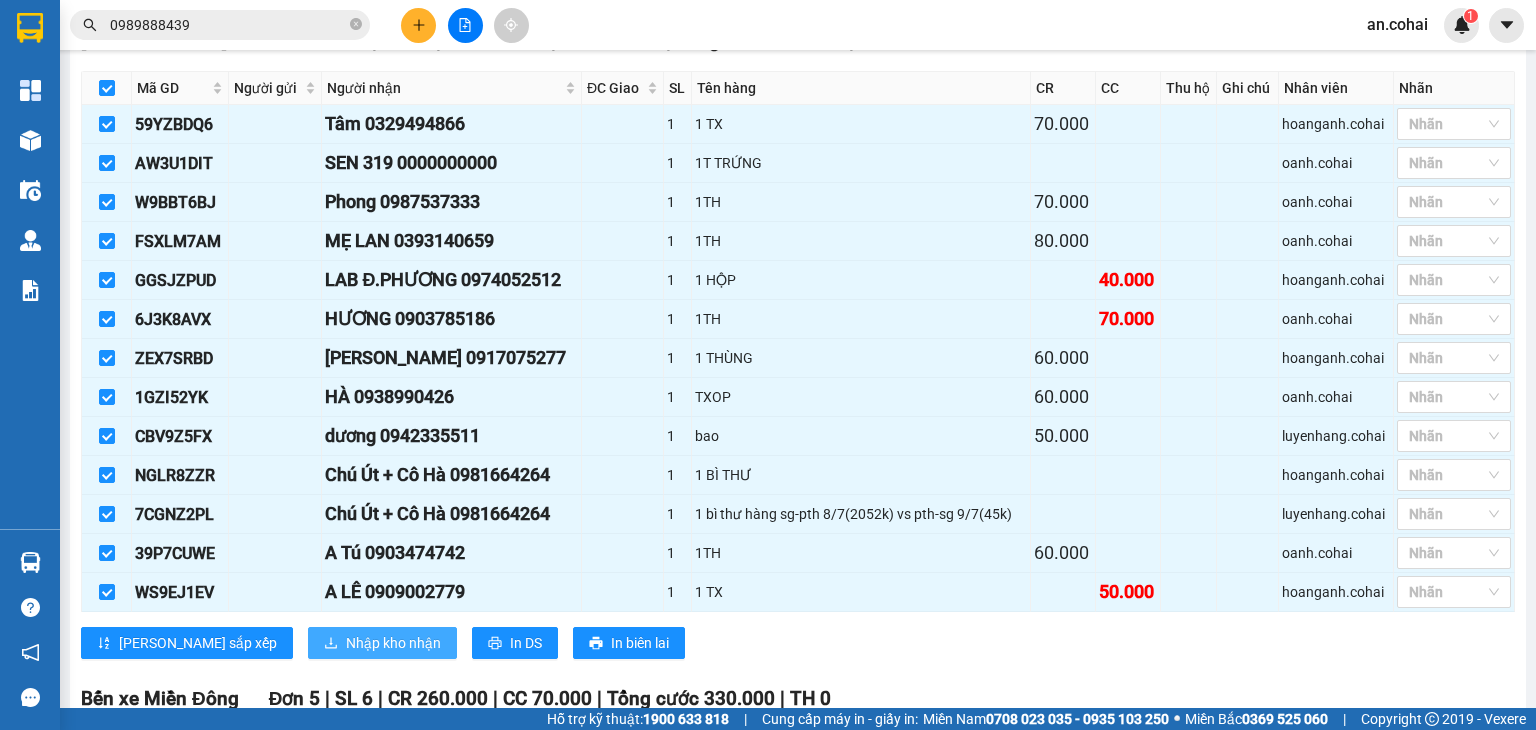 click on "Nhập kho nhận" at bounding box center (393, 643) 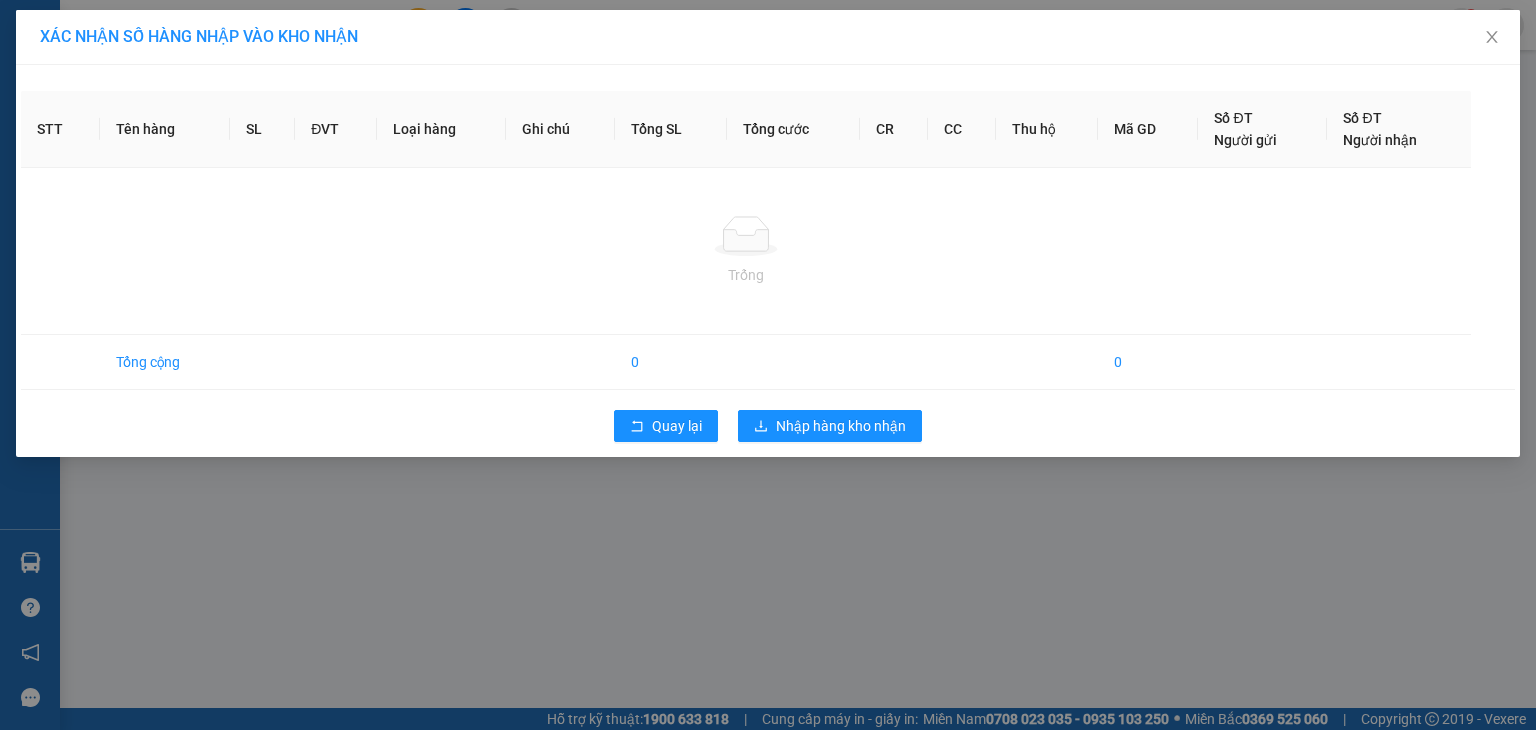 scroll, scrollTop: 0, scrollLeft: 0, axis: both 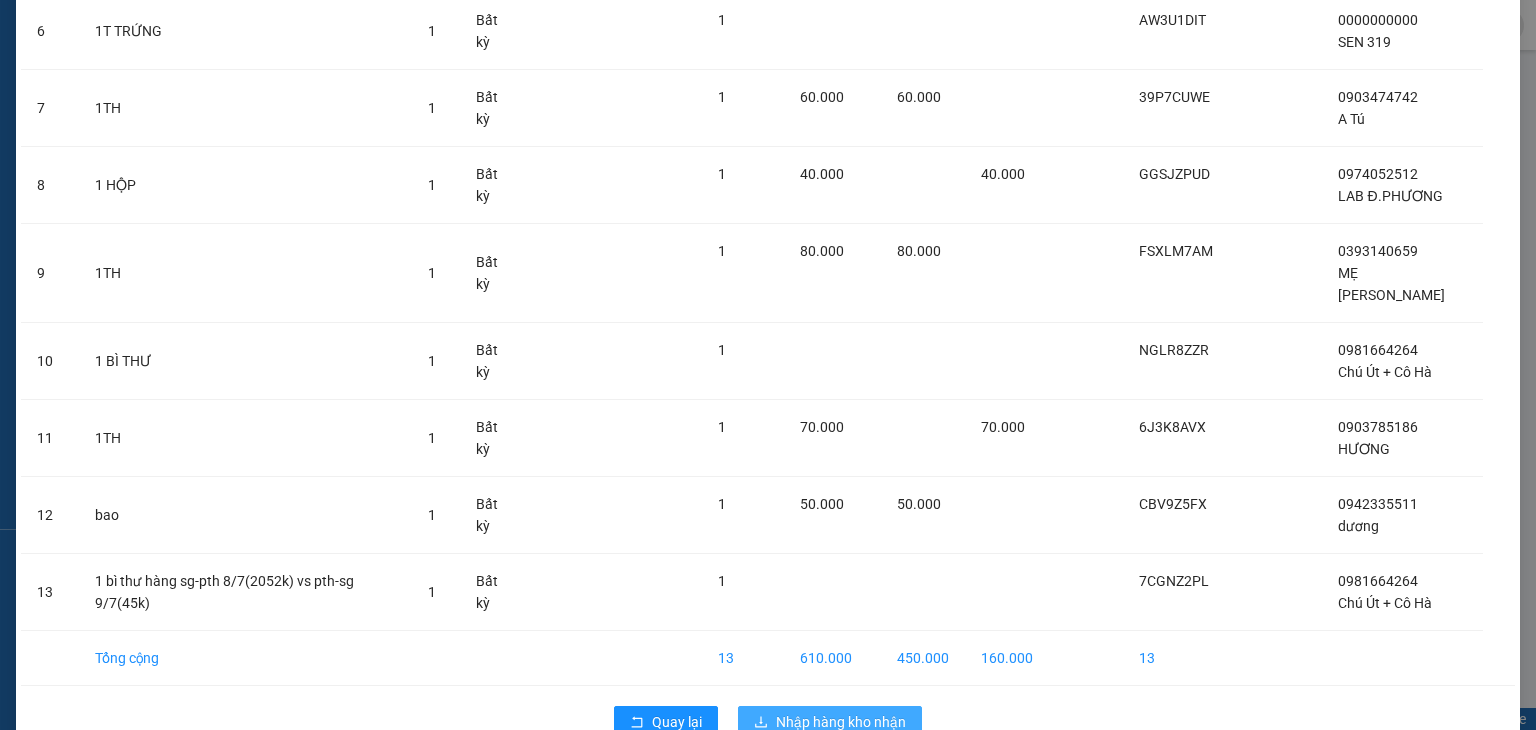 click on "Nhập hàng kho nhận" at bounding box center (841, 722) 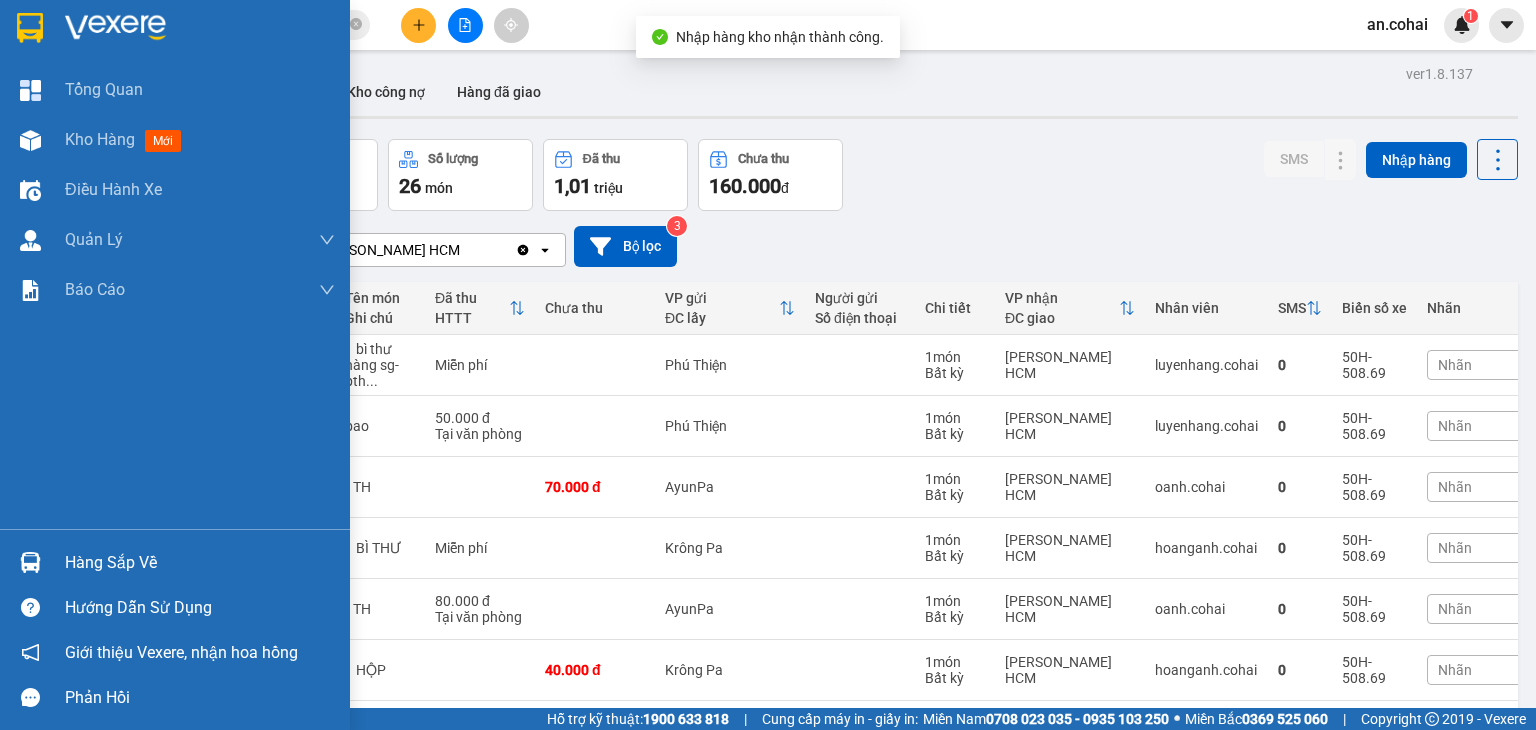 click on "Hàng sắp về" at bounding box center (200, 563) 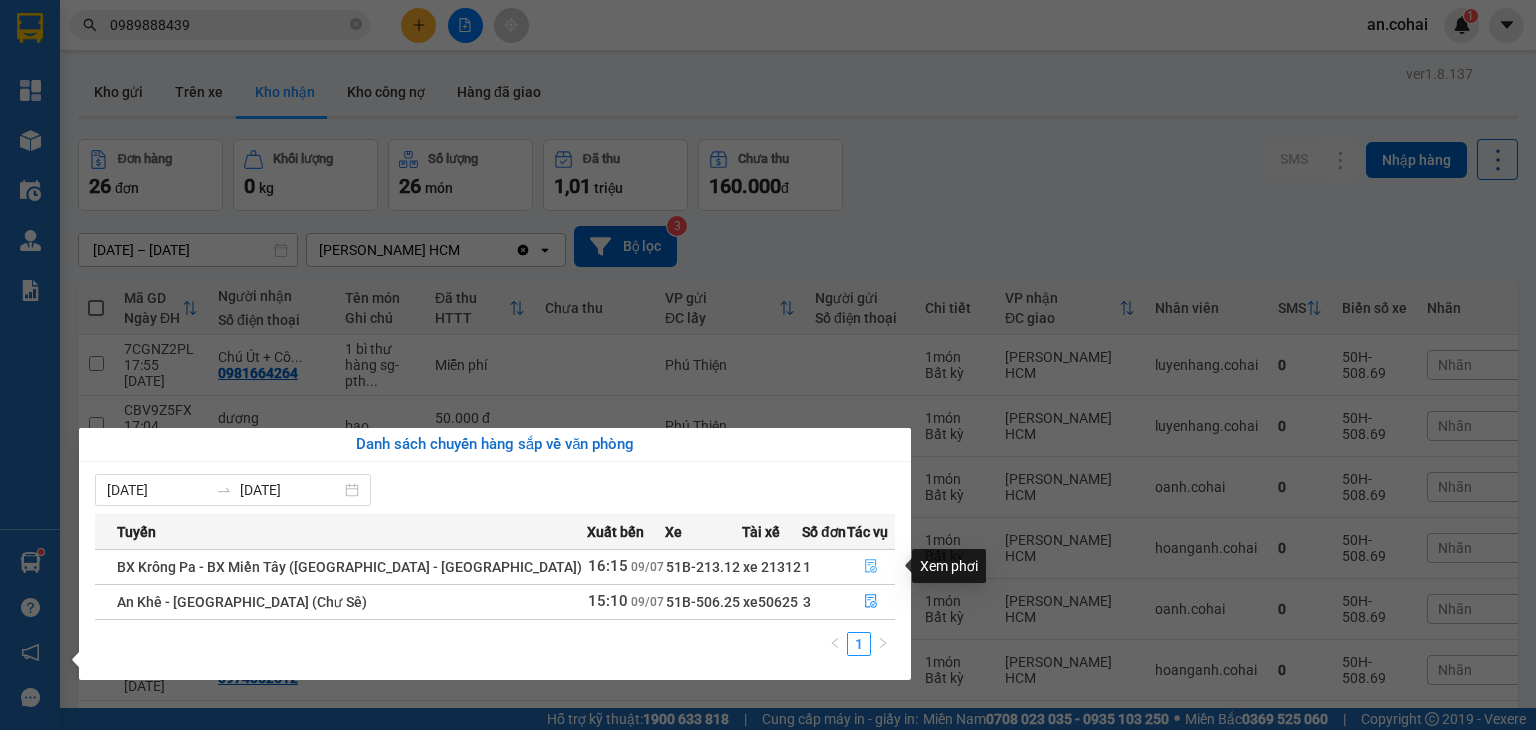 click 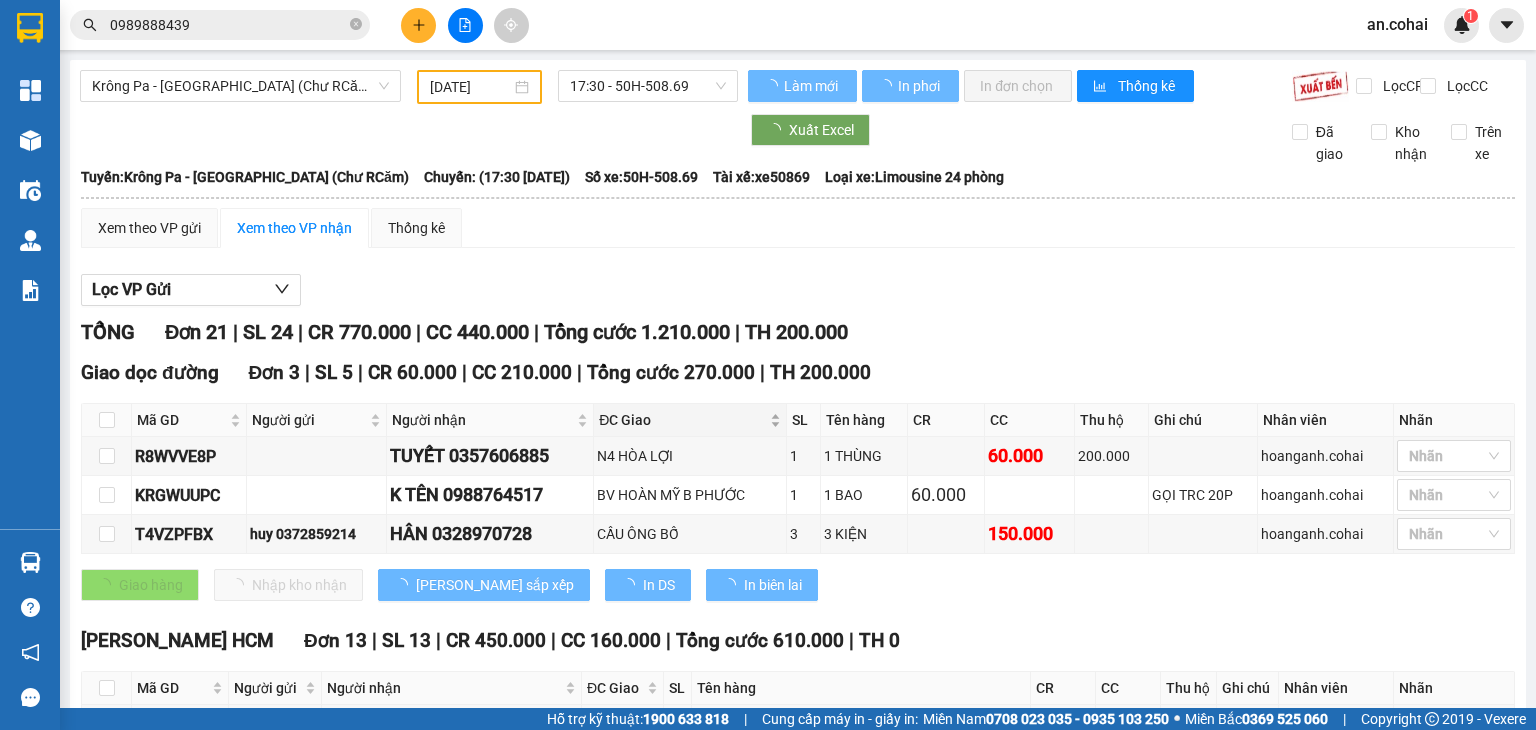 scroll, scrollTop: 304, scrollLeft: 0, axis: vertical 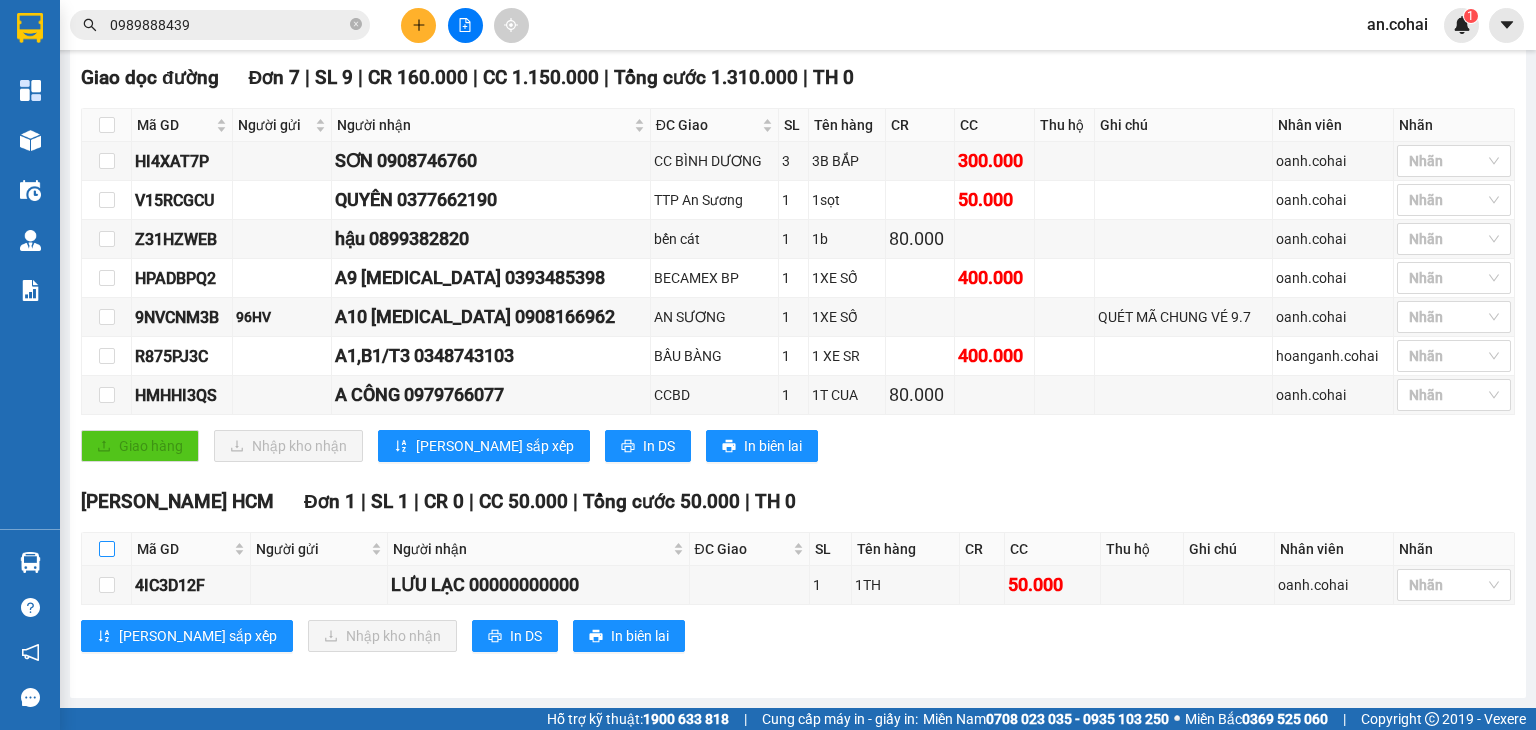 click at bounding box center (107, 549) 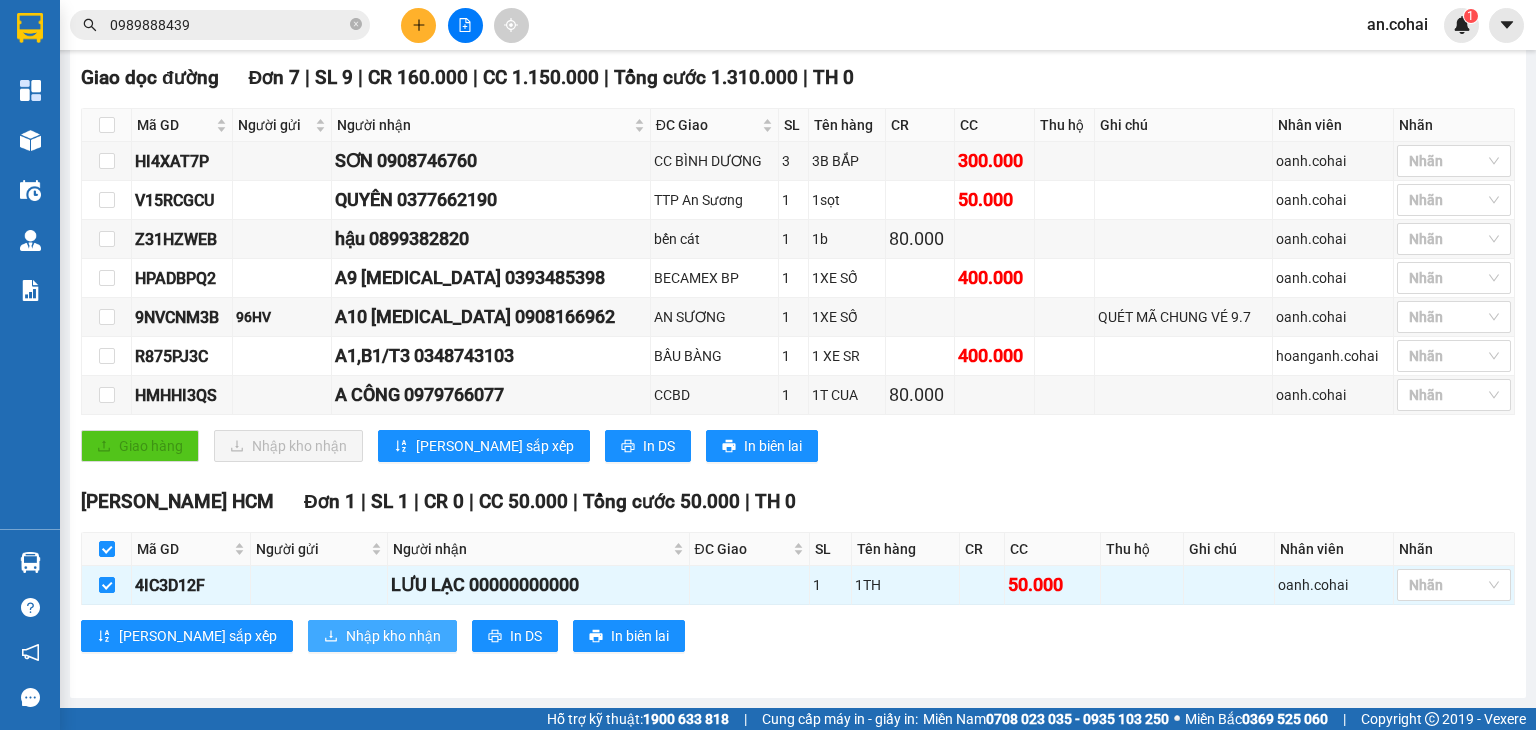 click on "Nhập kho nhận" at bounding box center (393, 636) 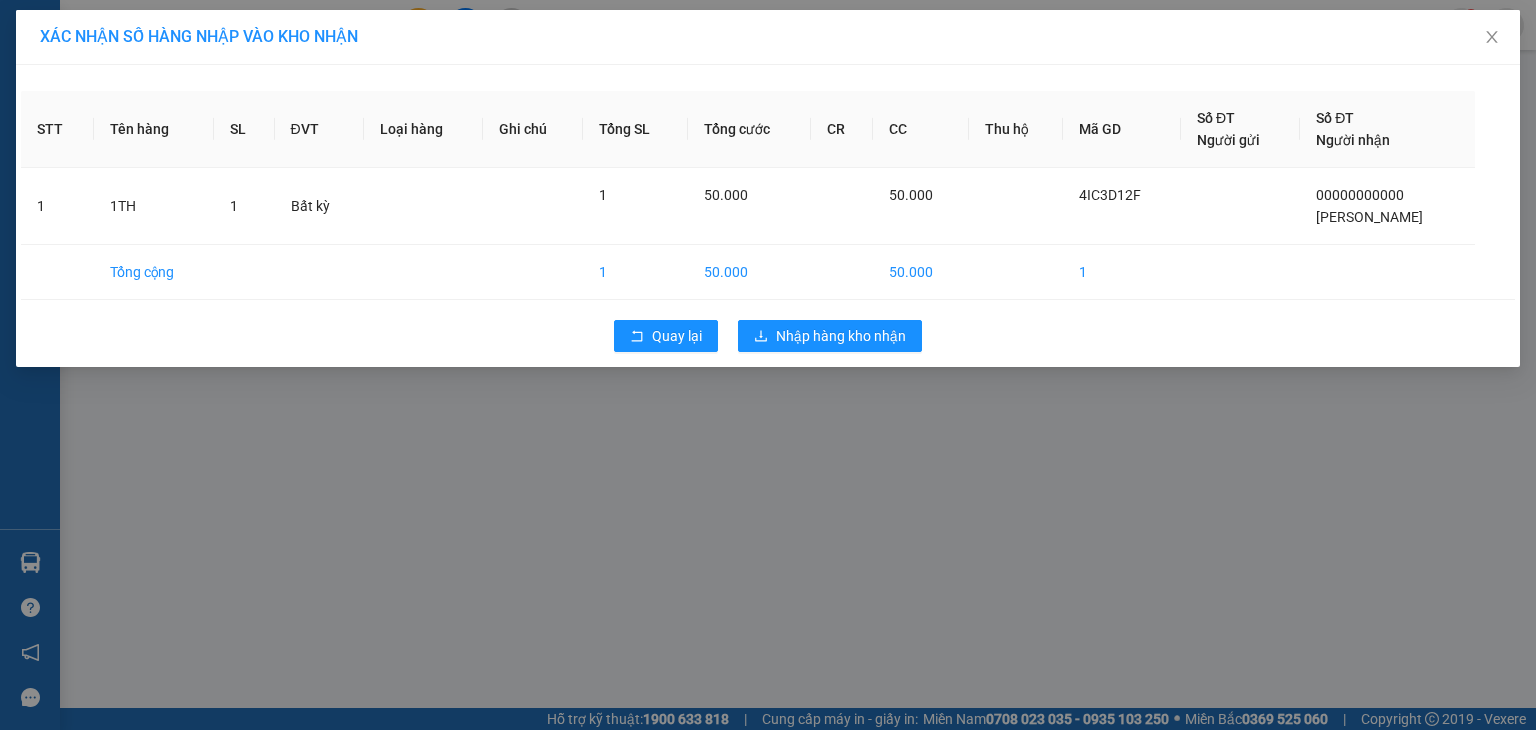 scroll, scrollTop: 0, scrollLeft: 0, axis: both 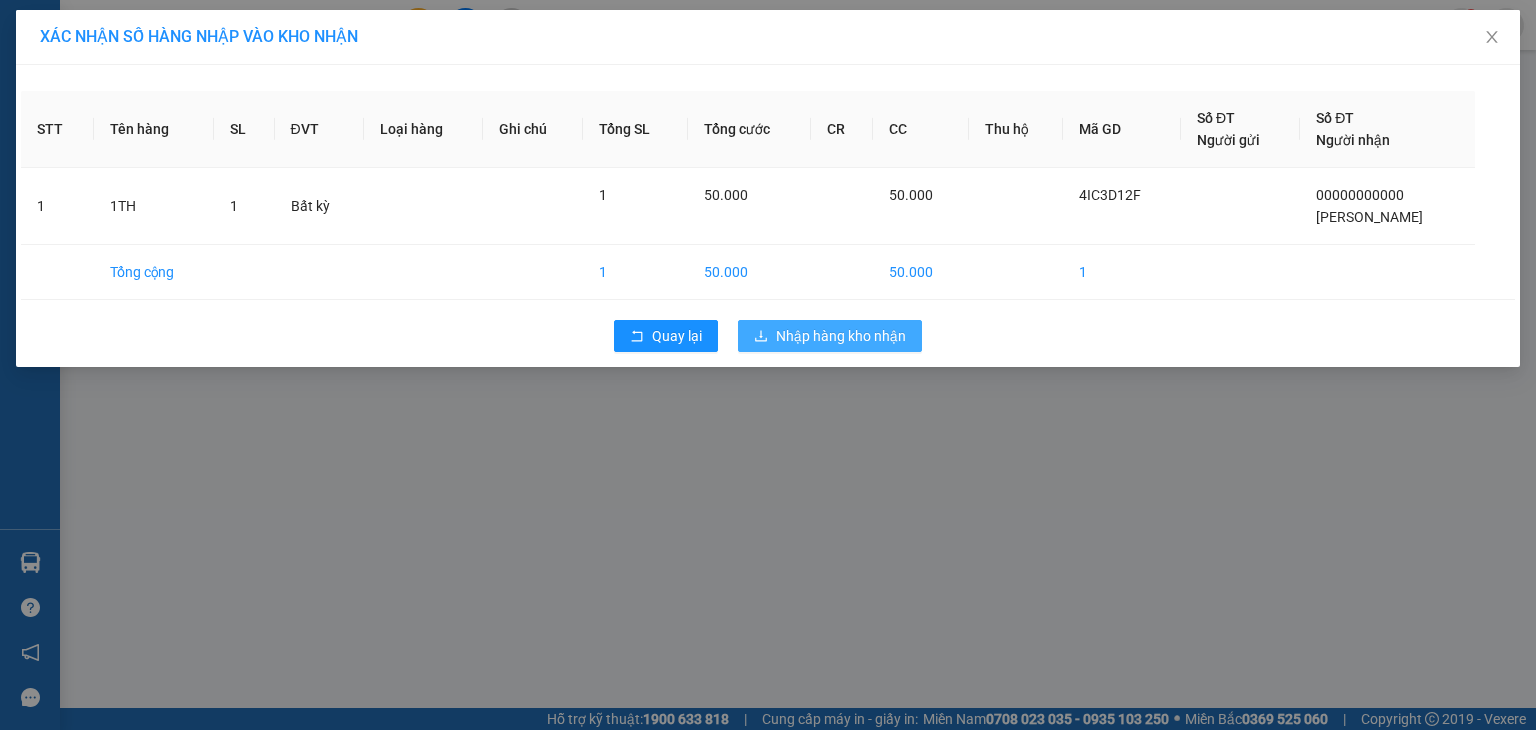 click on "Nhập hàng kho nhận" at bounding box center (841, 336) 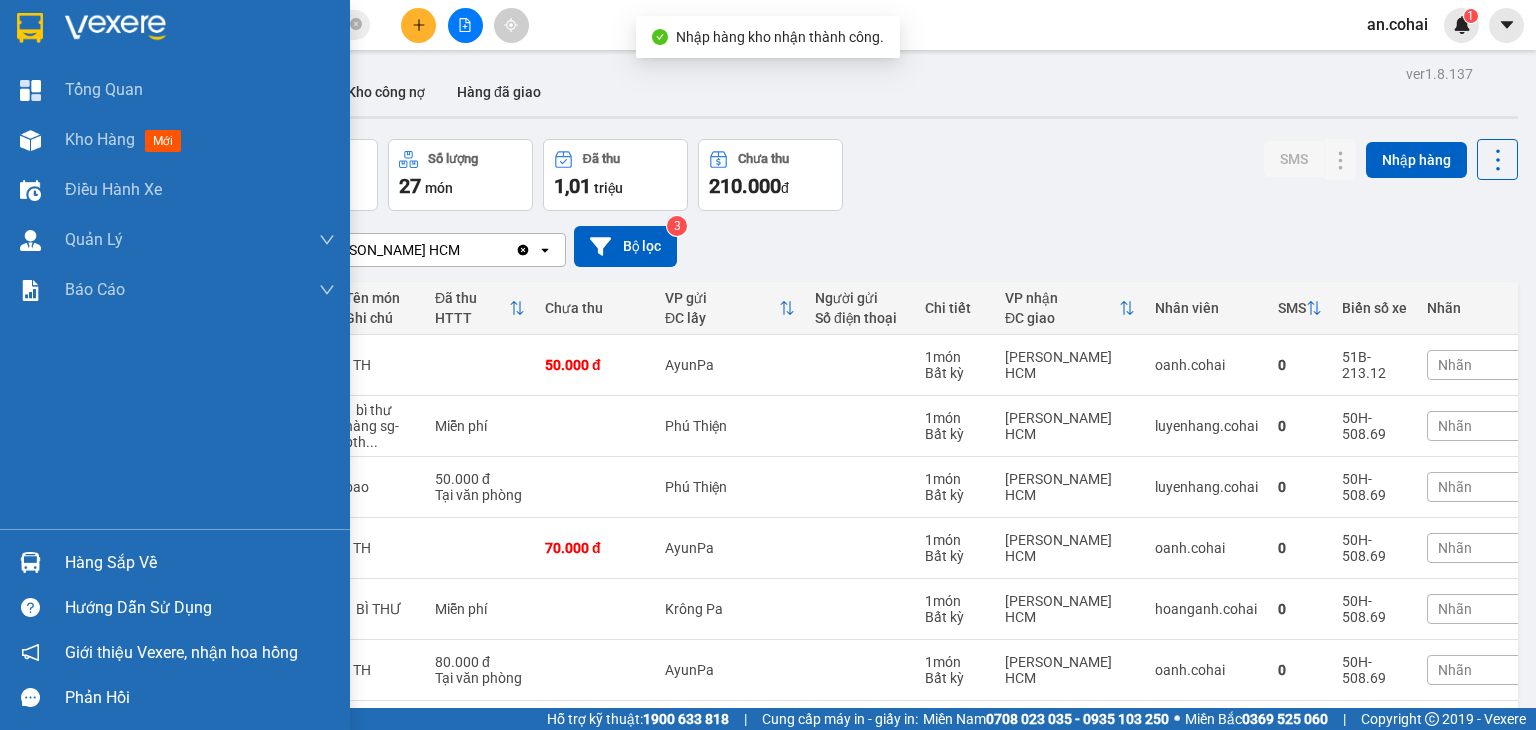 click on "Hàng sắp về" at bounding box center [200, 563] 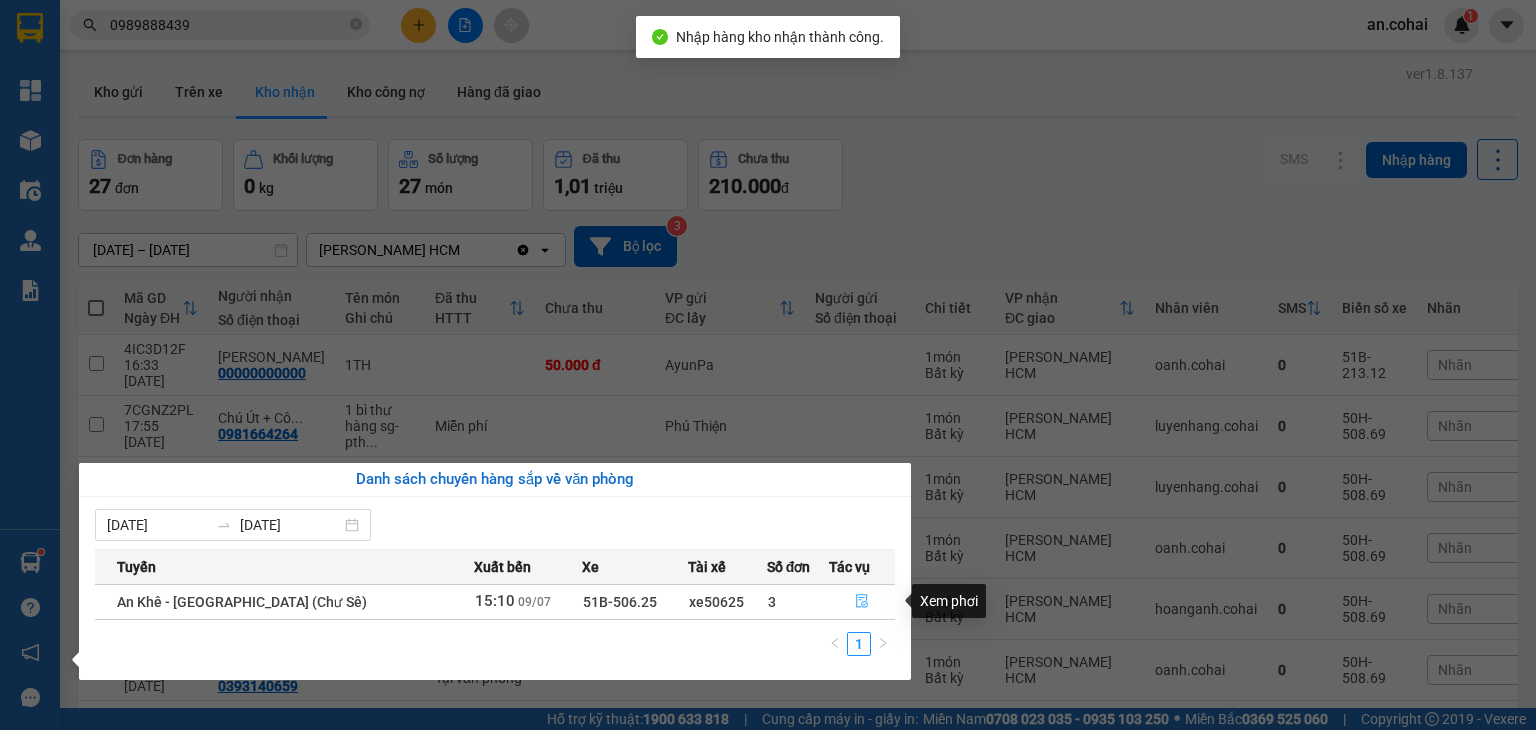 click 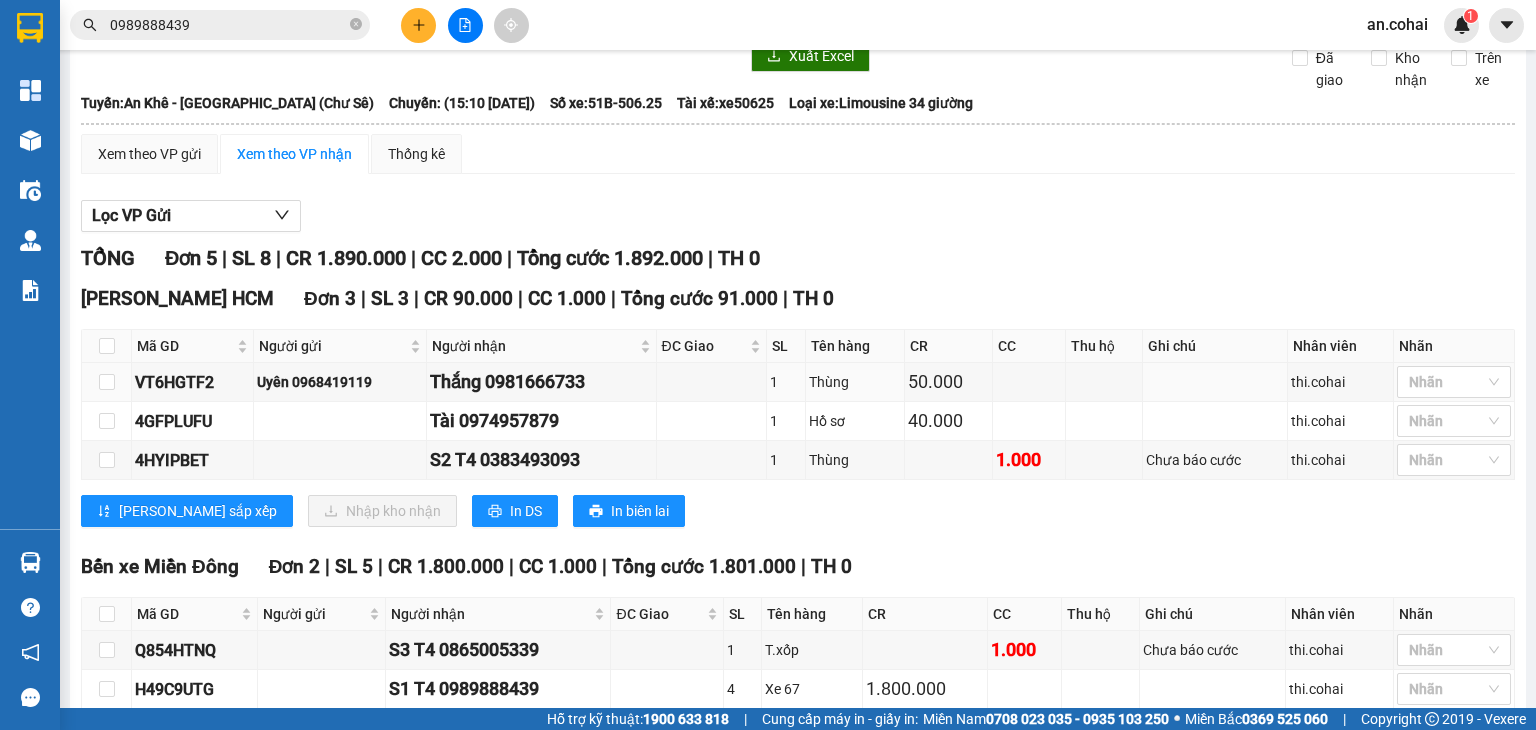 scroll, scrollTop: 188, scrollLeft: 0, axis: vertical 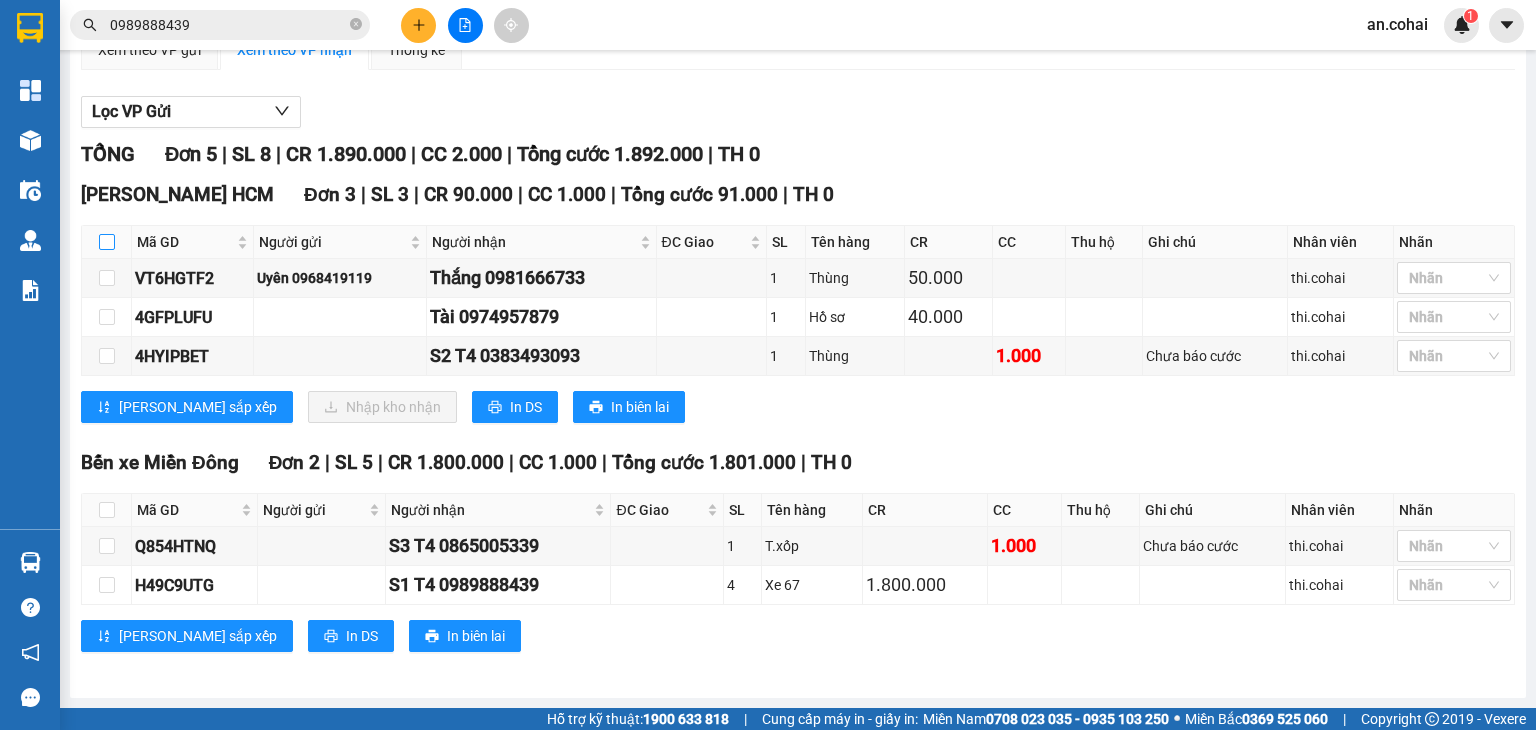 click at bounding box center (107, 242) 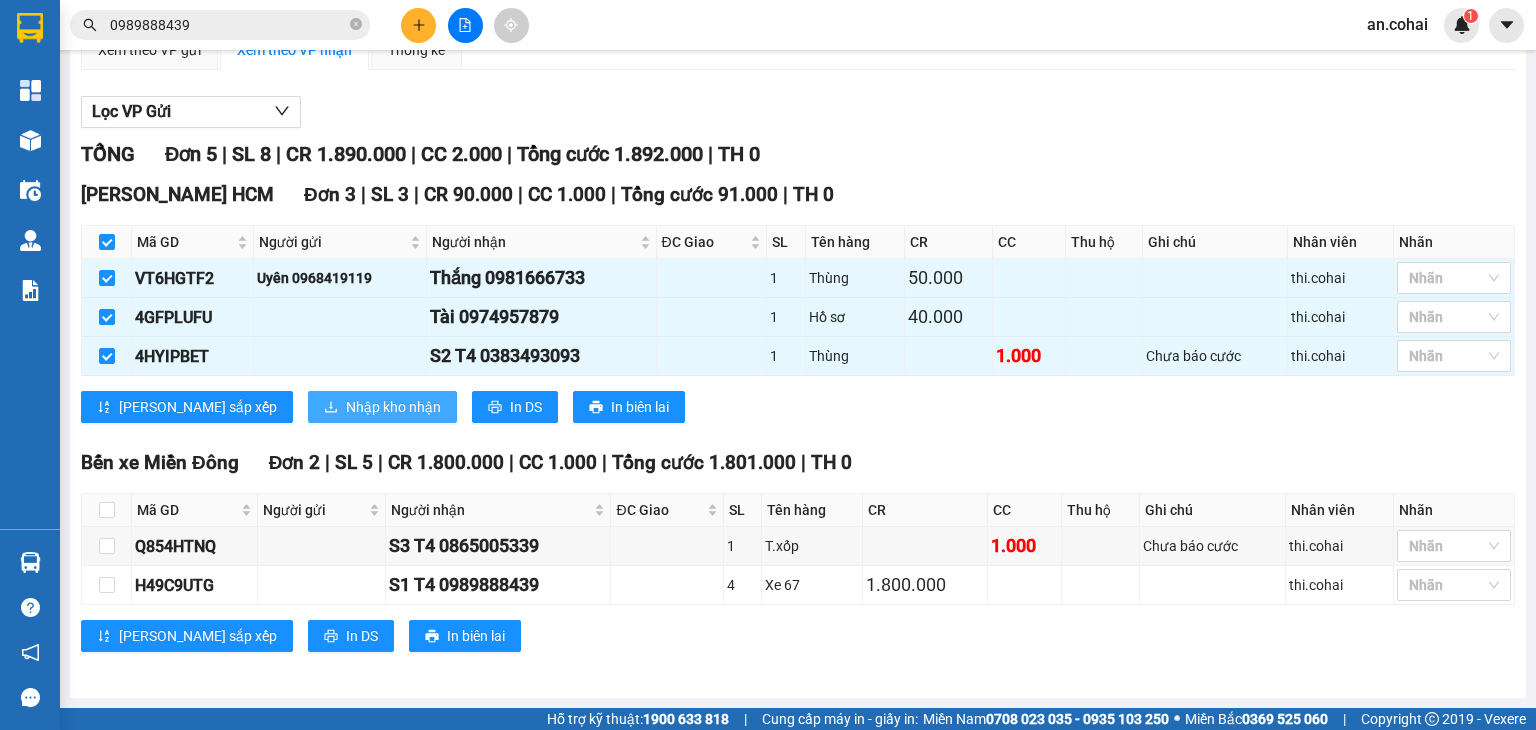 click on "Nhập kho nhận" at bounding box center [393, 407] 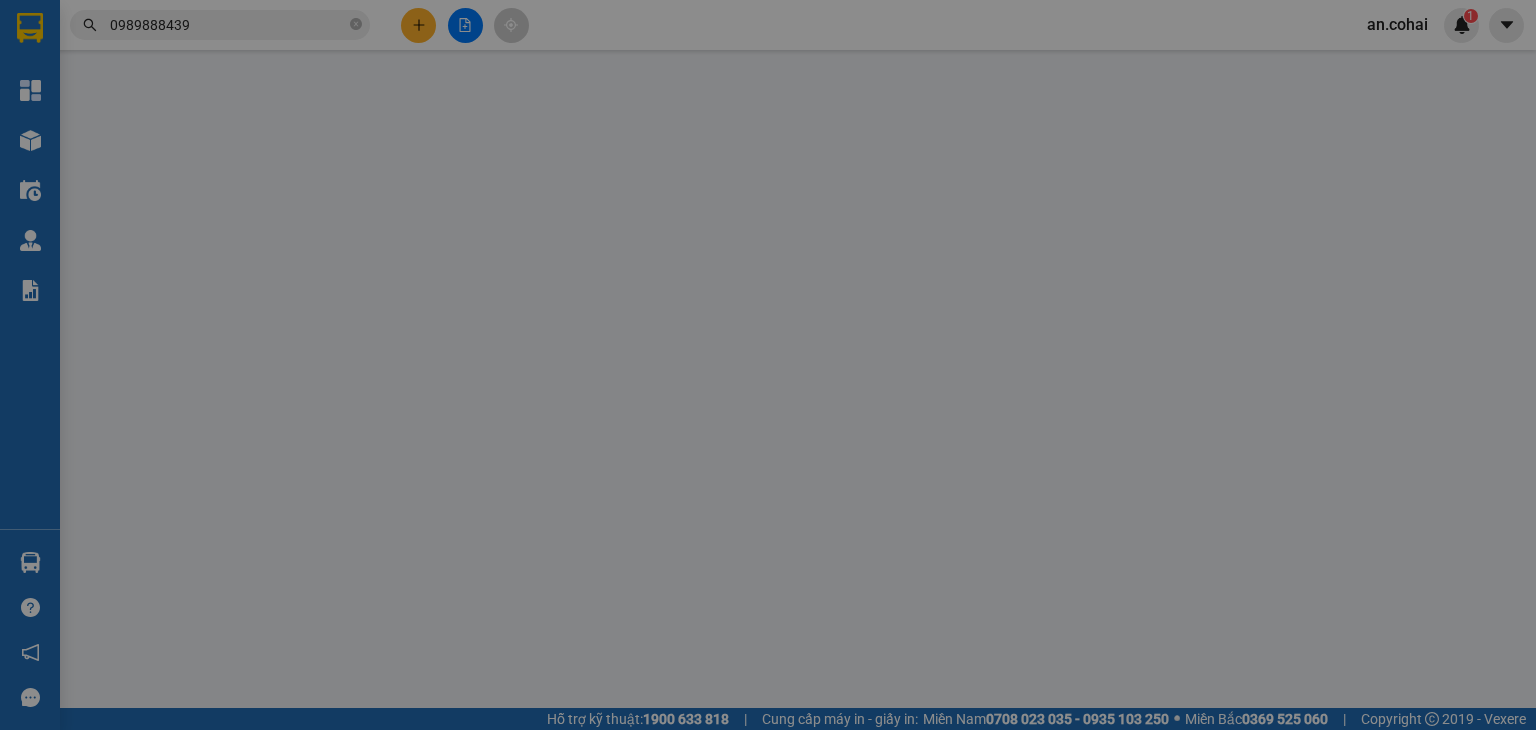 scroll, scrollTop: 0, scrollLeft: 0, axis: both 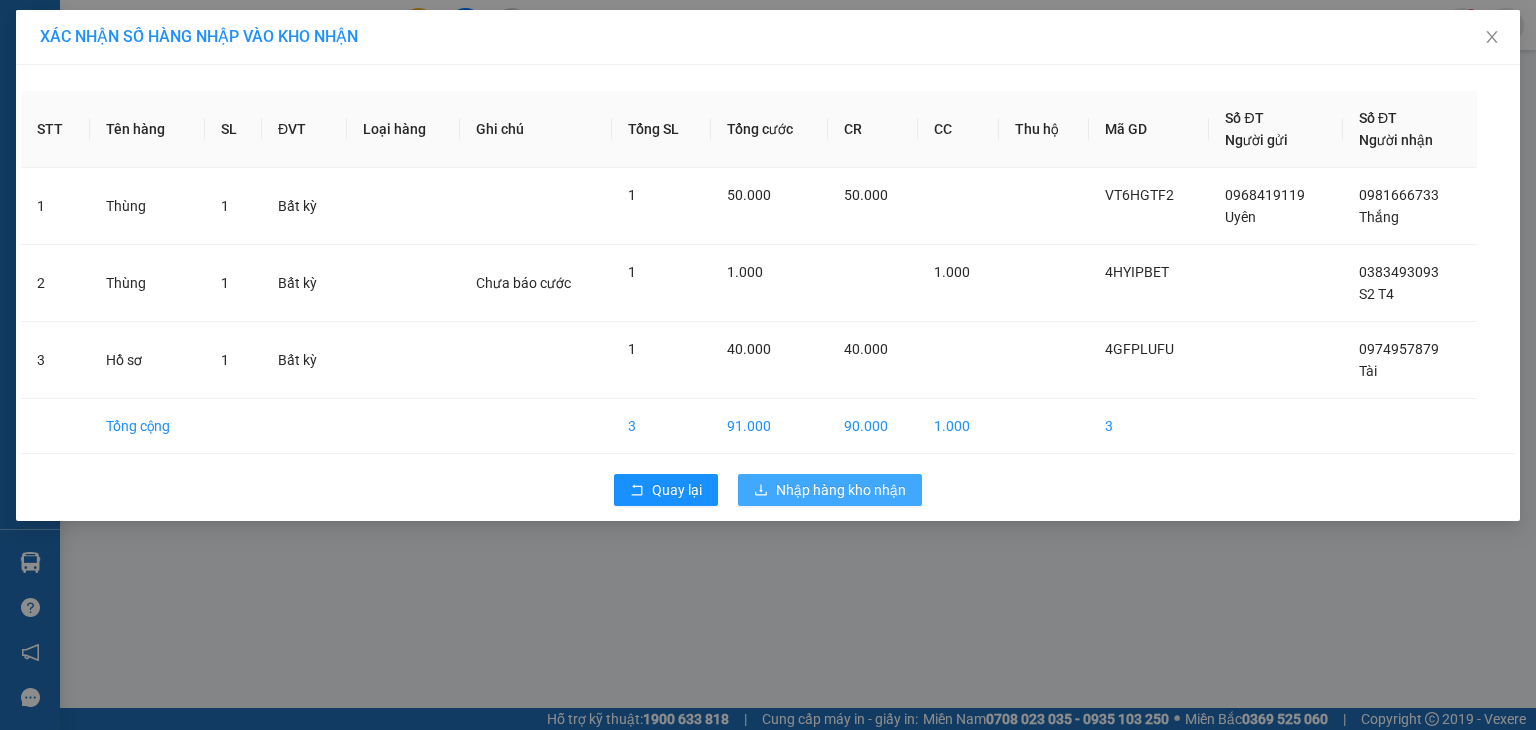 click on "Nhập hàng kho nhận" at bounding box center [841, 490] 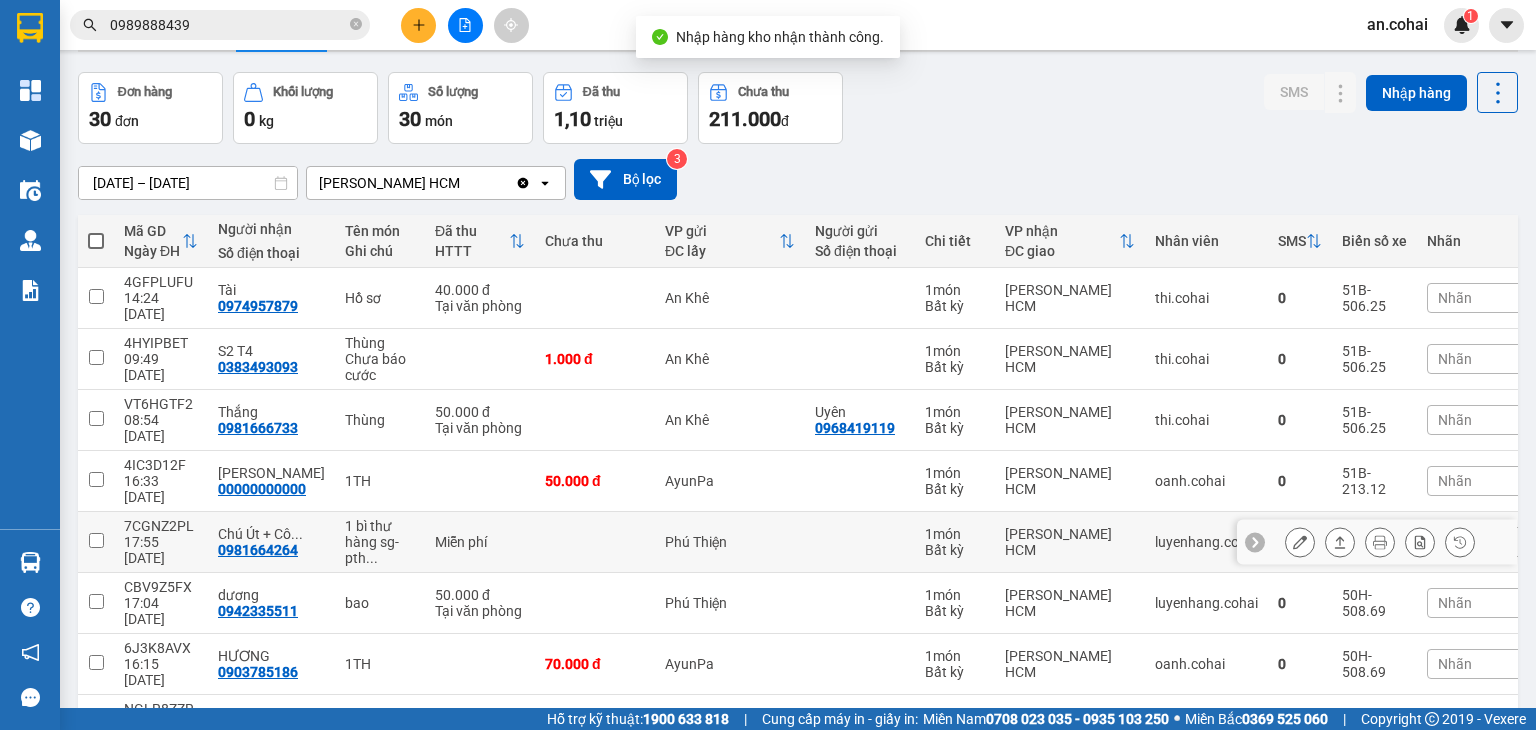 scroll, scrollTop: 196, scrollLeft: 0, axis: vertical 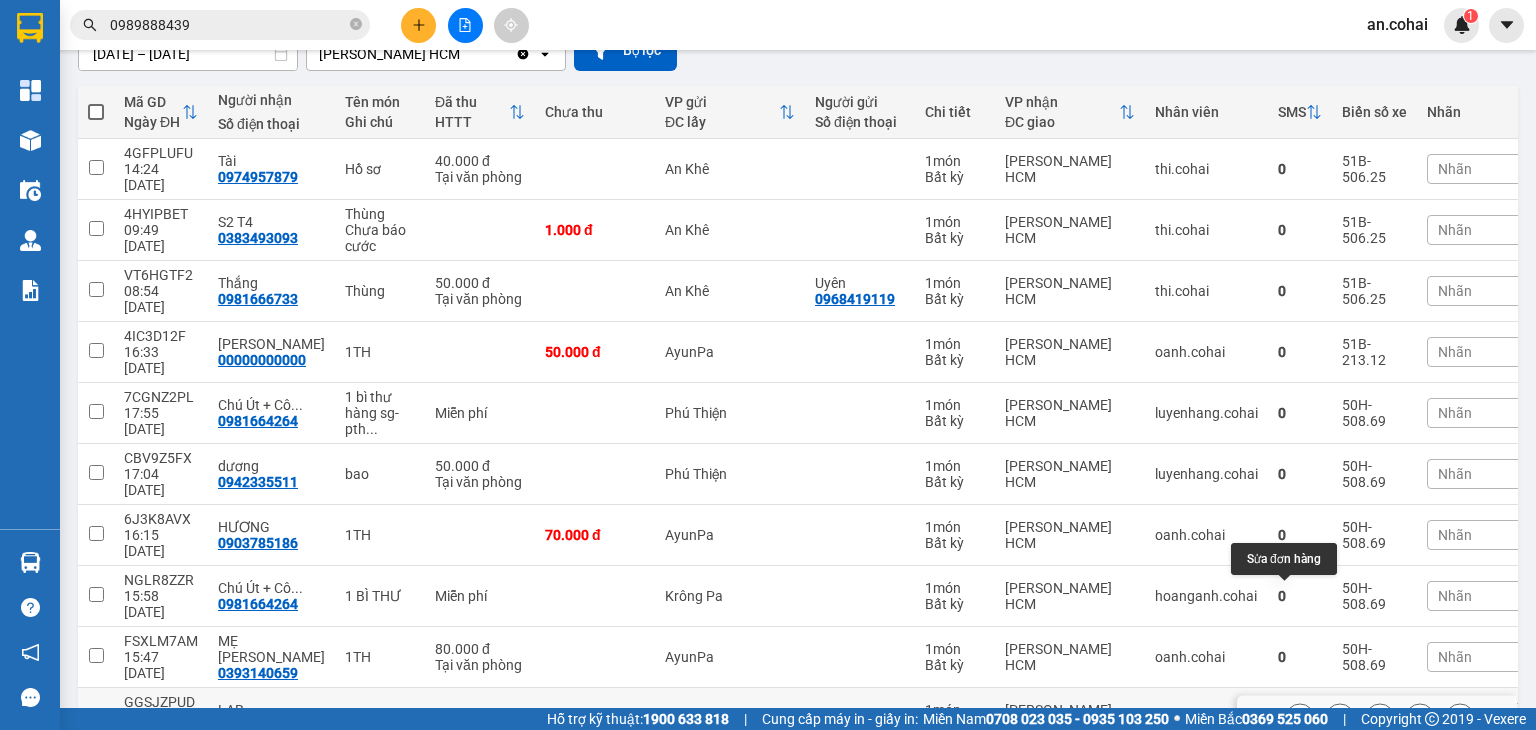 click 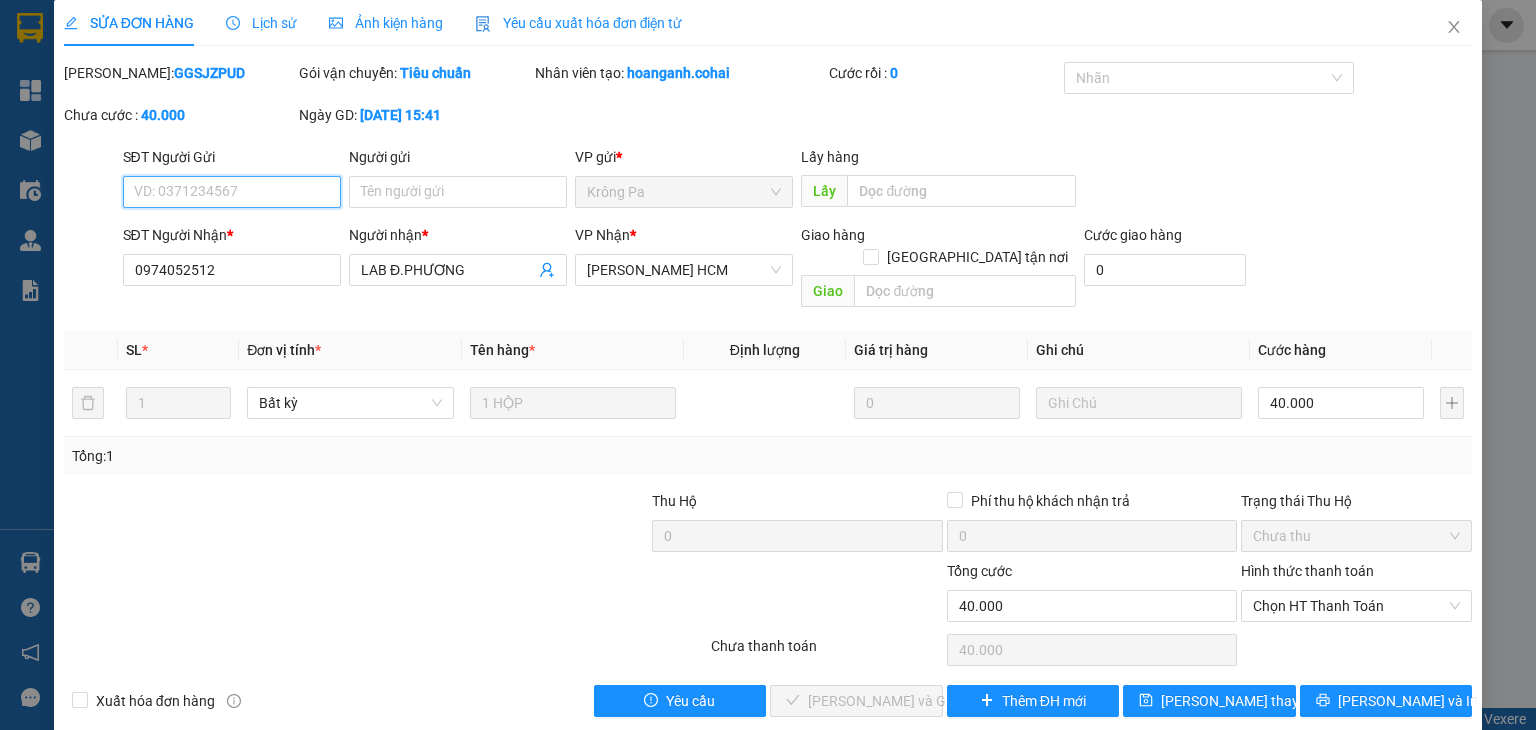 scroll, scrollTop: 13, scrollLeft: 0, axis: vertical 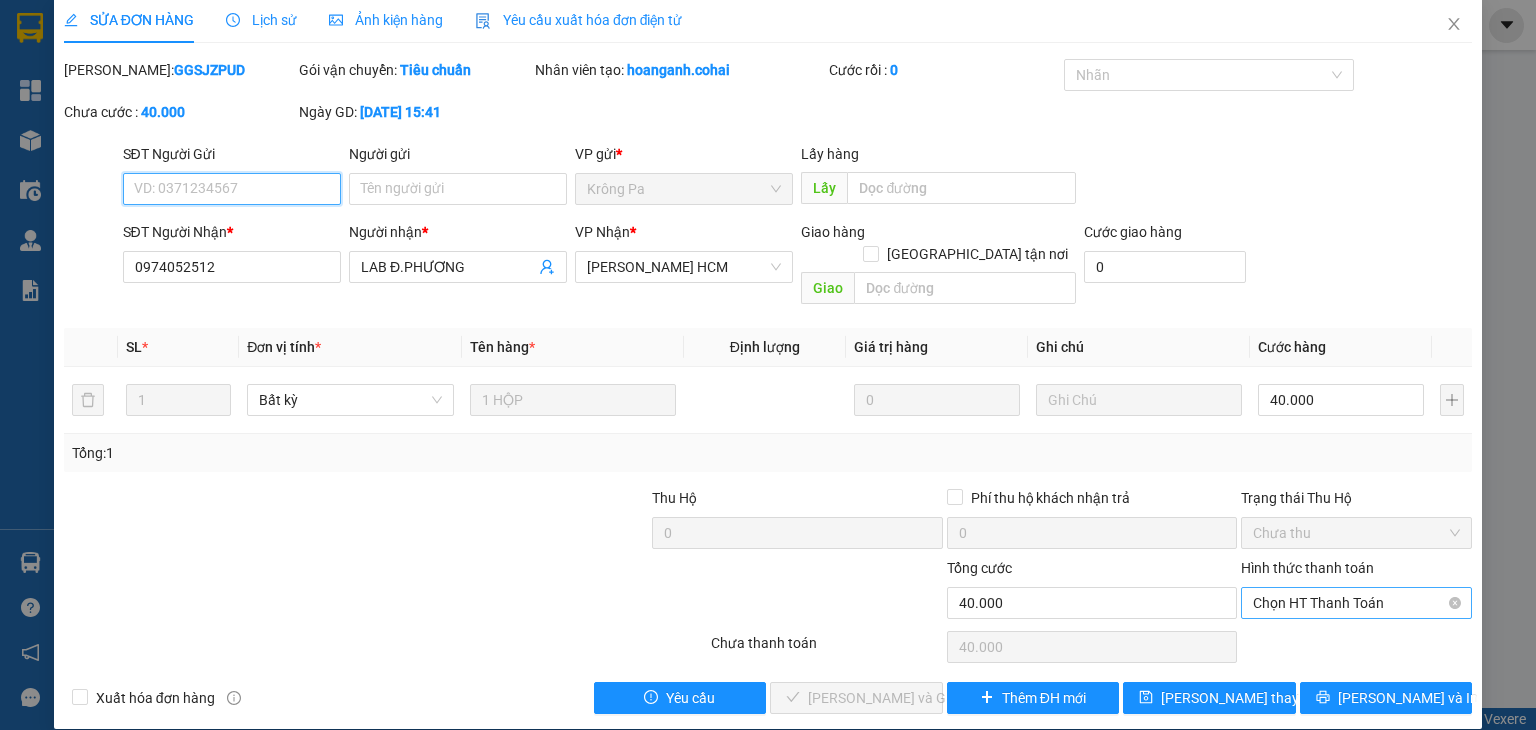 click on "Chọn HT Thanh Toán" at bounding box center [1356, 603] 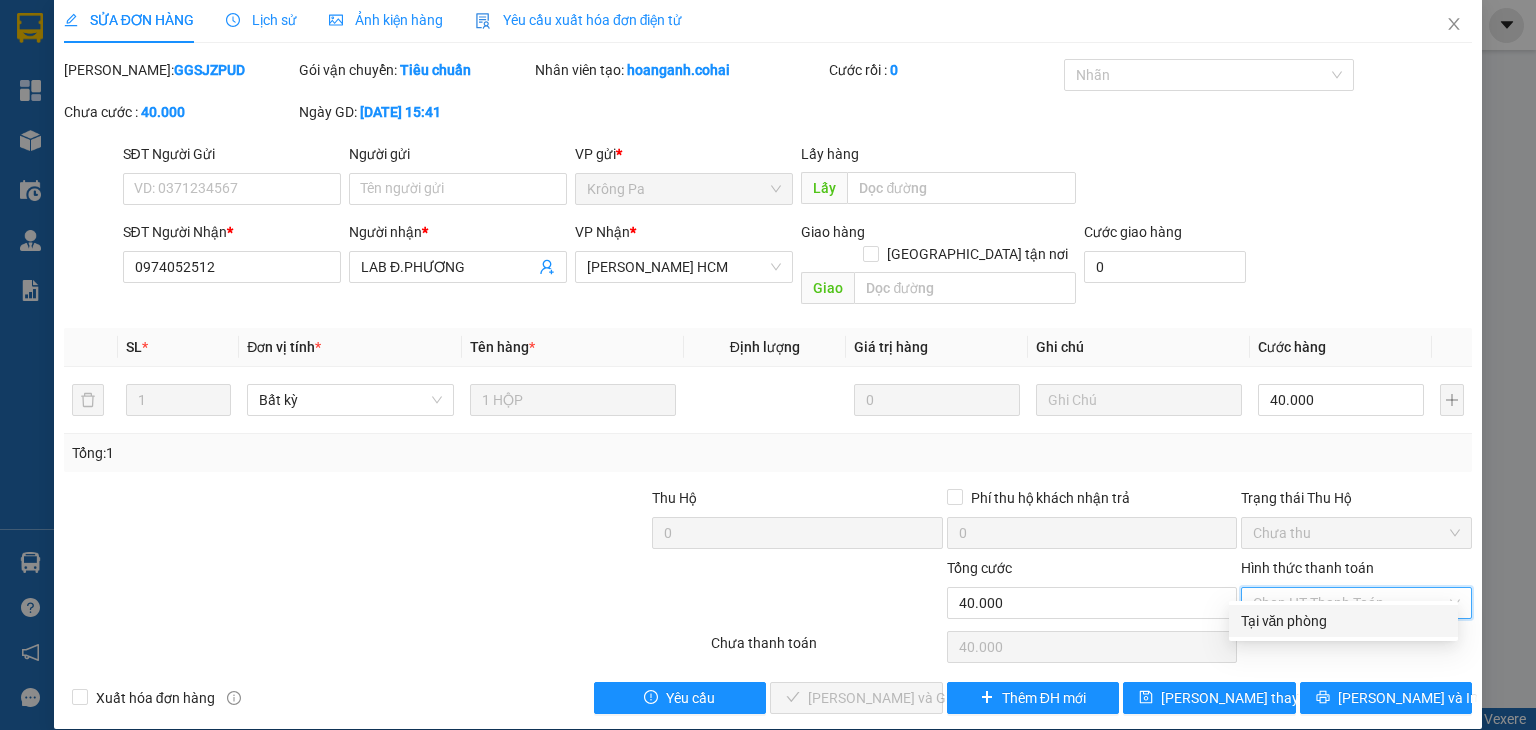 drag, startPoint x: 1283, startPoint y: 615, endPoint x: 1245, endPoint y: 619, distance: 38.209946 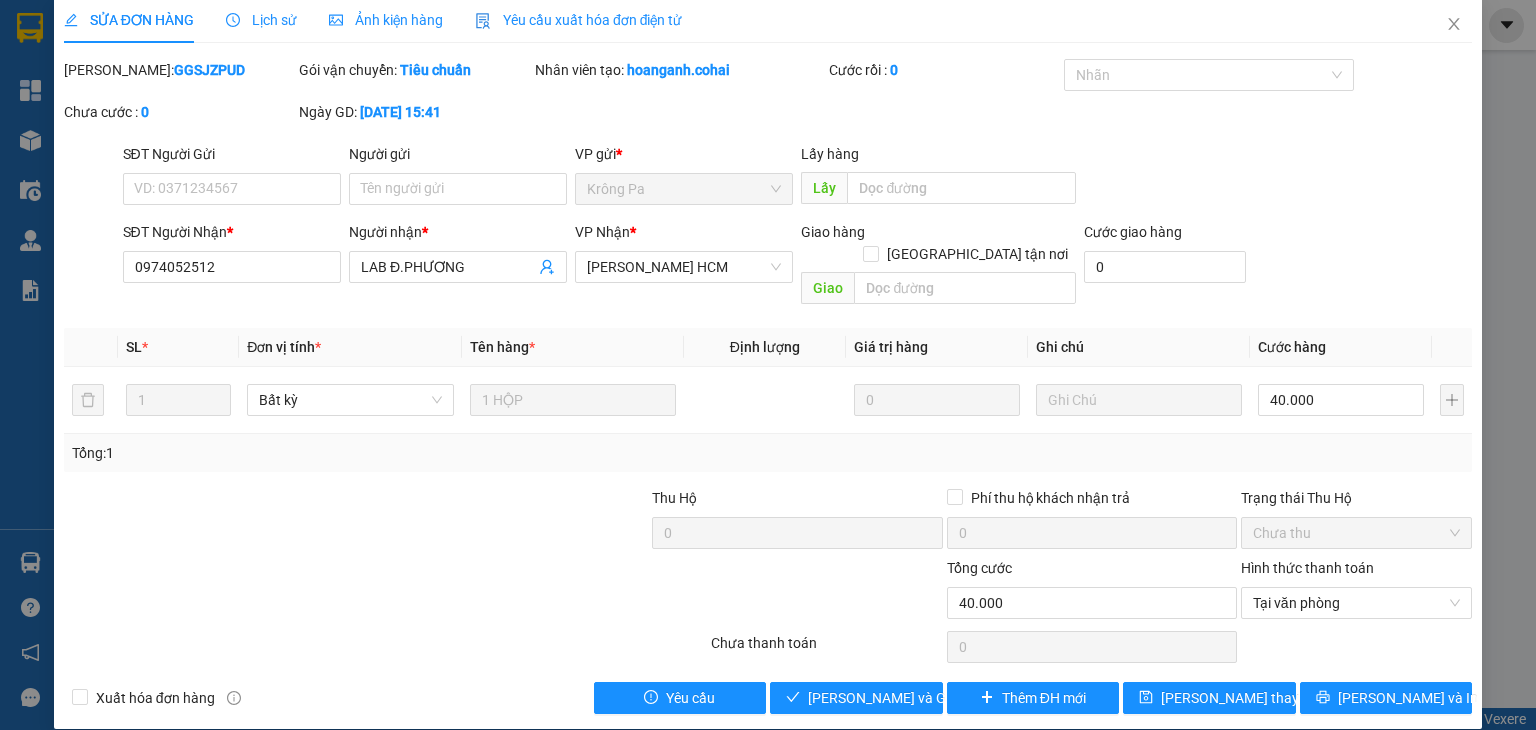 click on "SỬA ĐƠN HÀNG Lịch sử Ảnh kiện hàng Yêu cầu xuất hóa đơn điện tử Total Paid Fee 0 Total UnPaid Fee 40.000 Cash Collection Total Fee Mã ĐH:  GGSJZPUD Gói vận chuyển:   Tiêu chuẩn Nhân viên tạo:   hoanganh.cohai Cước rồi :   0   Nhãn Chưa cước :   0 Ngày GD:   [DATE] 15:41 SĐT Người Gửi VD: 0371234567 Người gửi Tên người gửi VP gửi  * Krông Pa Lấy hàng Lấy SĐT Người Nhận  * 0974052512 Người nhận  * LAB Đ.PHƯƠNG VP Nhận  * [PERSON_NAME] HCM Giao hàng Giao tận nơi Giao Cước giao hàng 0 SL  * Đơn vị tính  * Tên hàng  * Định lượng Giá trị hàng Ghi chú Cước hàng                   1 Bất kỳ 1 HỘP 0 40.000 Tổng:  1 Thu Hộ 0 Phí thu hộ khách nhận trả 0 Trạng thái Thu Hộ   Chưa thu Tổng cước 40.000 Hình thức thanh toán Tại văn phòng Số tiền thu trước 0 Tại văn phòng Chưa thanh toán 0 Xuất hóa đơn hàng Yêu cầu Thêm ĐH mới" at bounding box center [768, 363] 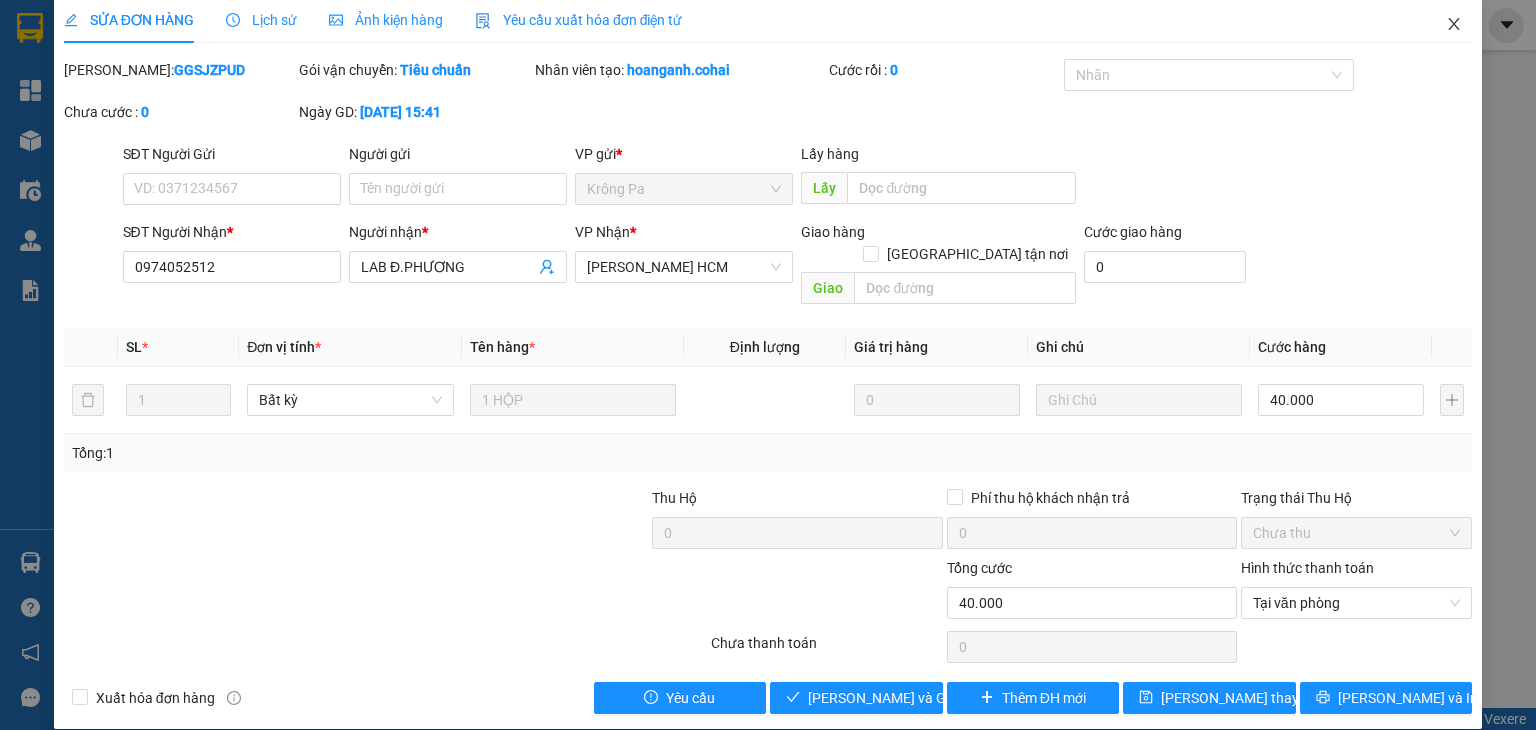 click 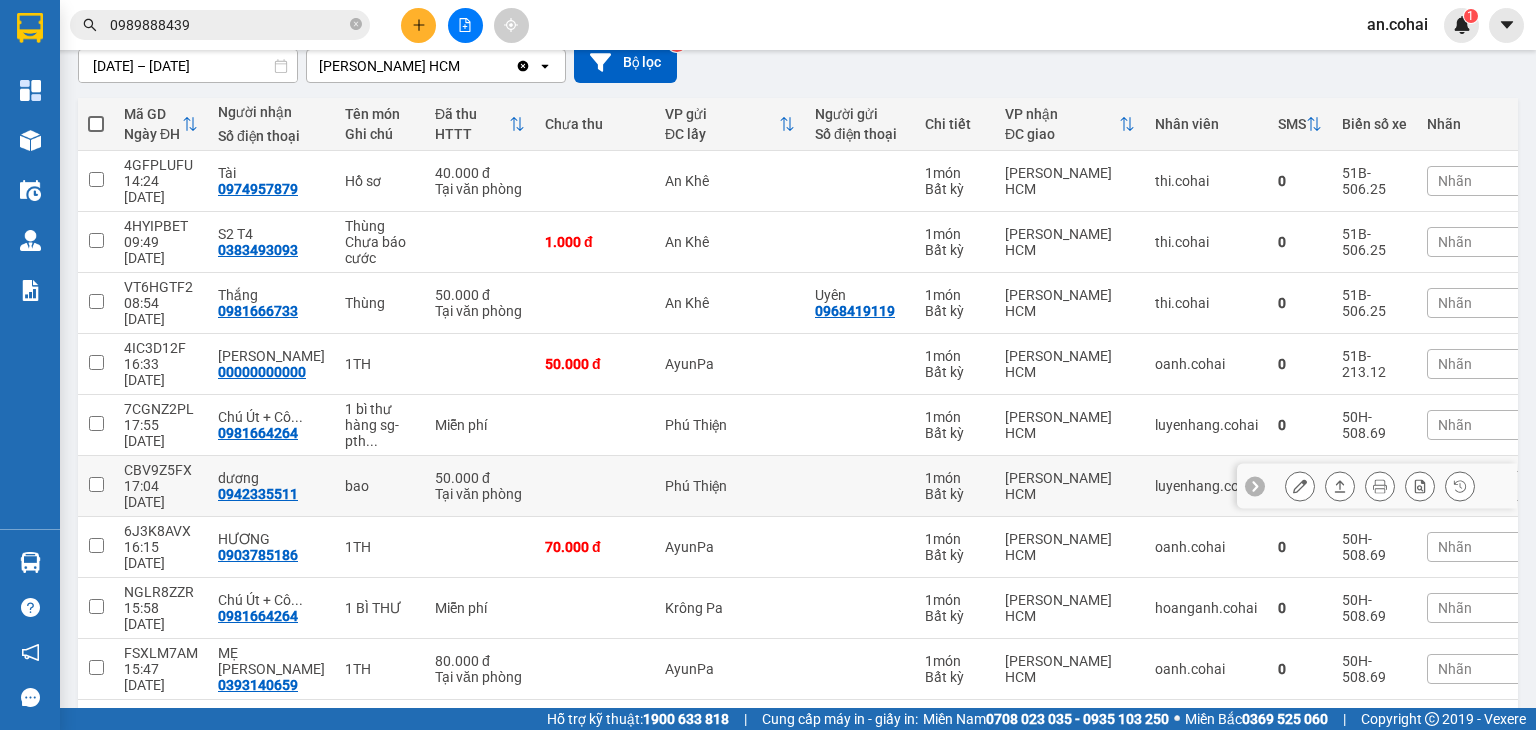 scroll, scrollTop: 196, scrollLeft: 0, axis: vertical 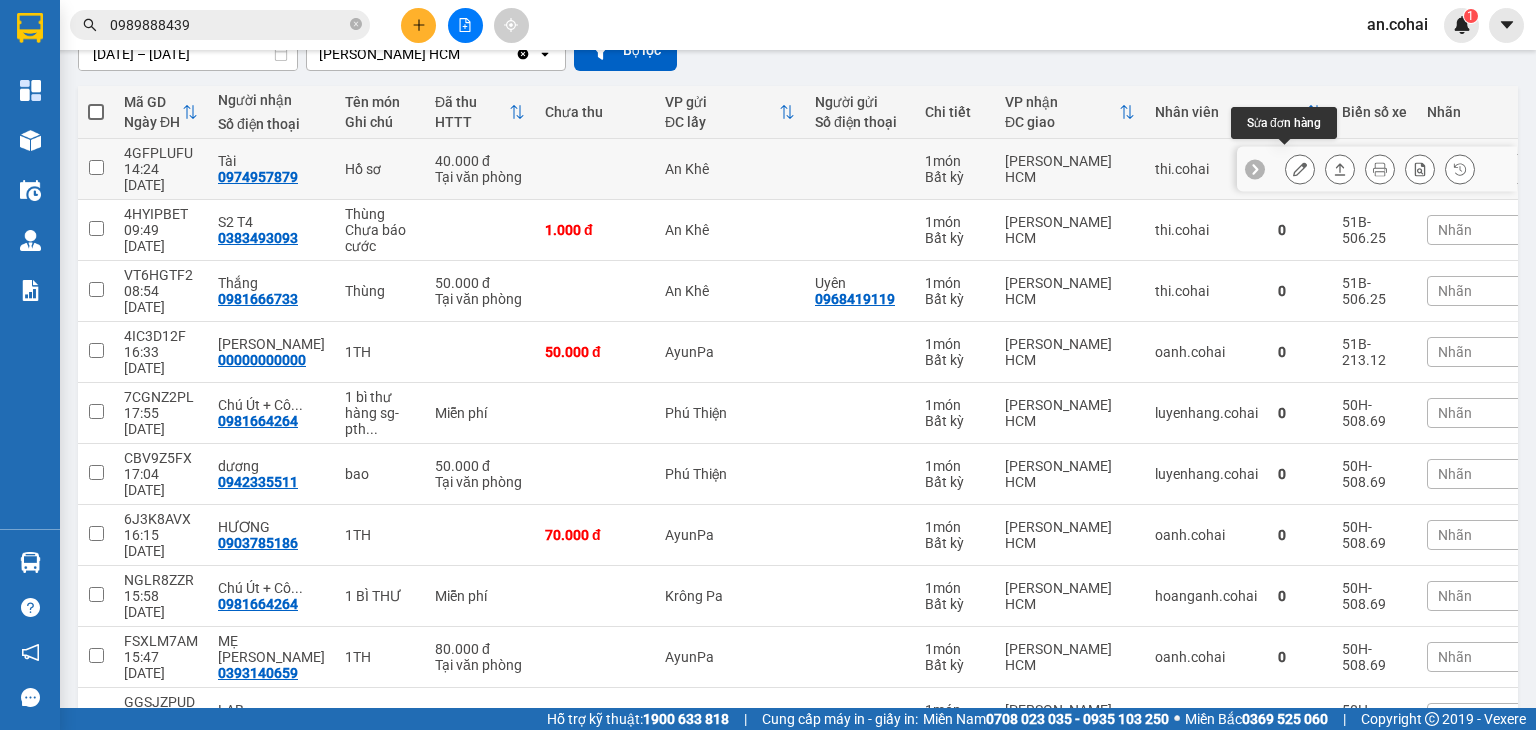 click 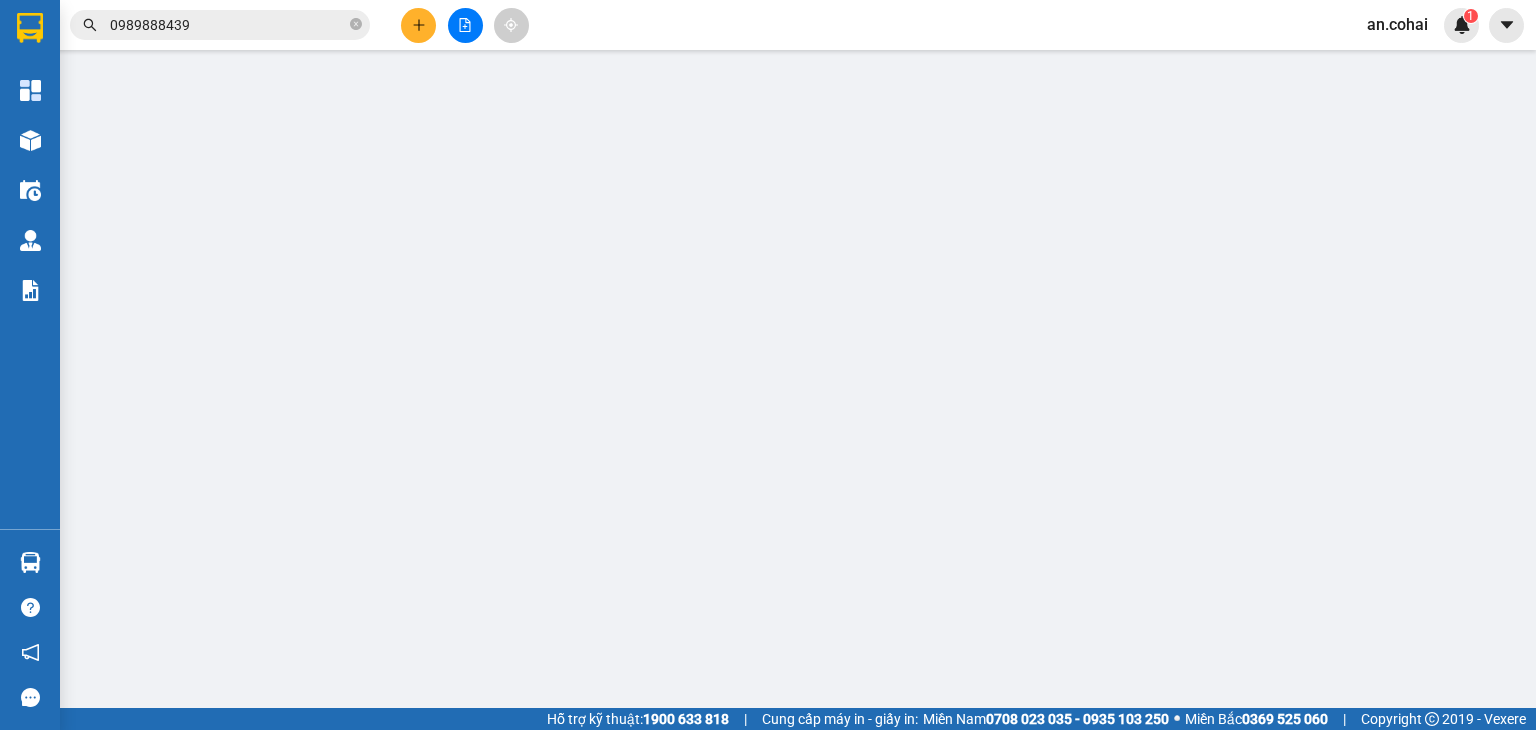 scroll, scrollTop: 0, scrollLeft: 0, axis: both 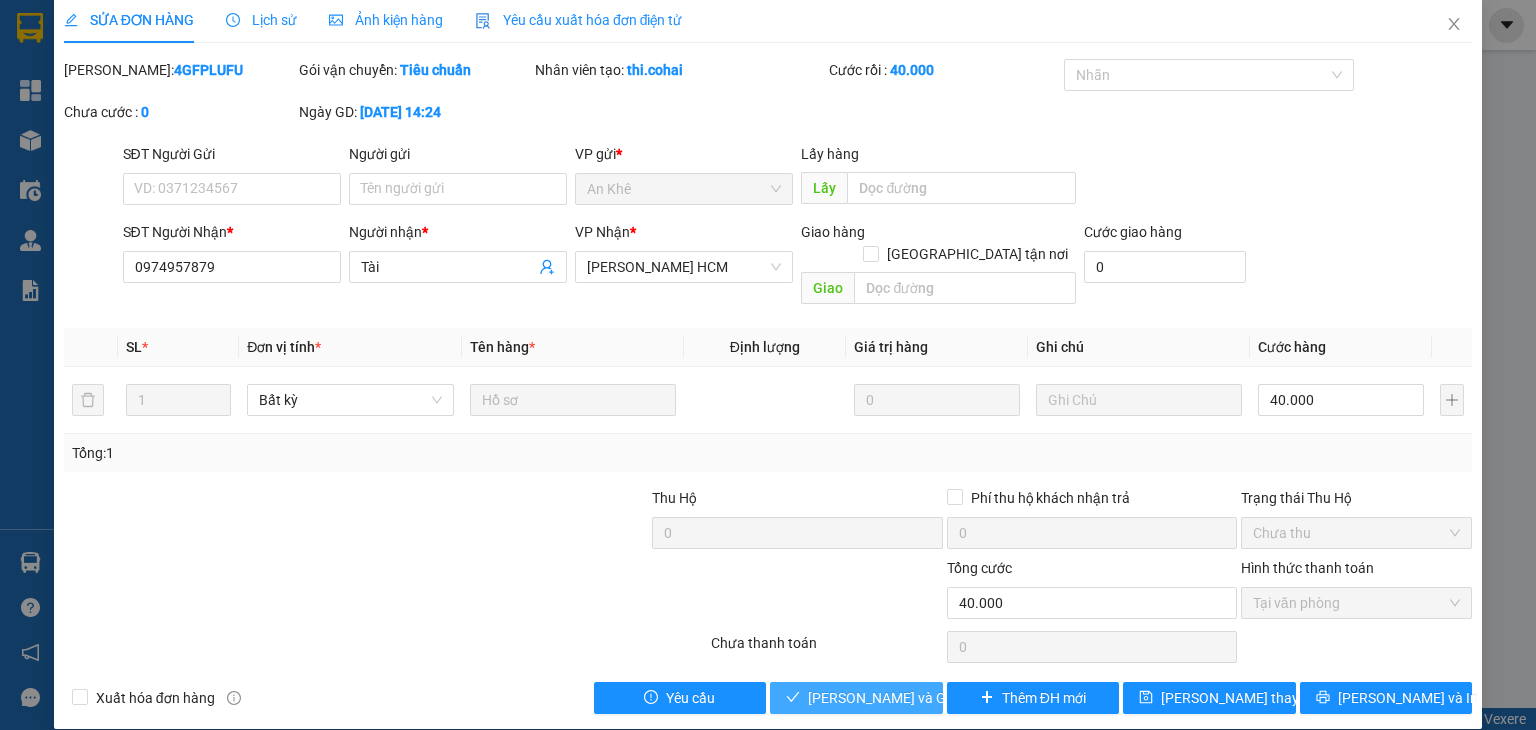 click on "[PERSON_NAME] và Giao hàng" at bounding box center [904, 698] 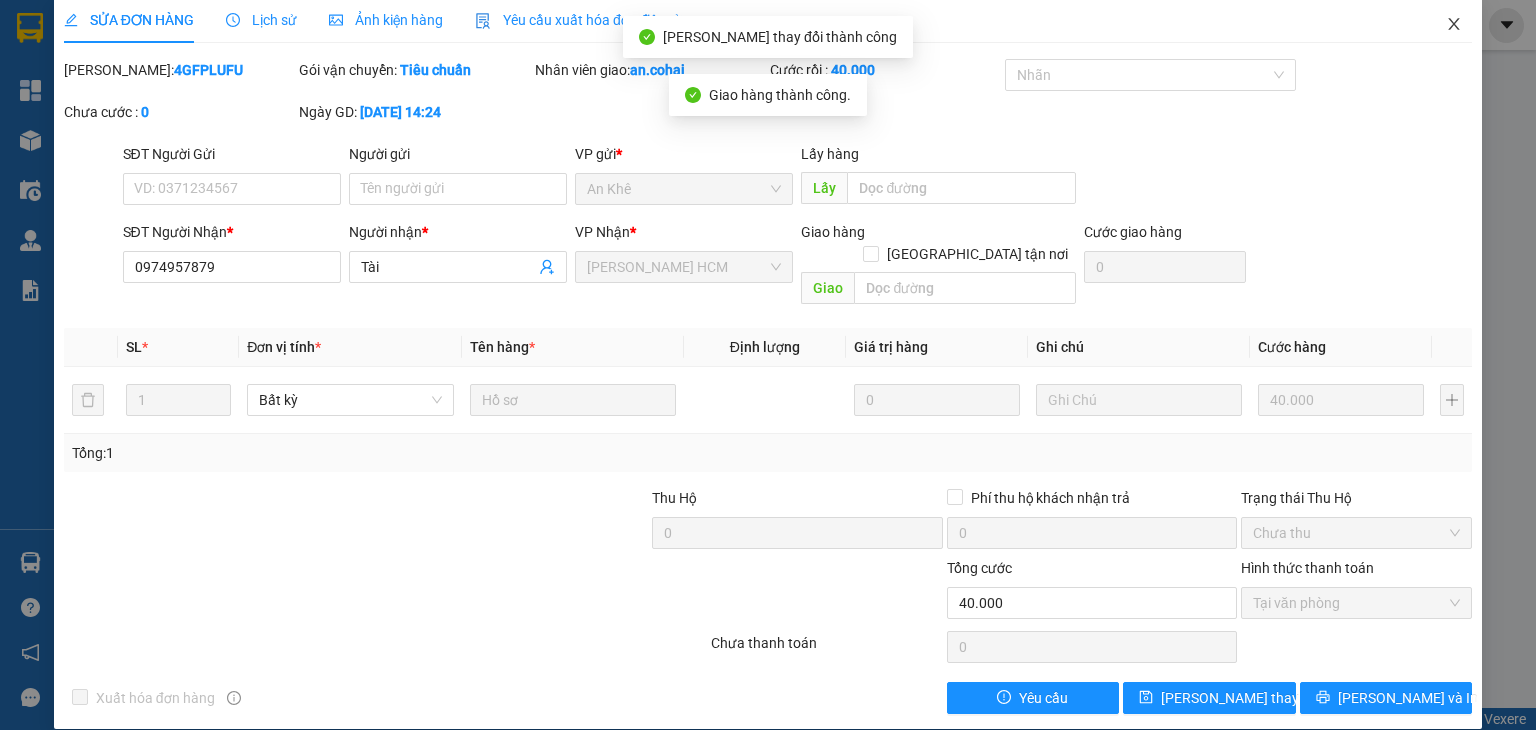 click 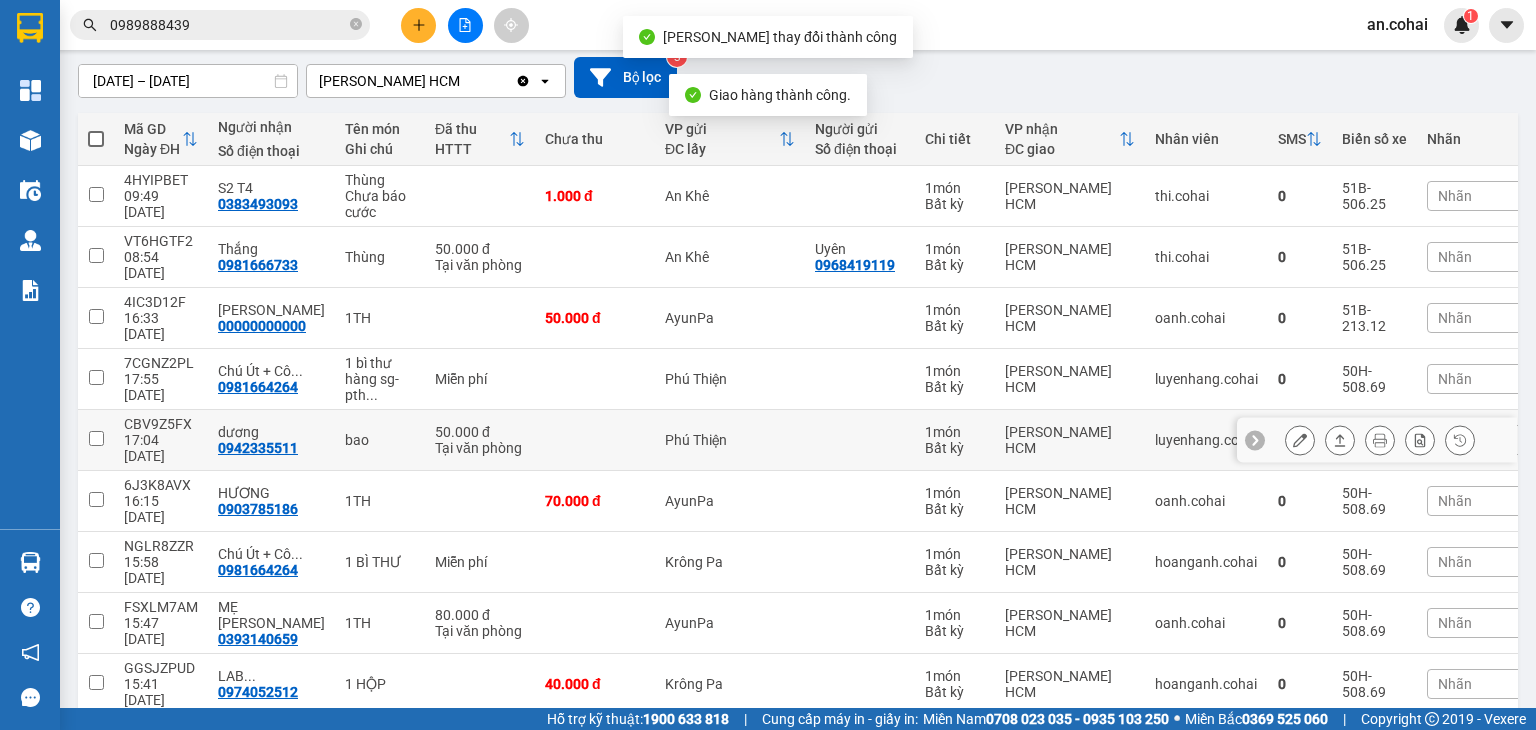 scroll, scrollTop: 196, scrollLeft: 0, axis: vertical 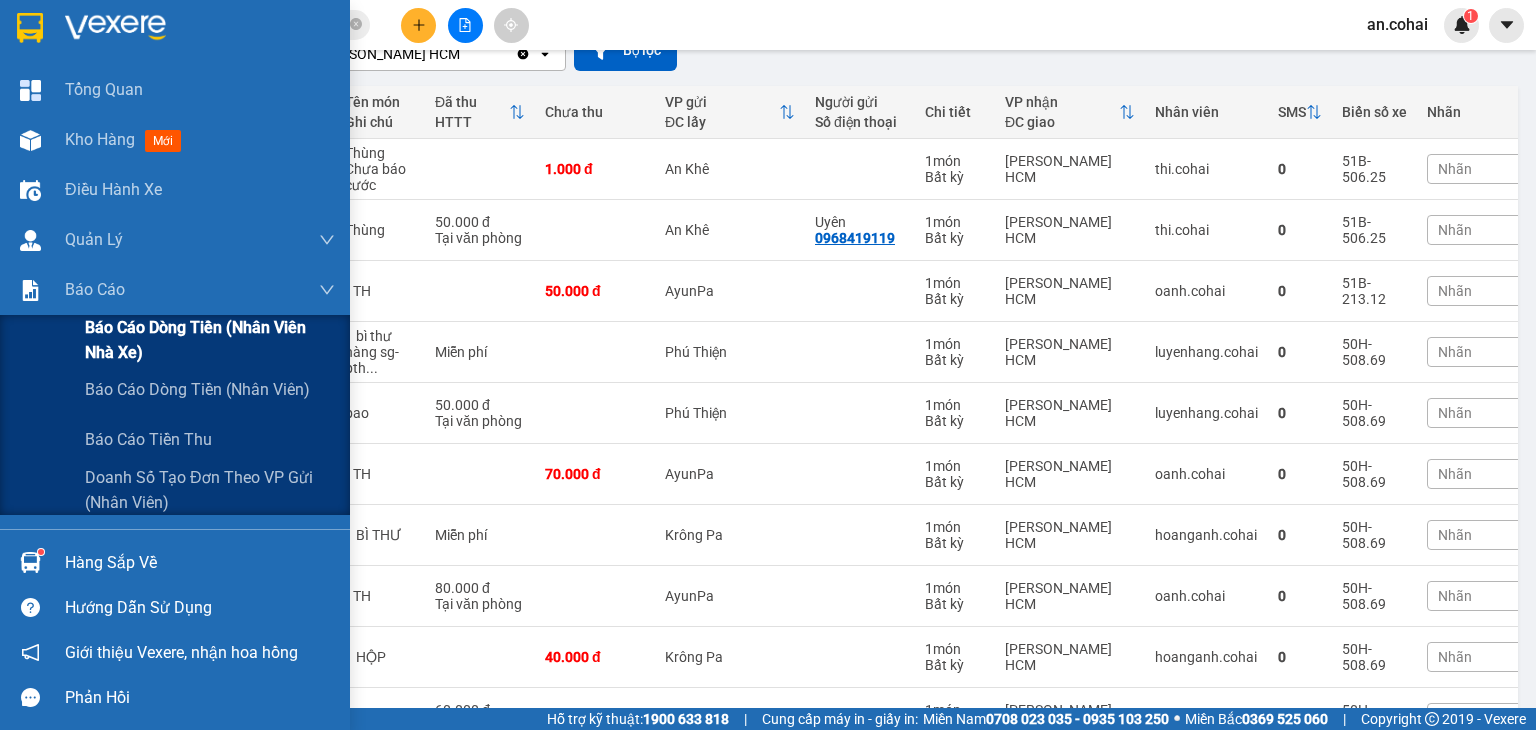 click on "Báo cáo dòng tiền (Nhân viên Nhà xe)" at bounding box center [210, 340] 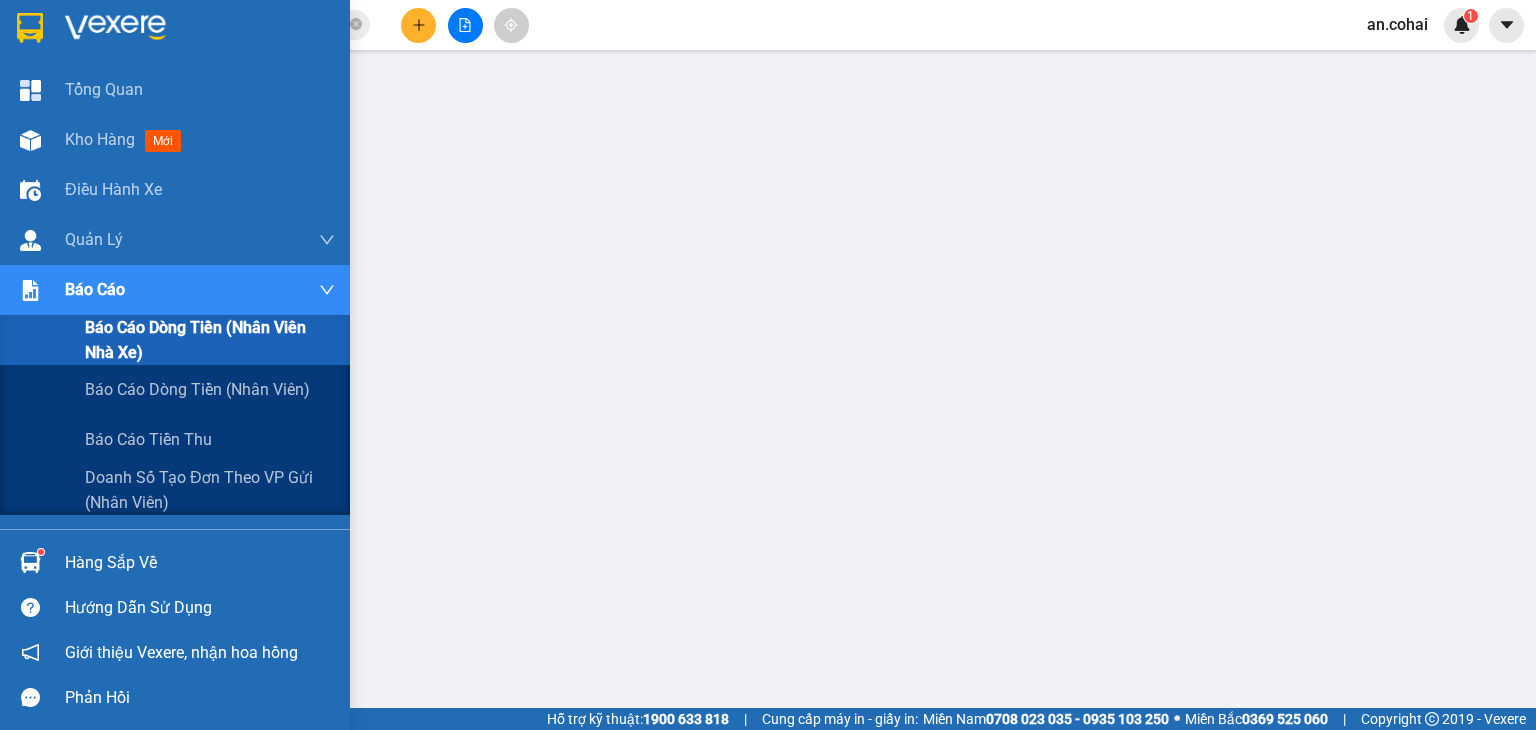 scroll, scrollTop: 0, scrollLeft: 0, axis: both 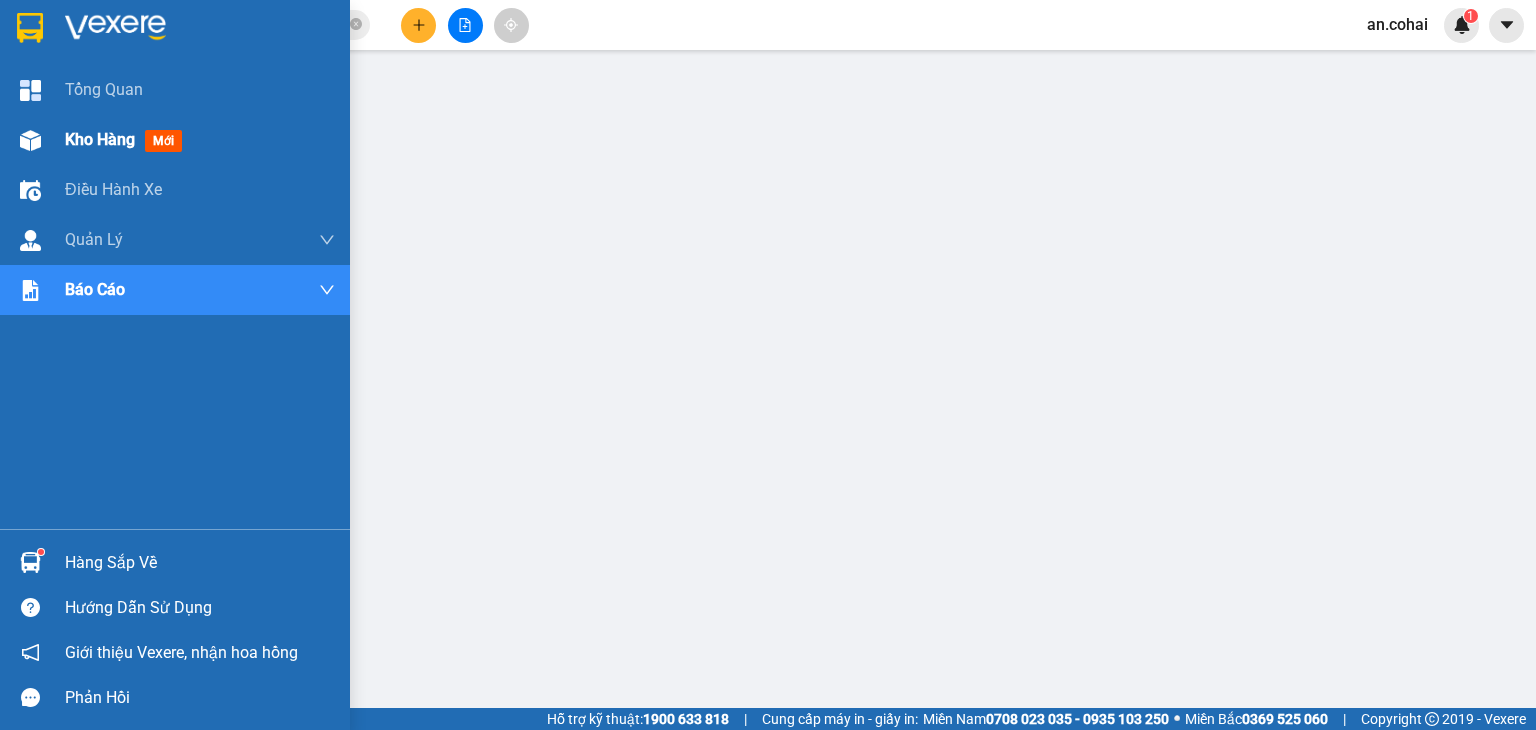 click on "Kho hàng mới" at bounding box center (175, 140) 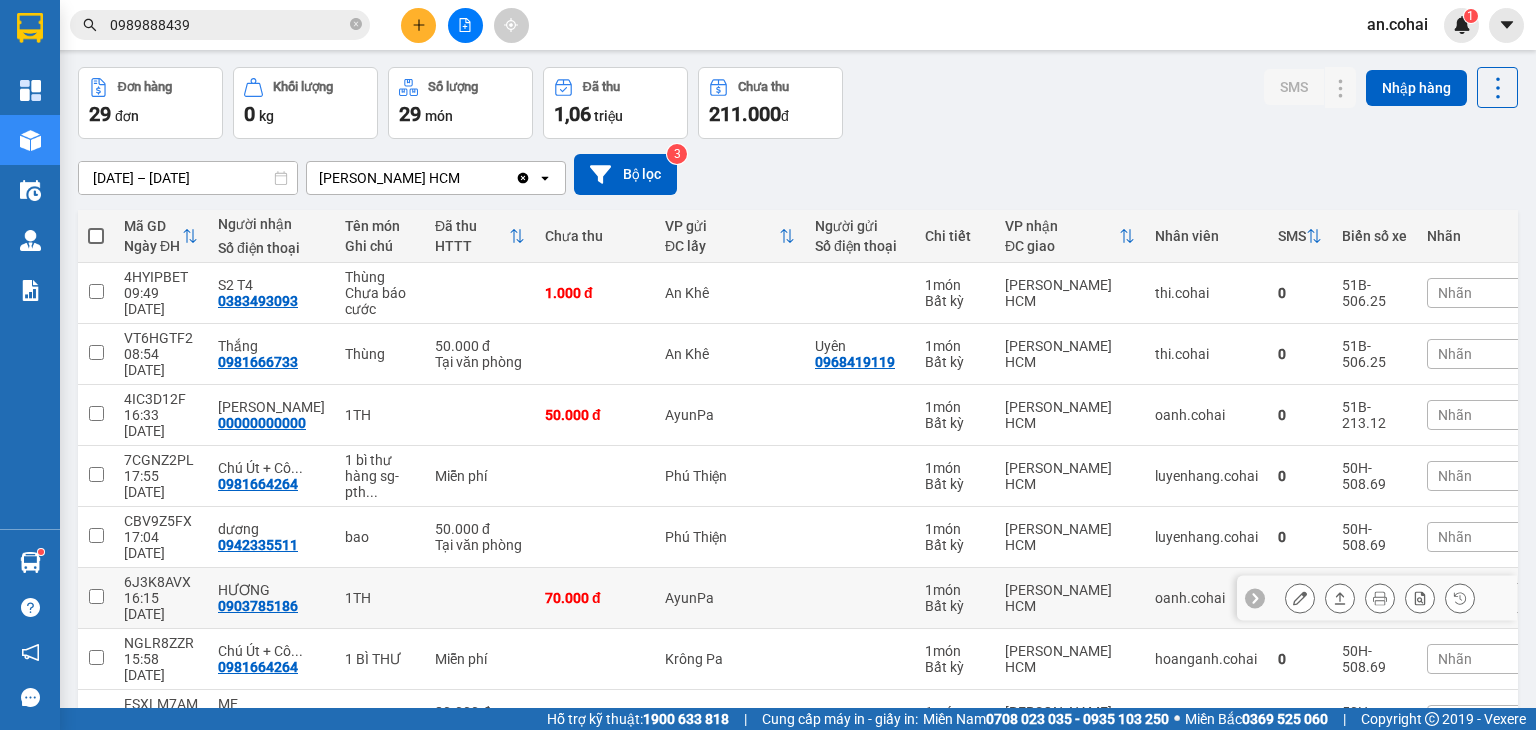 scroll, scrollTop: 196, scrollLeft: 0, axis: vertical 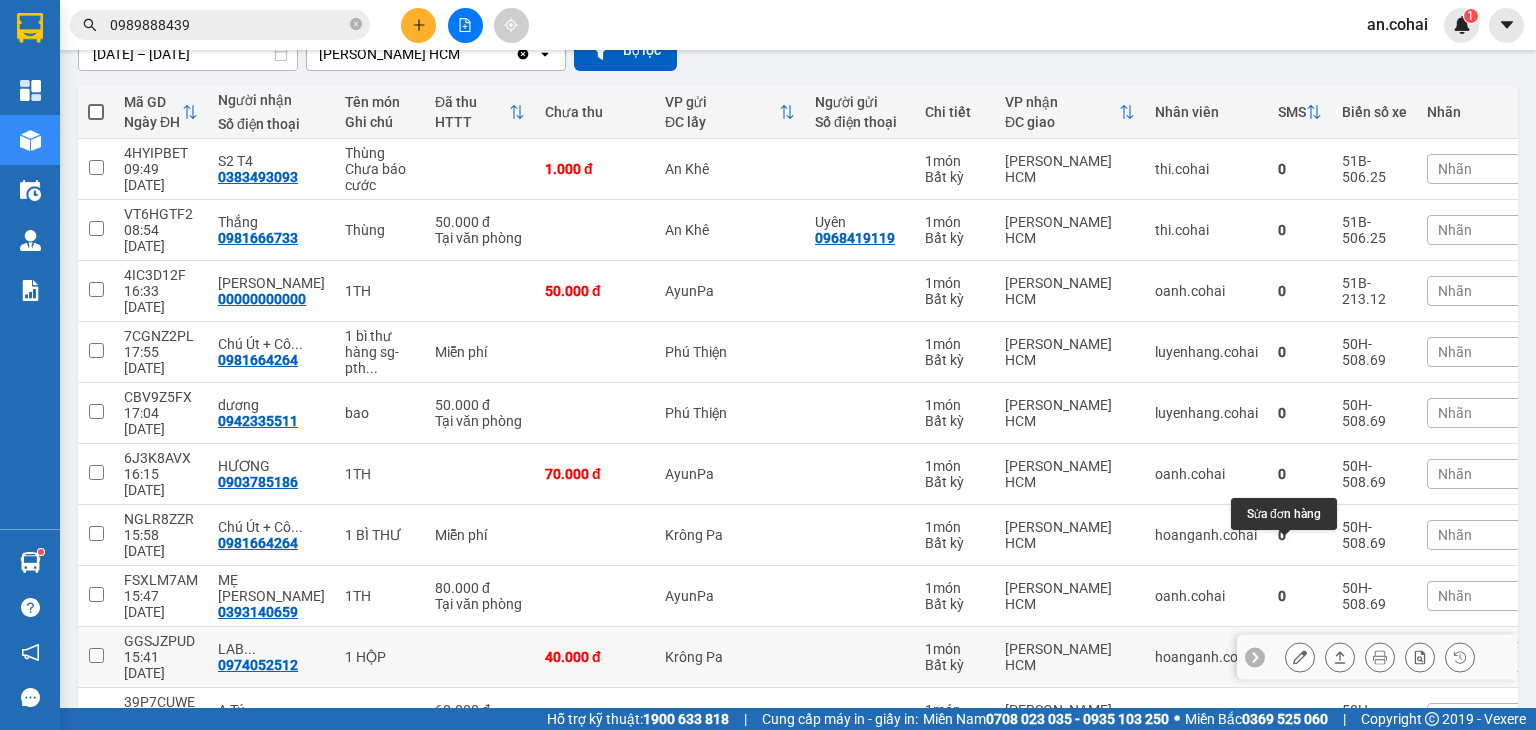 click 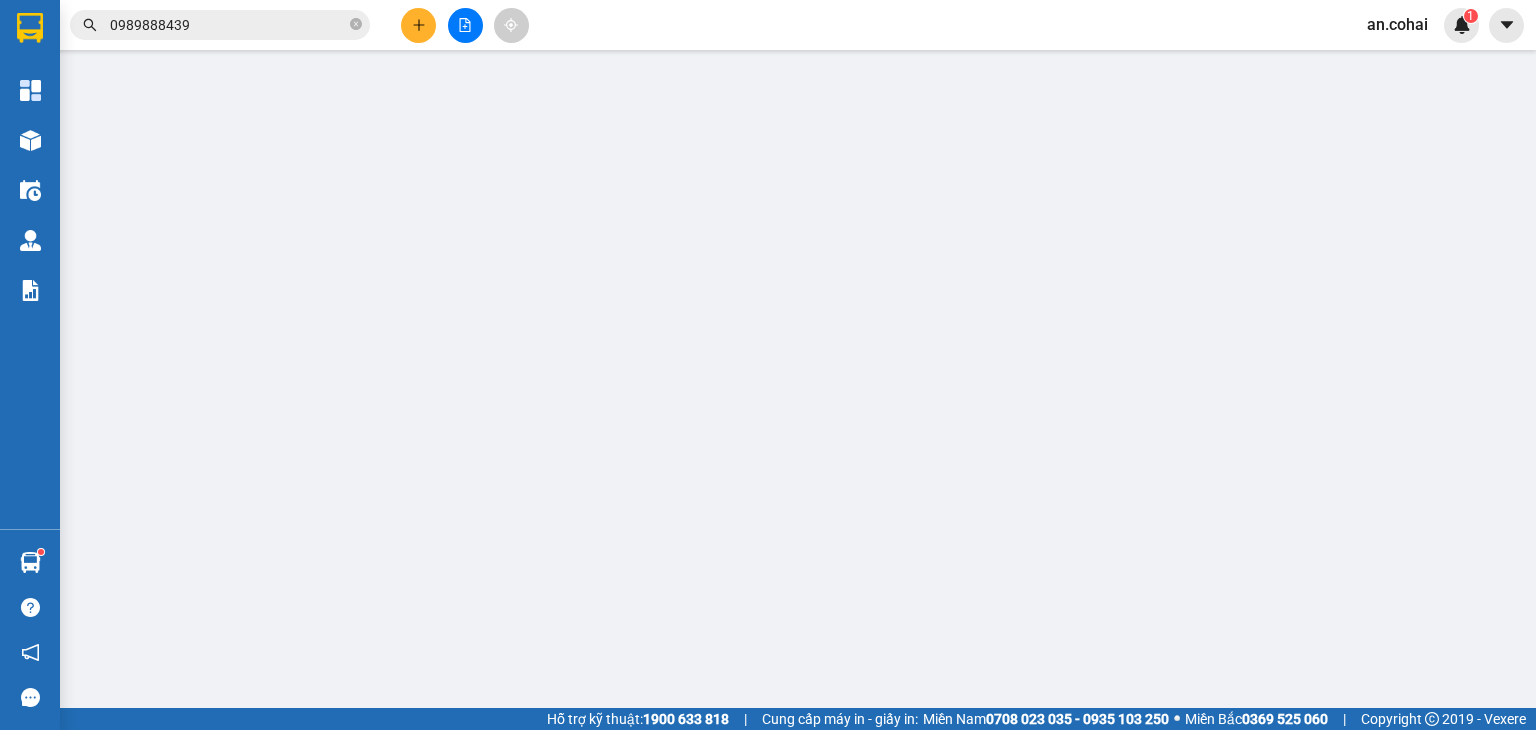type on "0974052512" 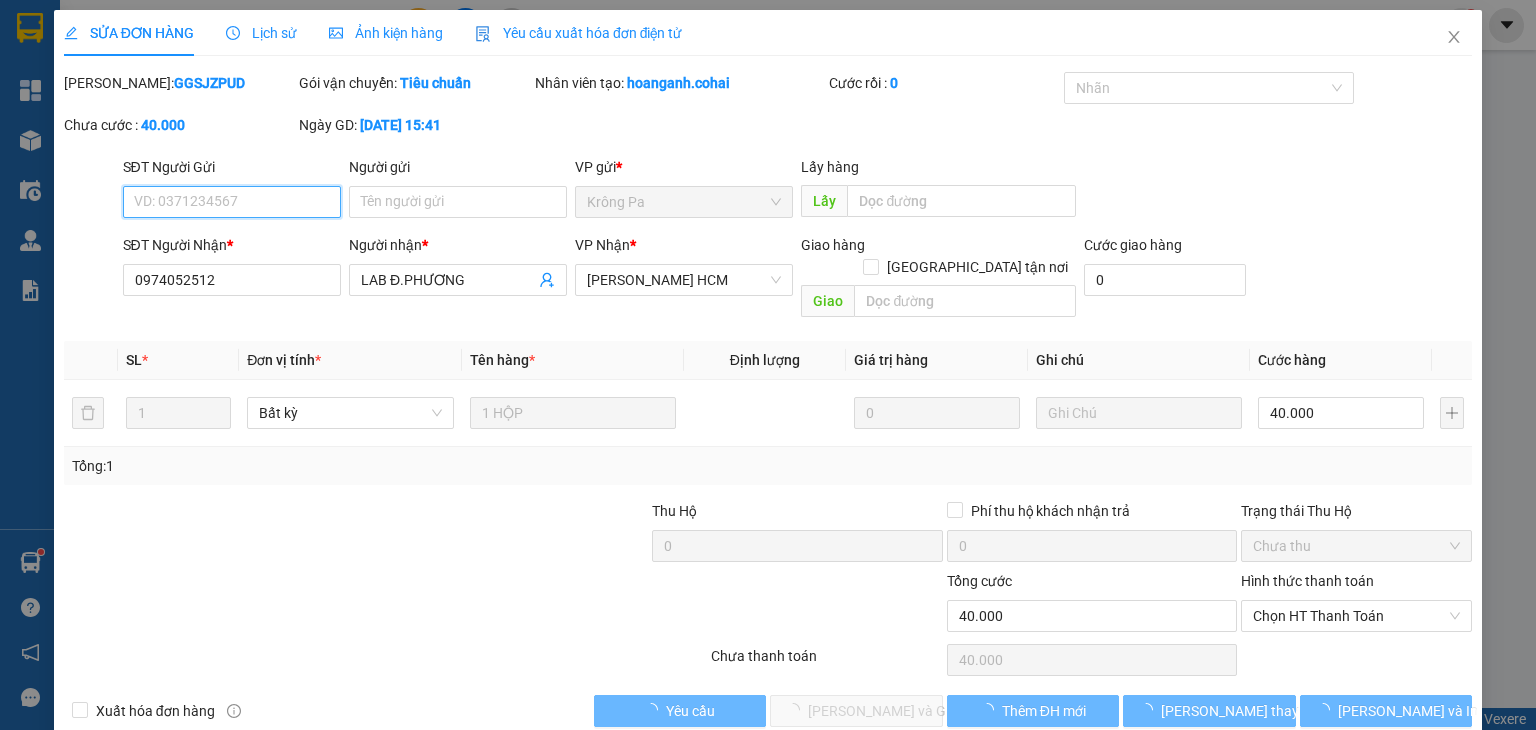scroll, scrollTop: 13, scrollLeft: 0, axis: vertical 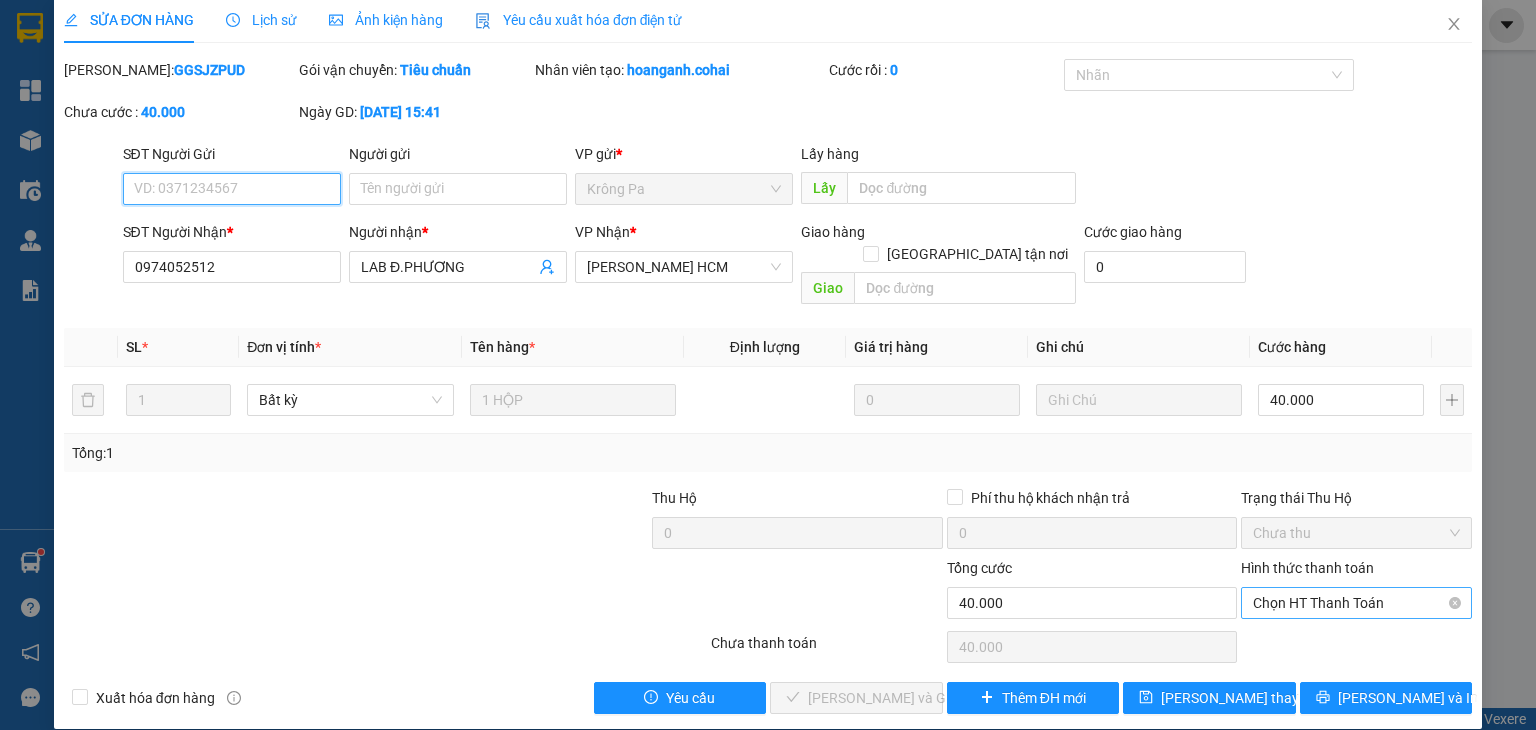 click on "Chọn HT Thanh Toán" at bounding box center [1356, 603] 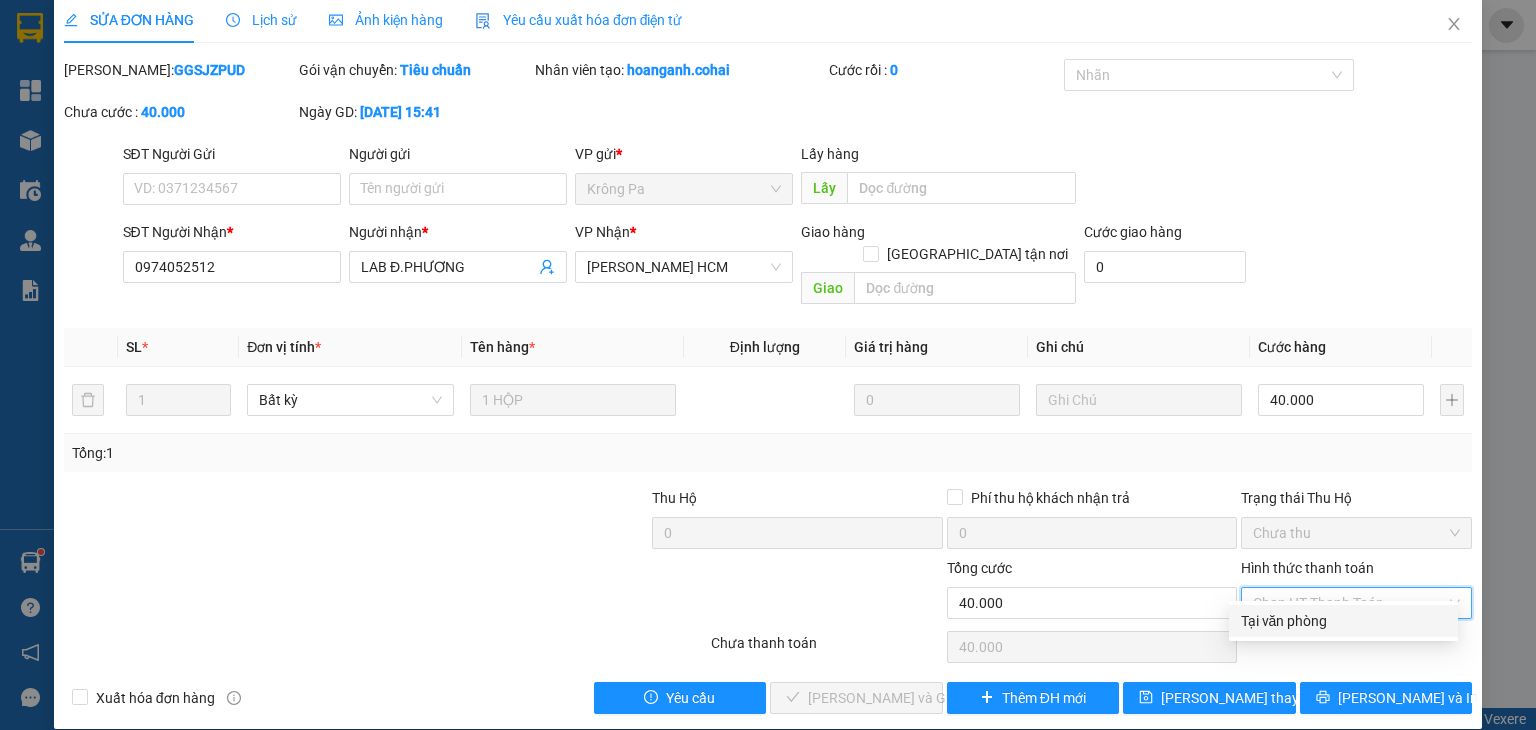 drag, startPoint x: 1293, startPoint y: 618, endPoint x: 1060, endPoint y: 629, distance: 233.2595 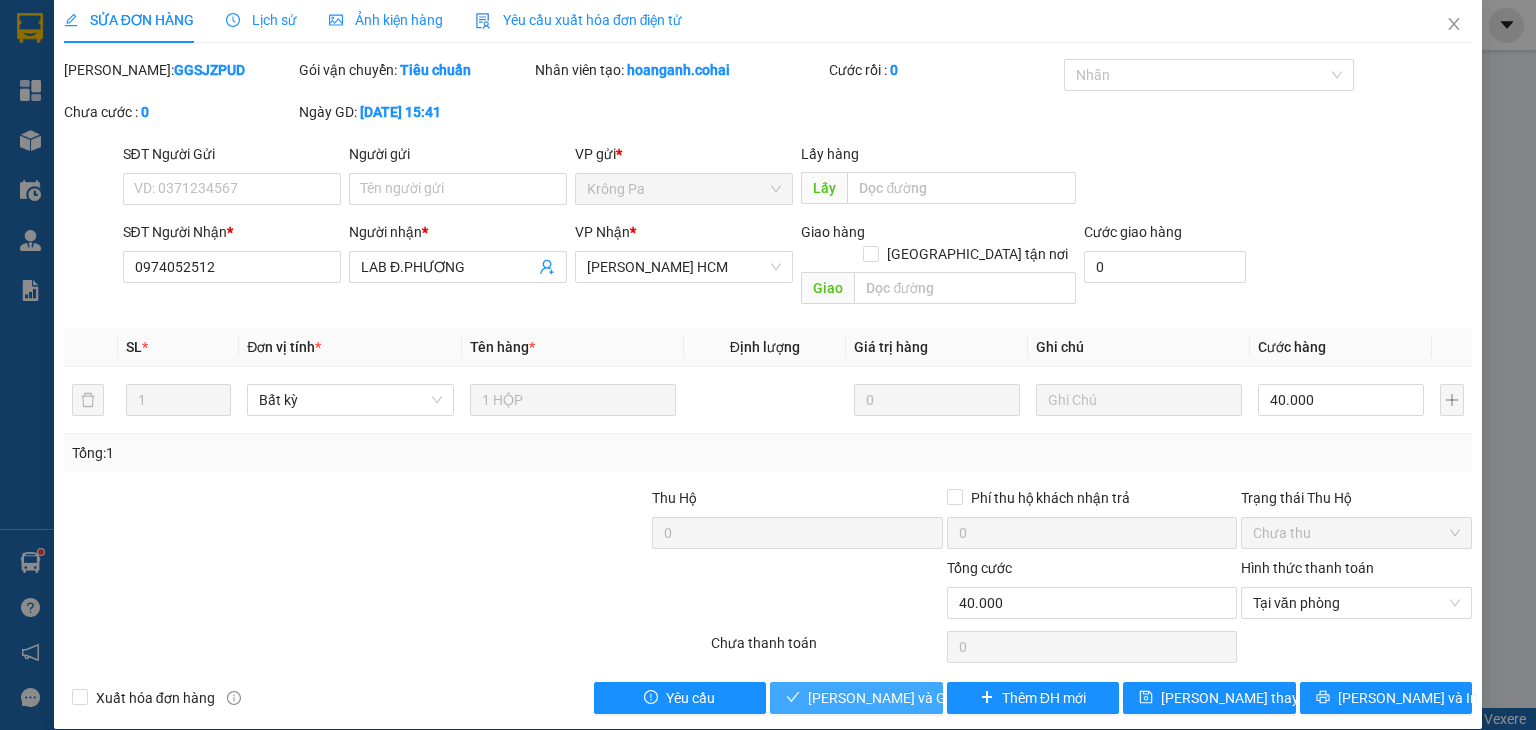 click on "[PERSON_NAME] và Giao hàng" at bounding box center (904, 698) 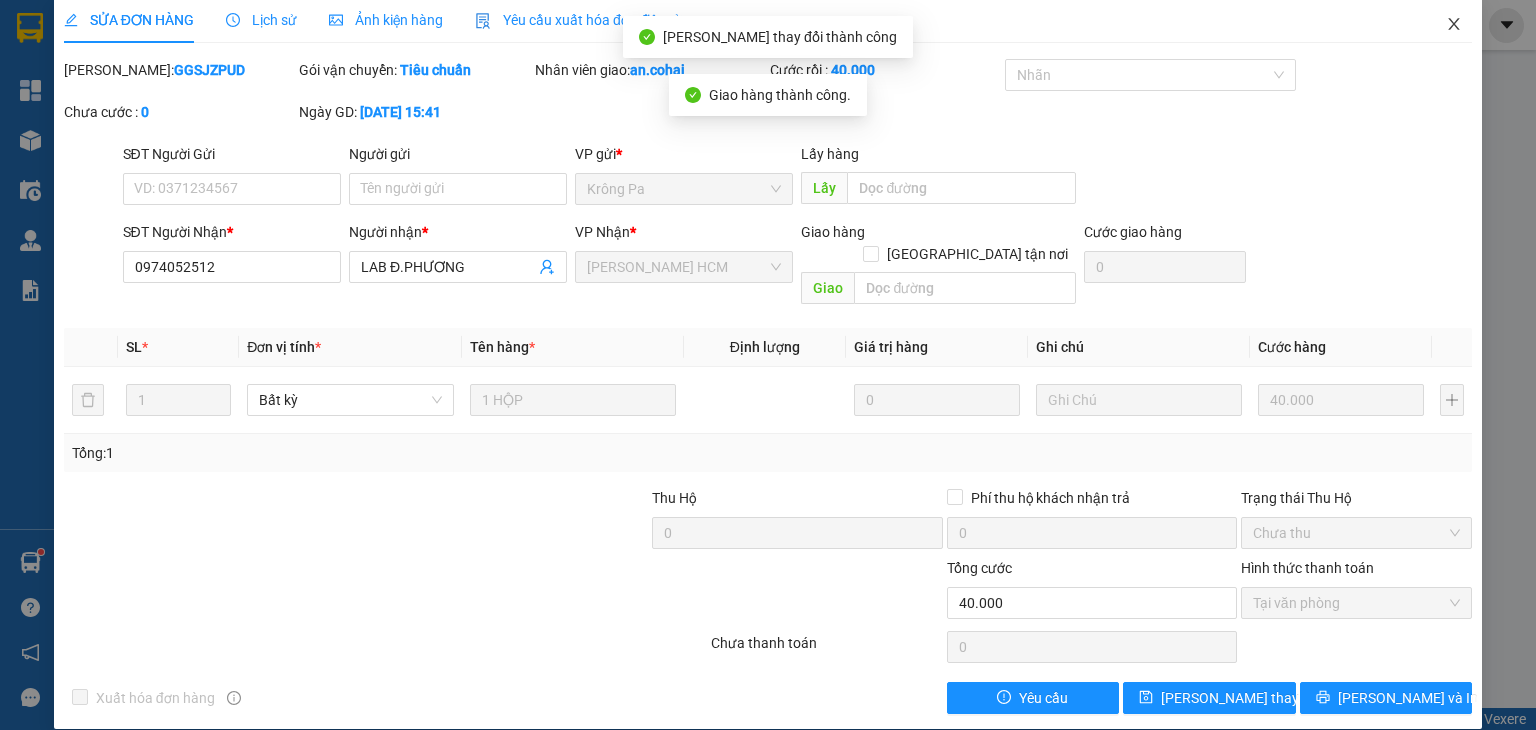 click at bounding box center [1454, 25] 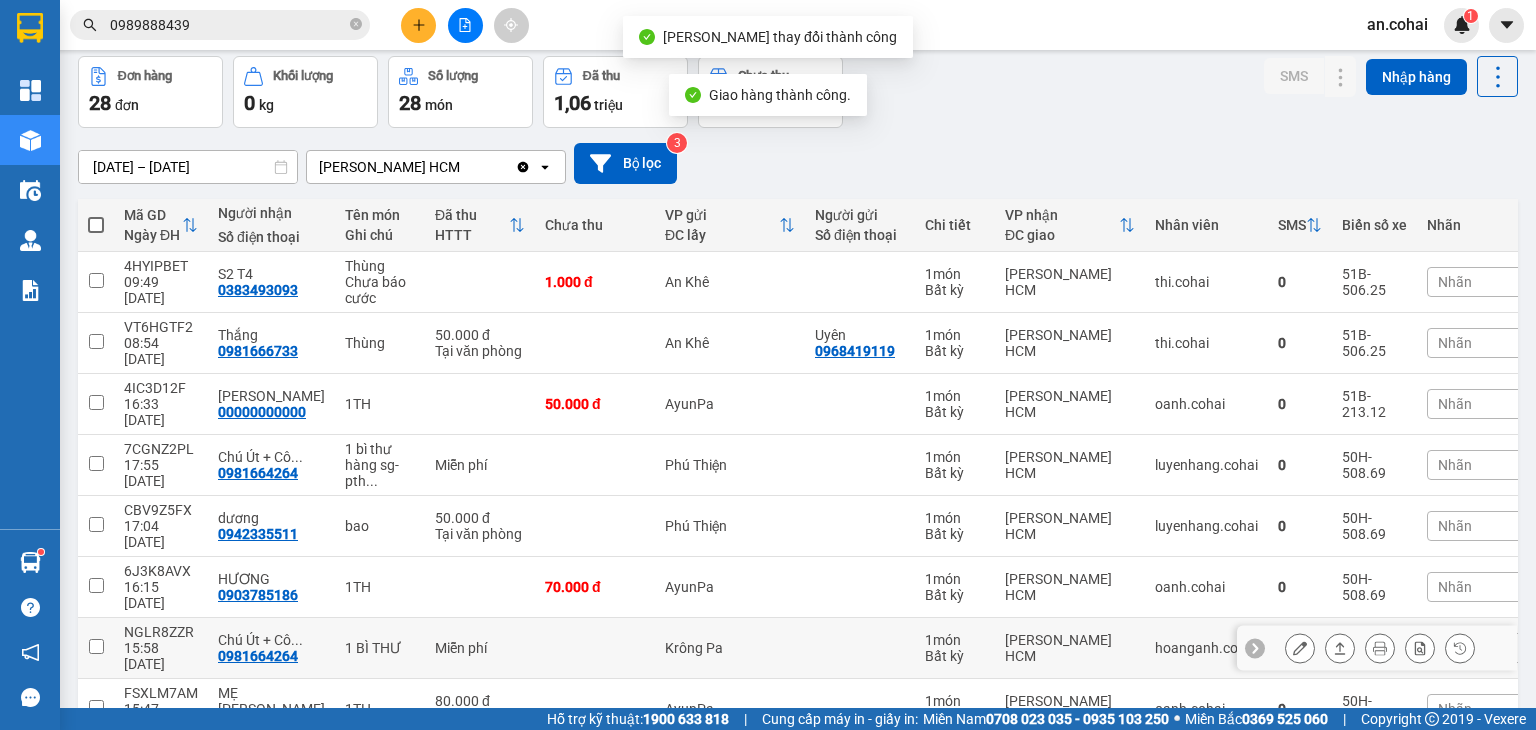 scroll, scrollTop: 196, scrollLeft: 0, axis: vertical 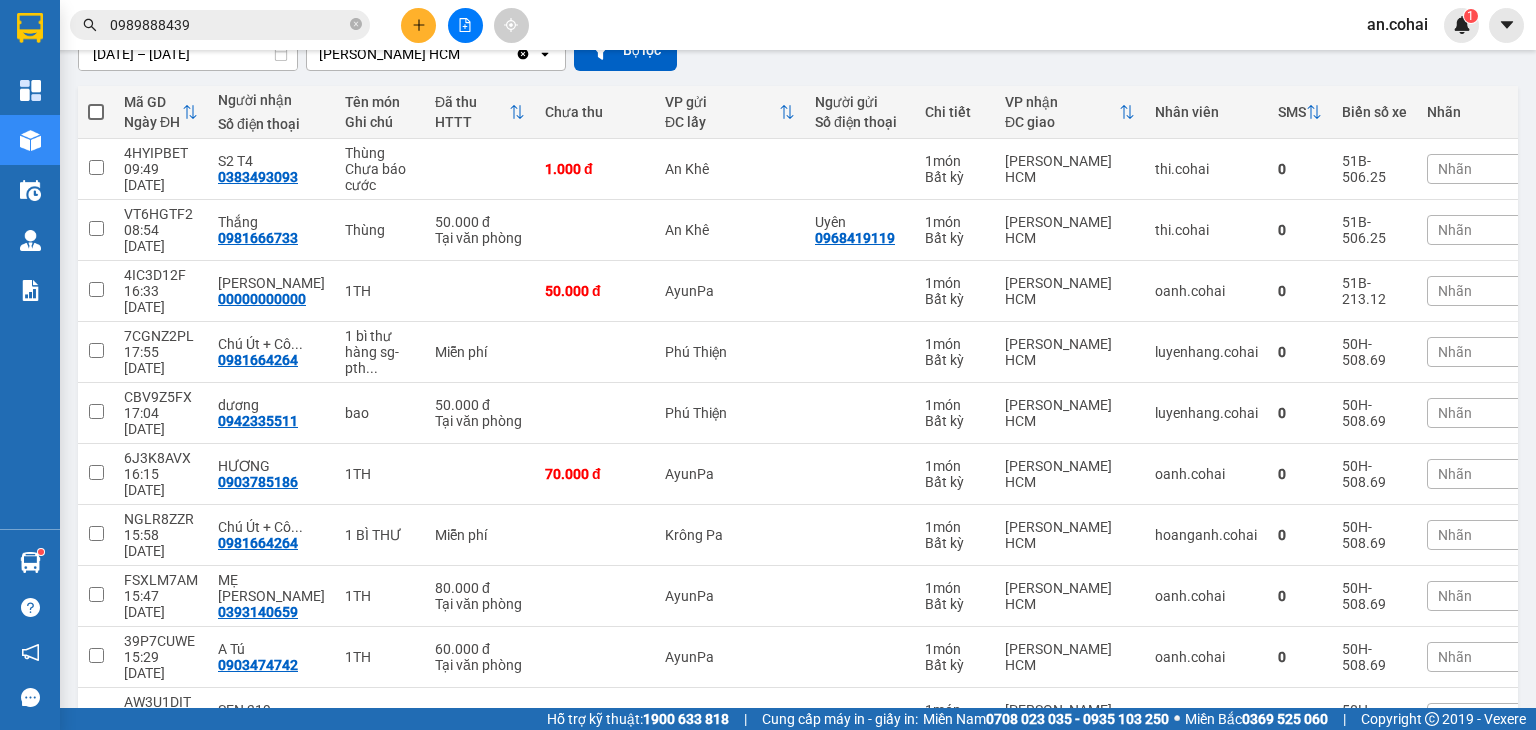click on "2" at bounding box center [1265, 781] 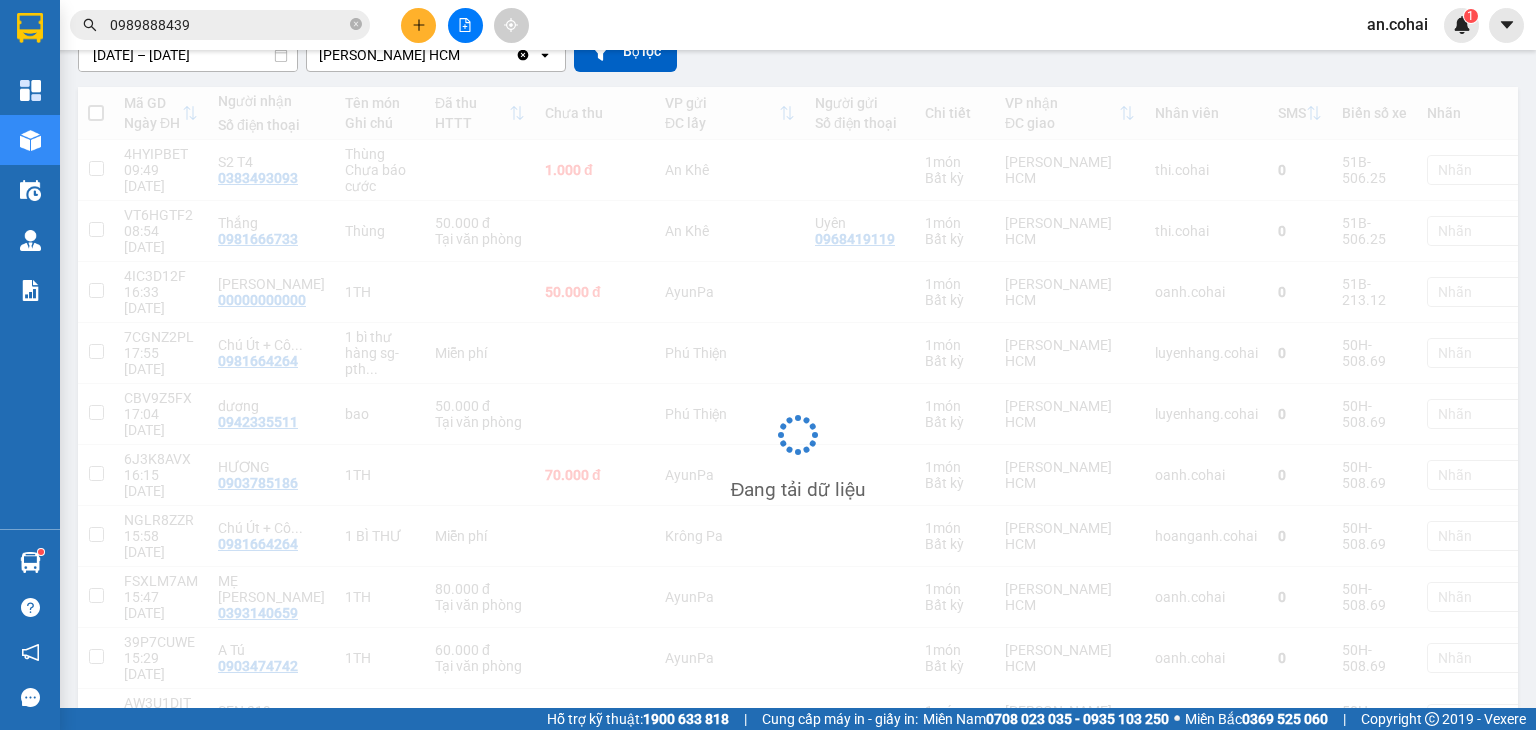 scroll, scrollTop: 196, scrollLeft: 0, axis: vertical 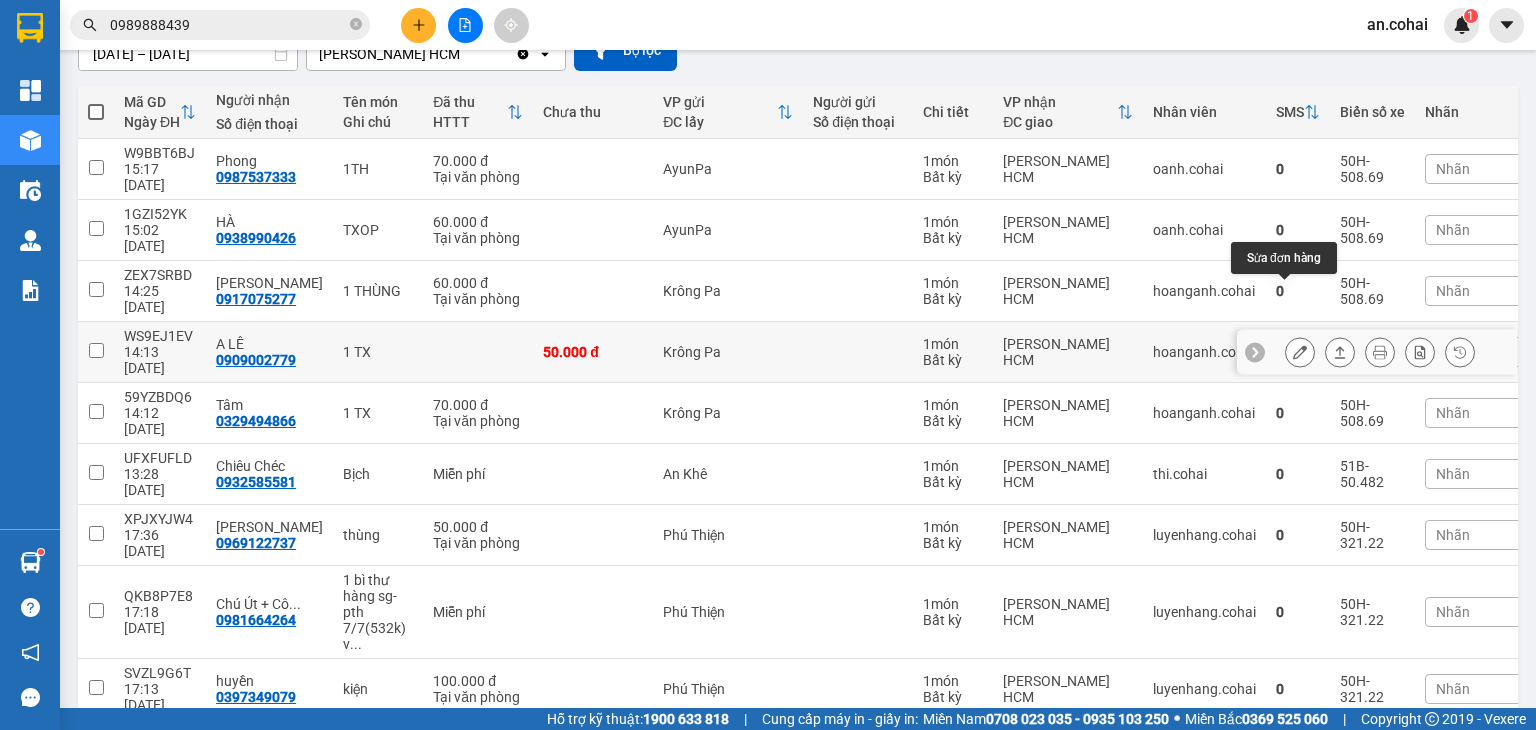 click 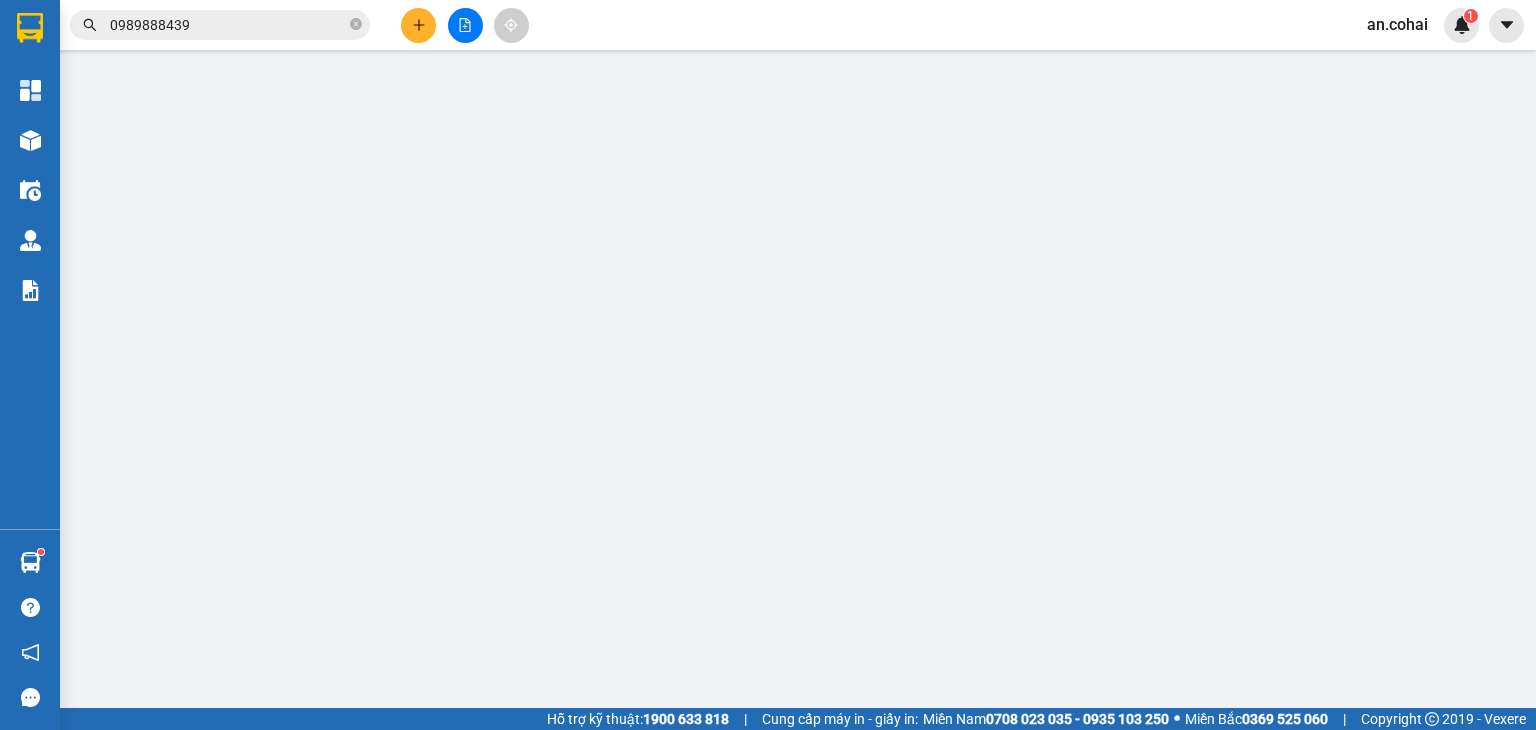 scroll, scrollTop: 0, scrollLeft: 0, axis: both 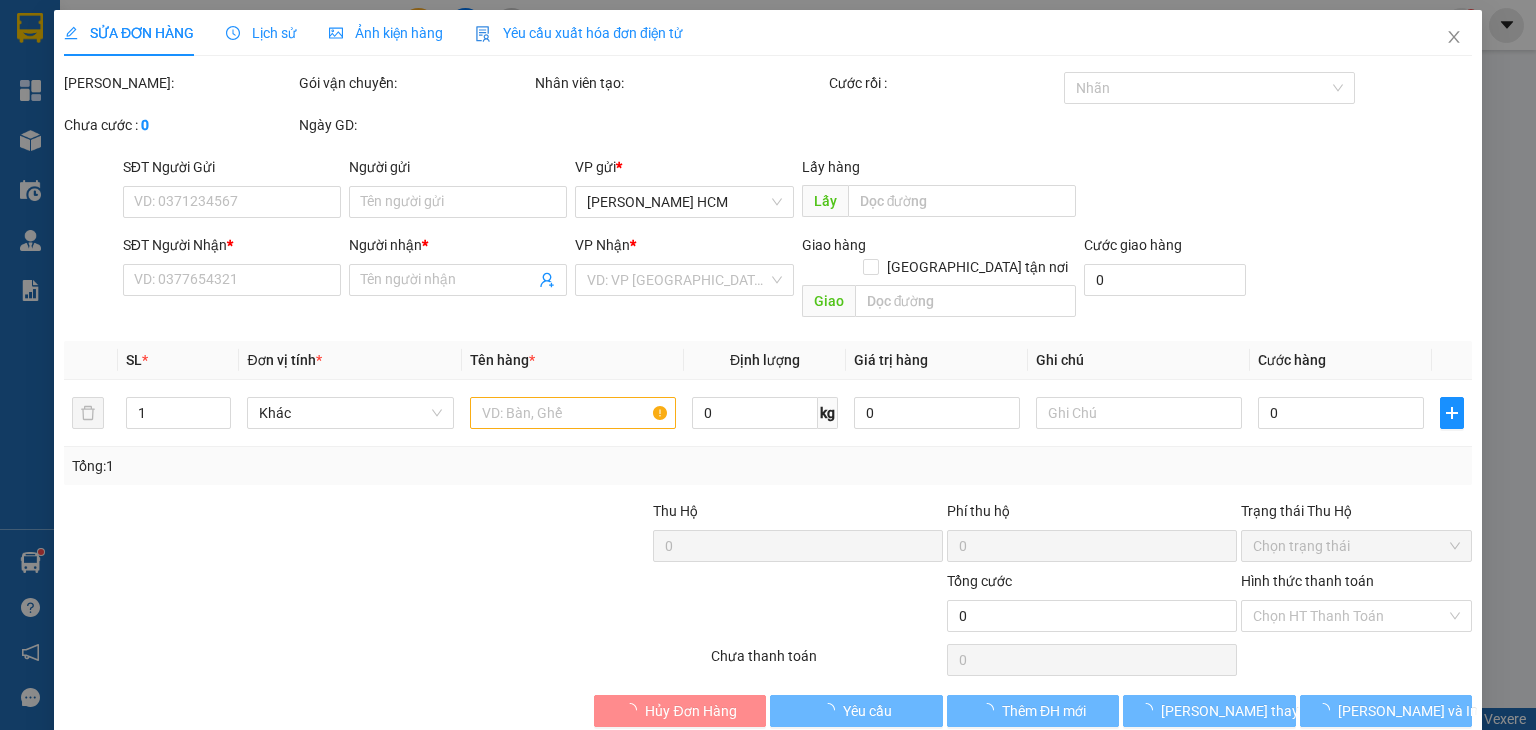 type on "0909002779" 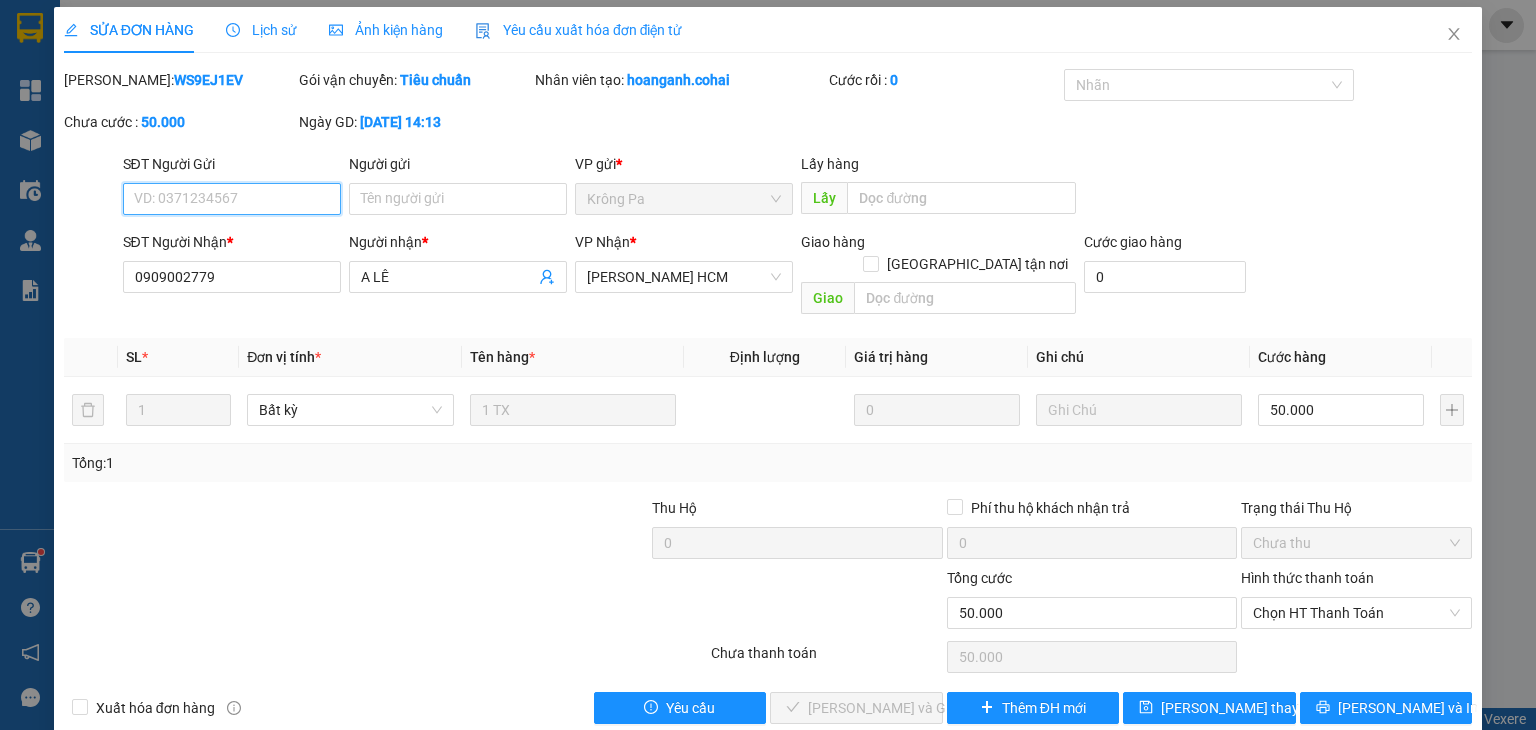 scroll, scrollTop: 13, scrollLeft: 0, axis: vertical 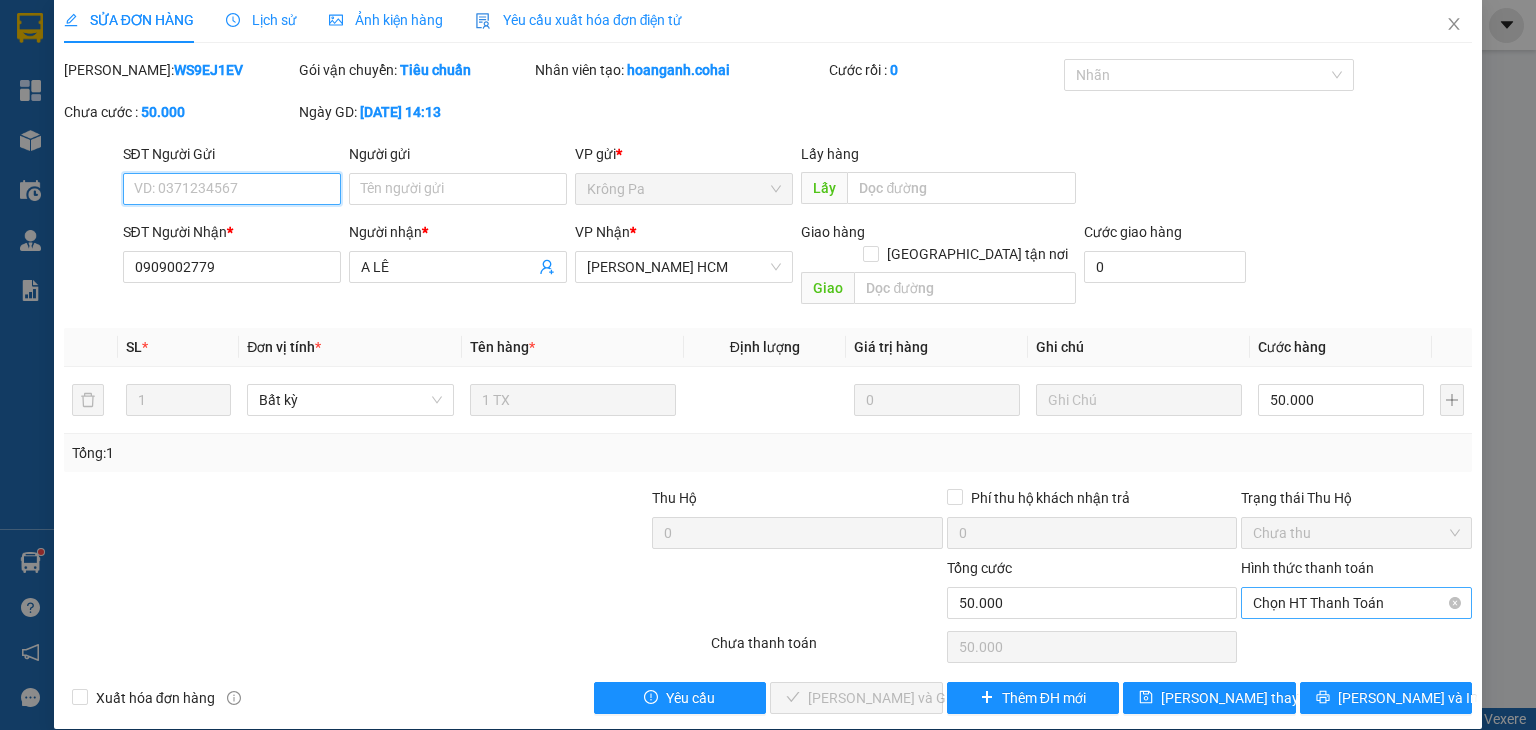 click on "Chọn HT Thanh Toán" at bounding box center (1356, 603) 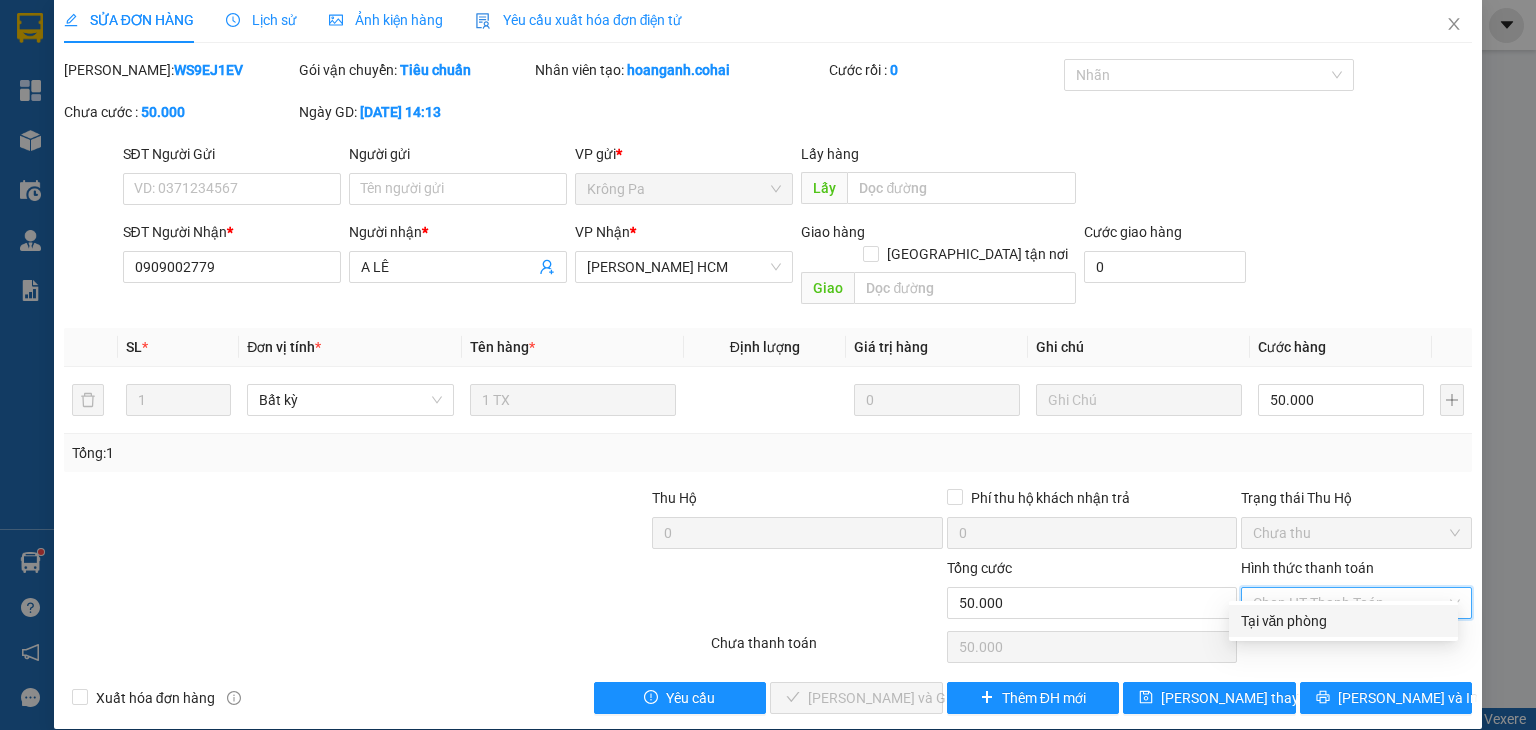 drag, startPoint x: 1292, startPoint y: 611, endPoint x: 1040, endPoint y: 604, distance: 252.0972 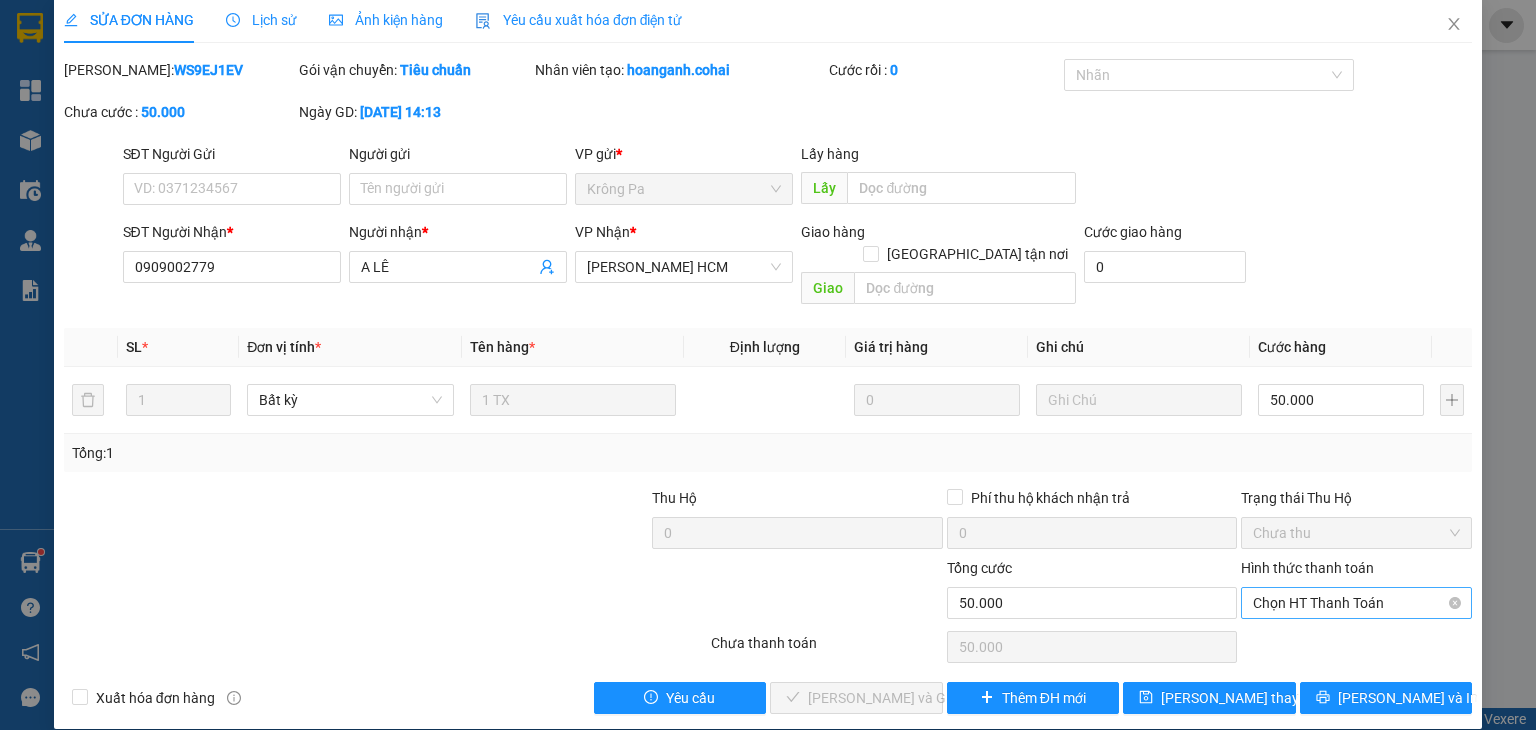click on "Chọn HT Thanh Toán" at bounding box center (1356, 603) 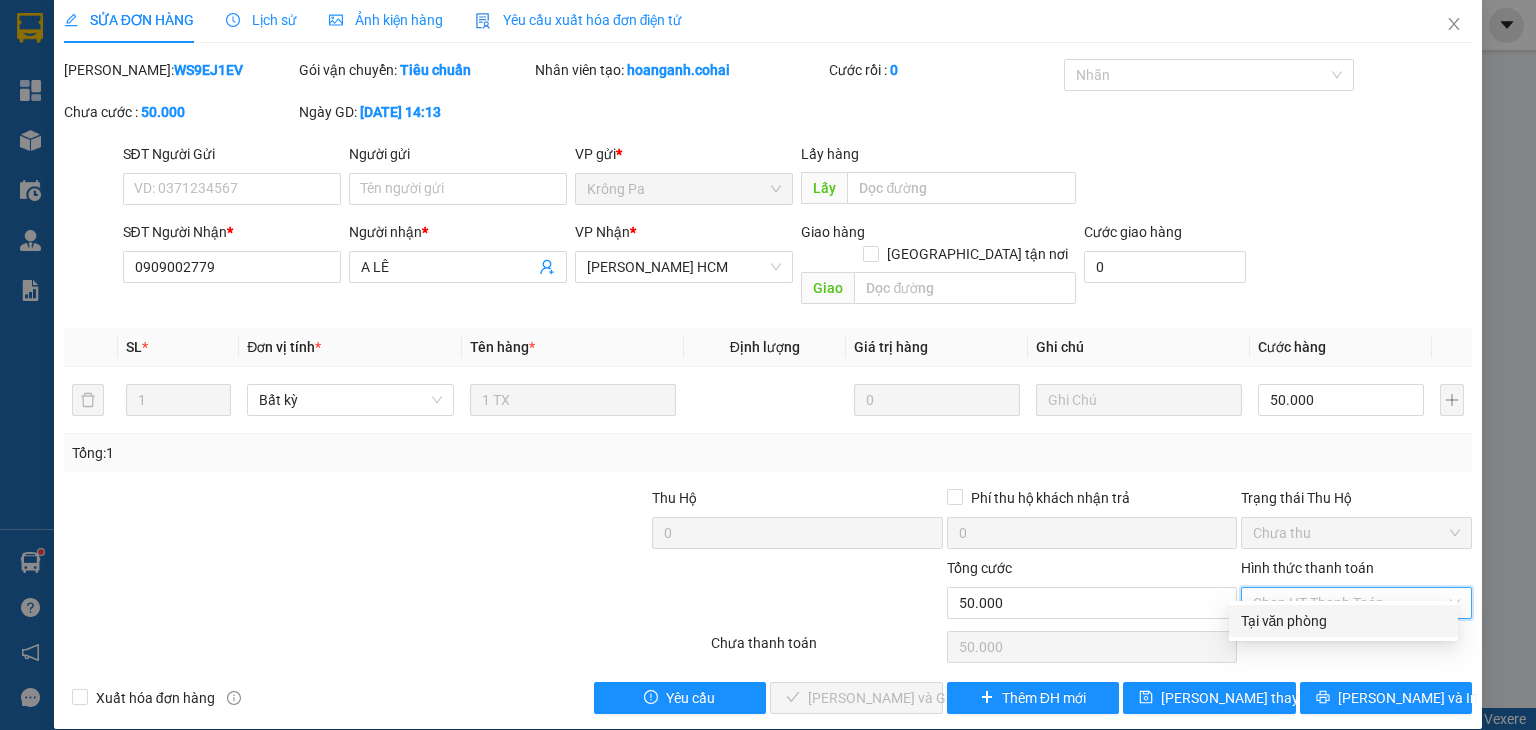 drag, startPoint x: 1323, startPoint y: 619, endPoint x: 1023, endPoint y: 599, distance: 300.66592 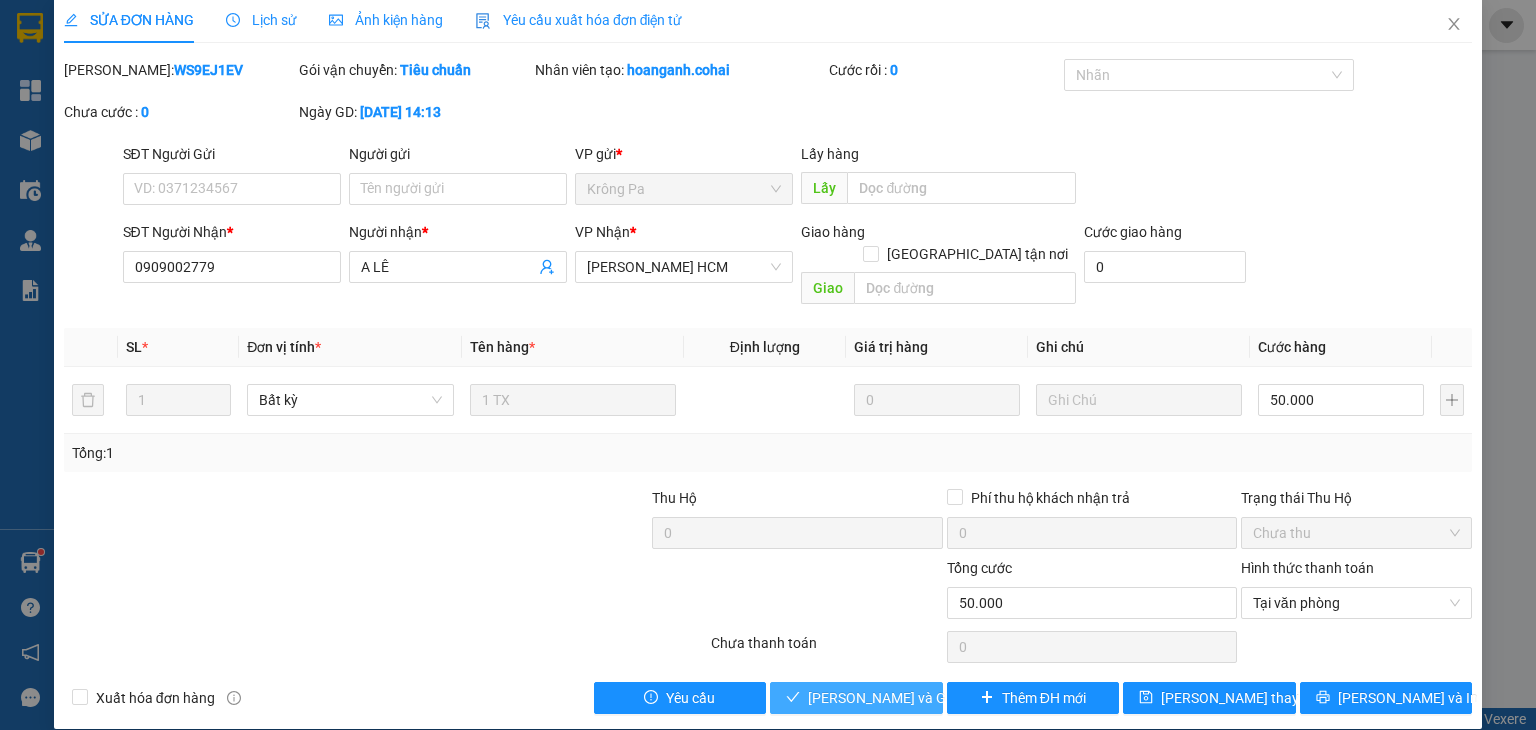 drag, startPoint x: 869, startPoint y: 673, endPoint x: 880, endPoint y: 665, distance: 13.601471 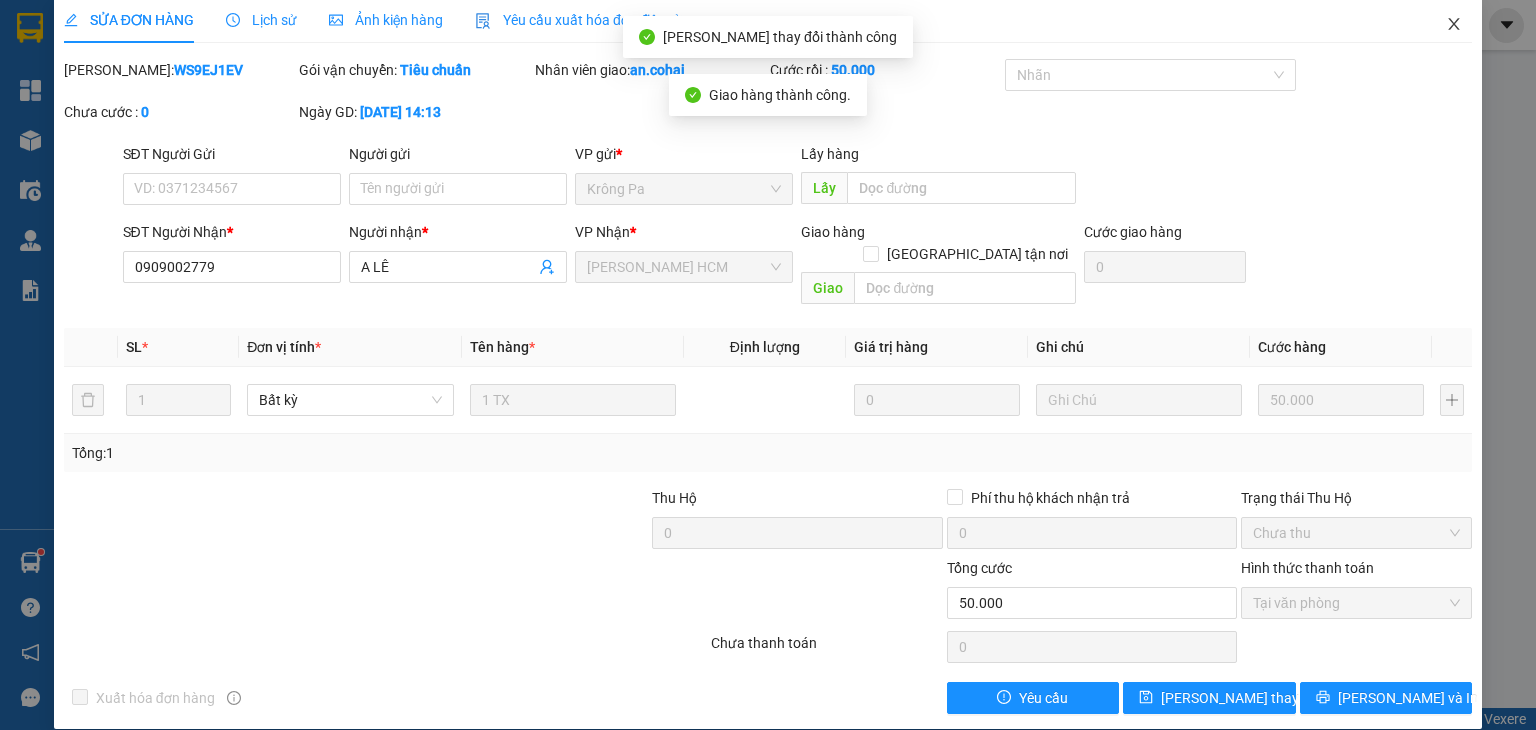 click 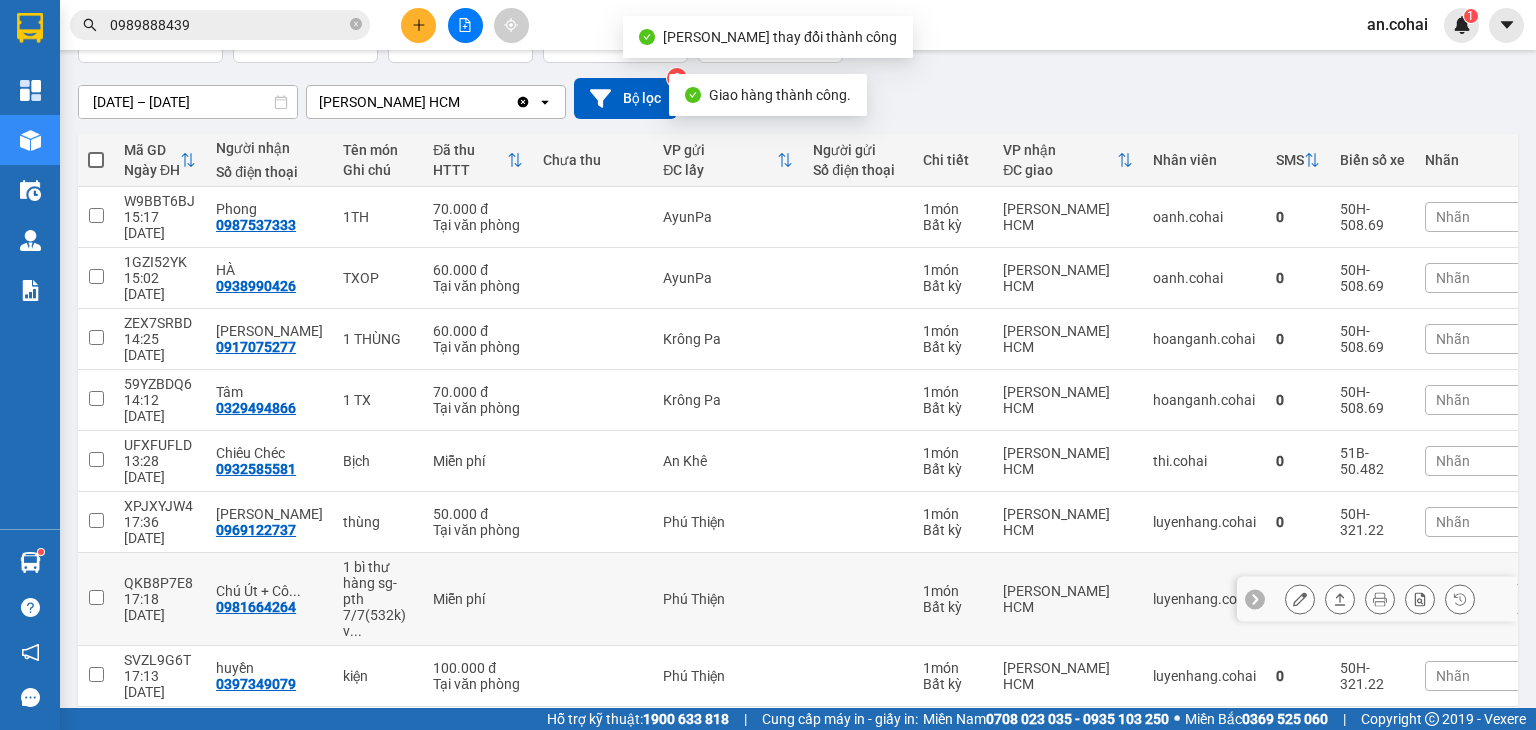 scroll, scrollTop: 200, scrollLeft: 0, axis: vertical 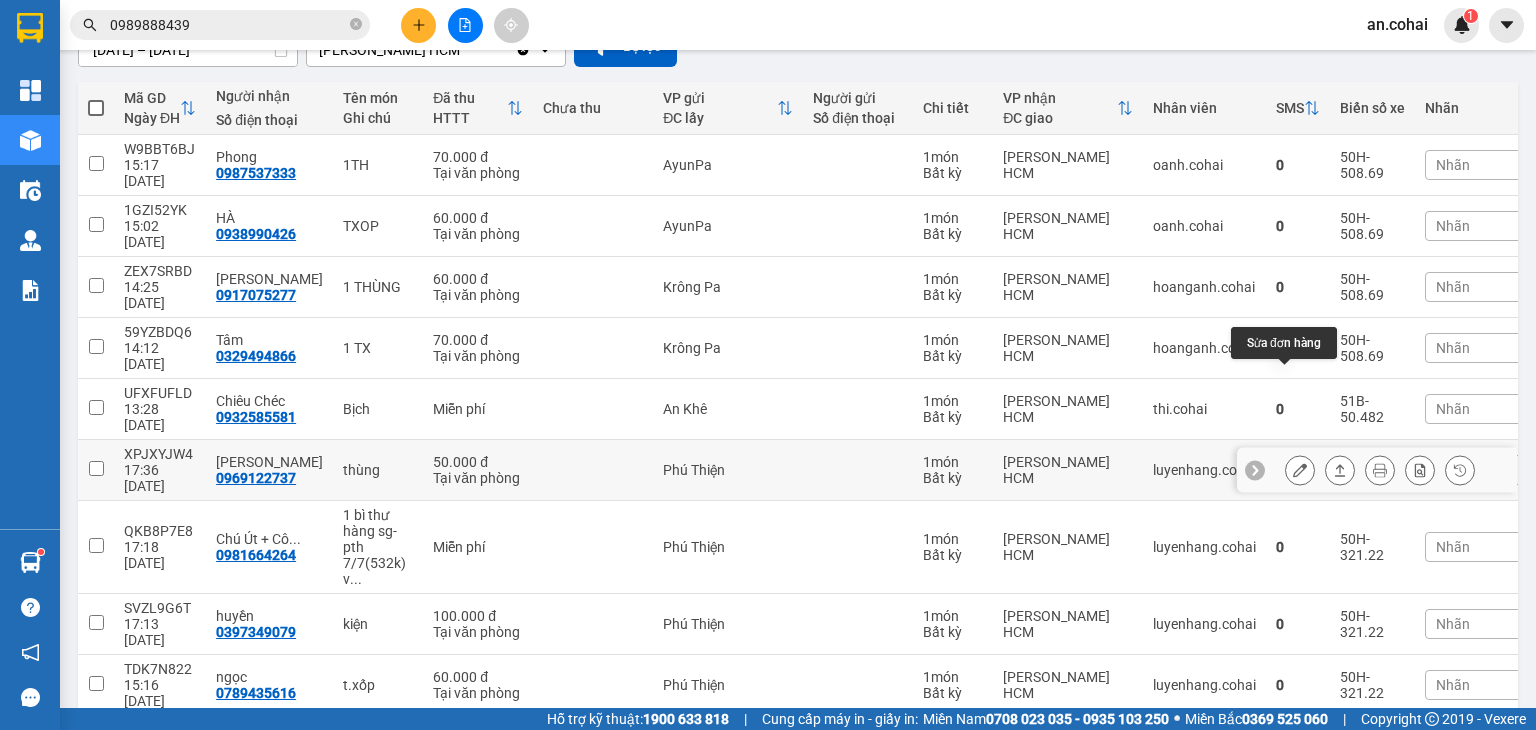 click 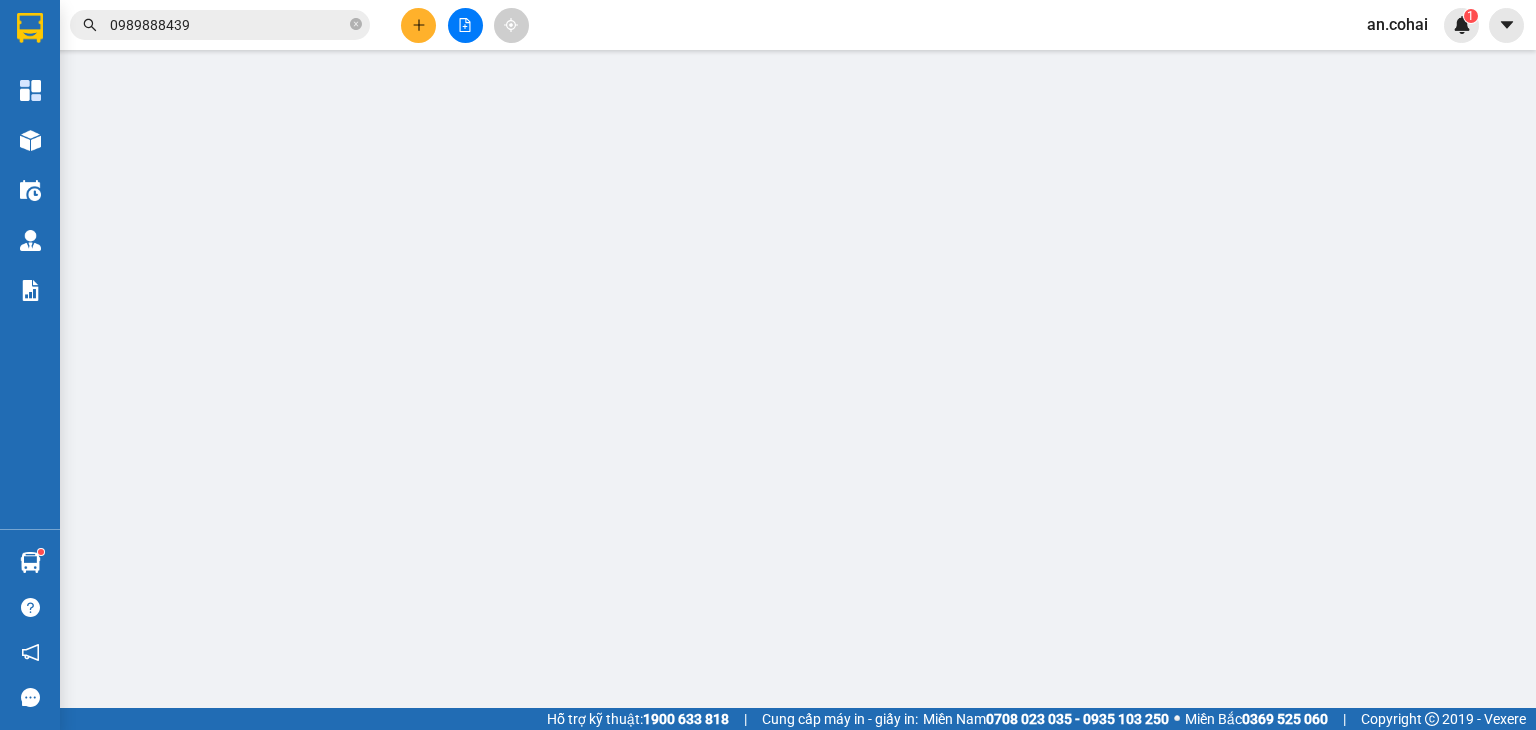 scroll, scrollTop: 0, scrollLeft: 0, axis: both 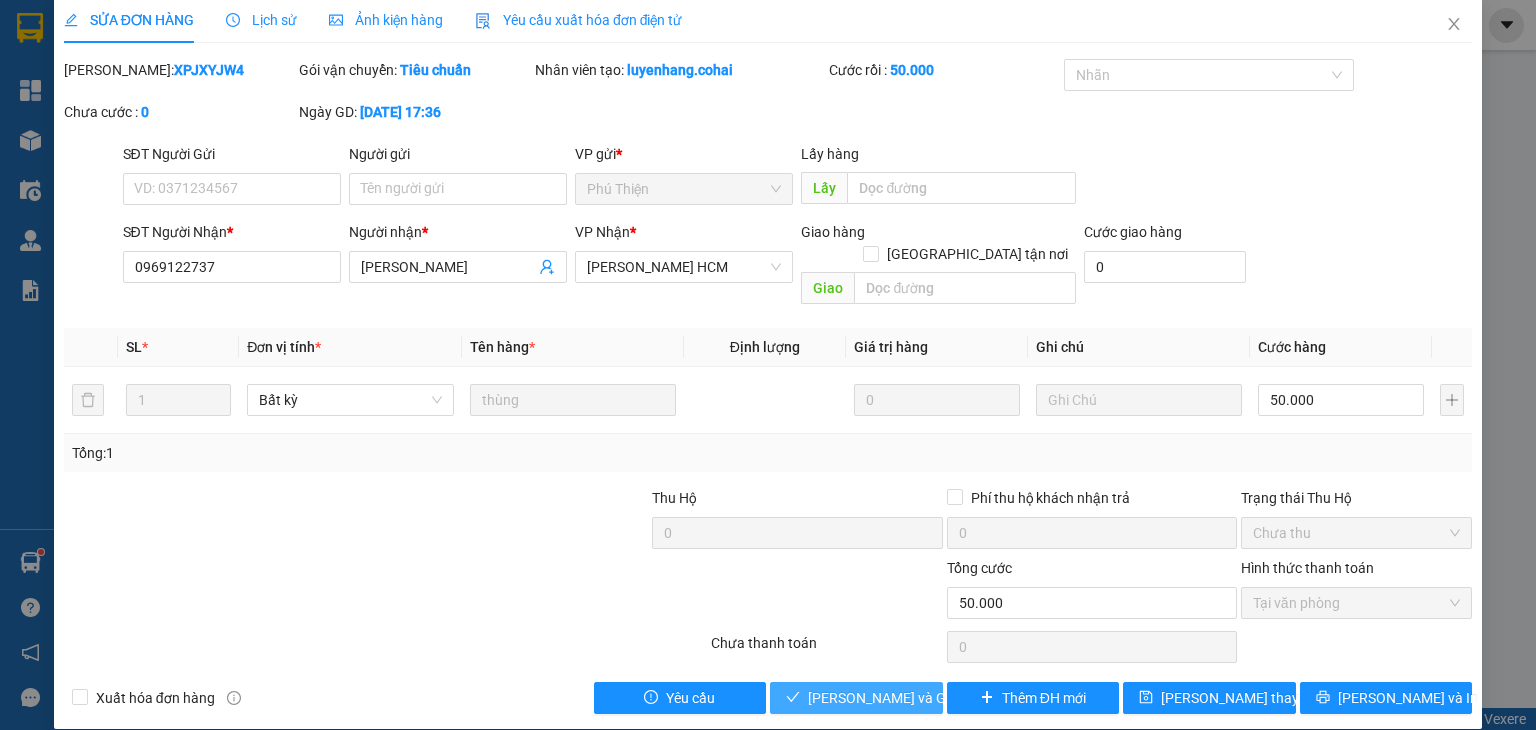click on "[PERSON_NAME] và Giao hàng" at bounding box center (904, 698) 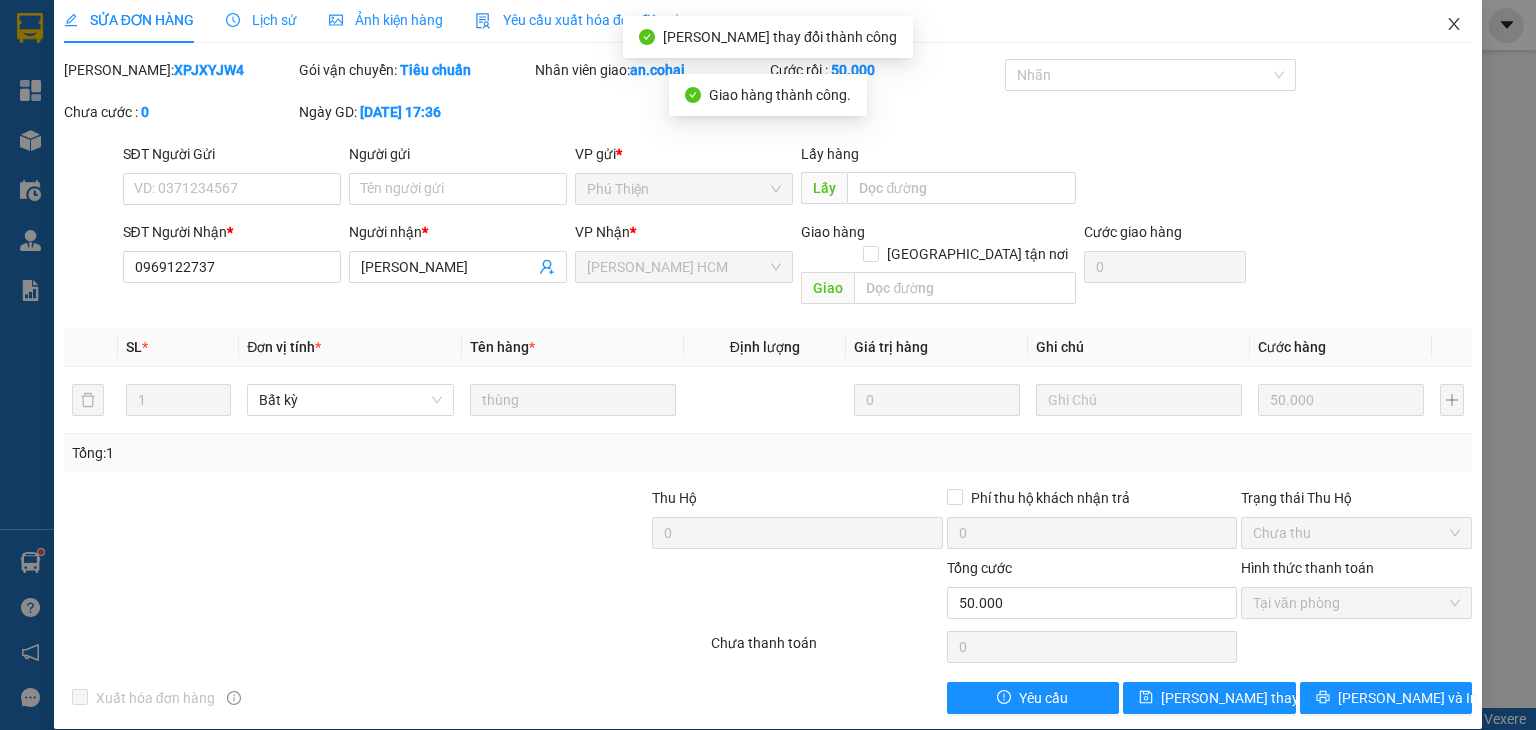 click 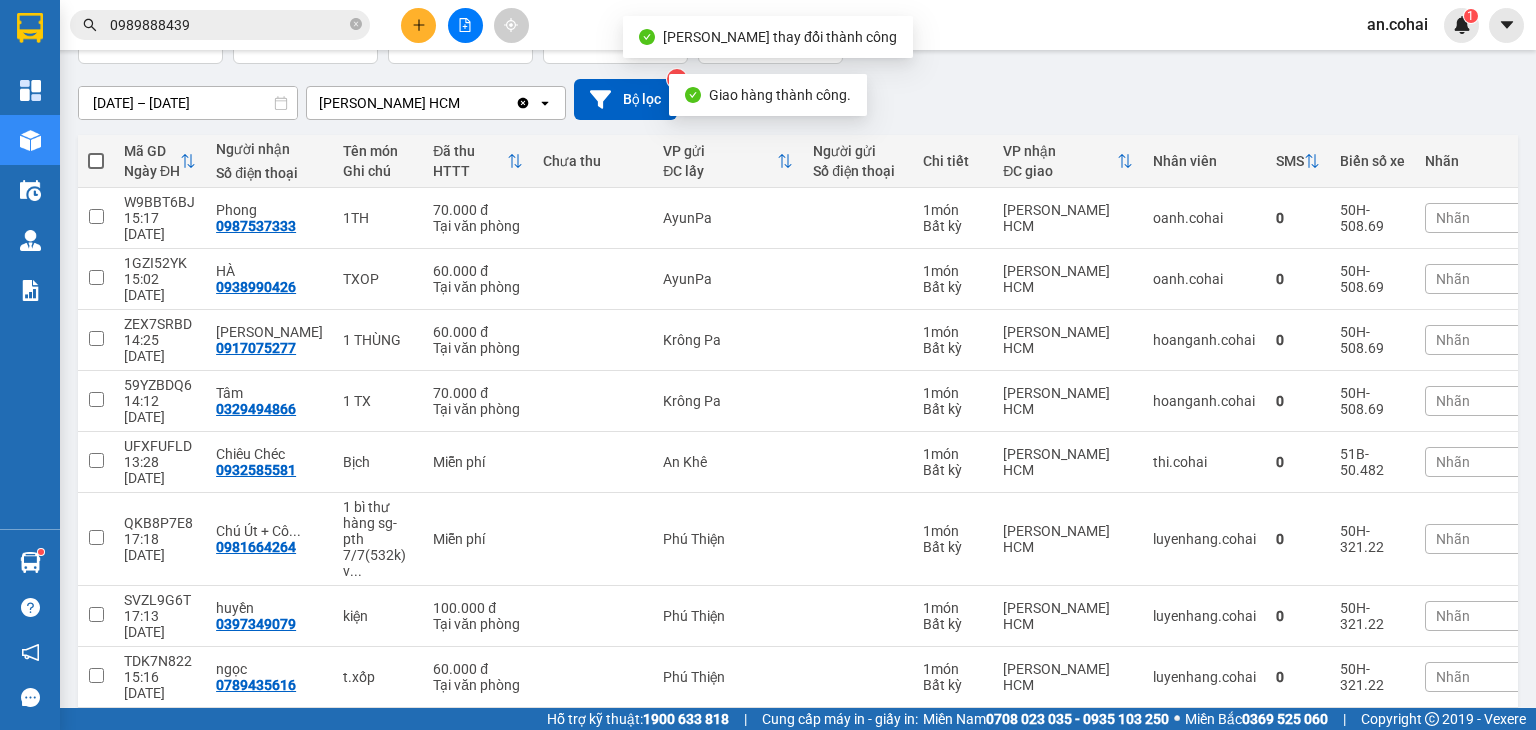 scroll, scrollTop: 212, scrollLeft: 0, axis: vertical 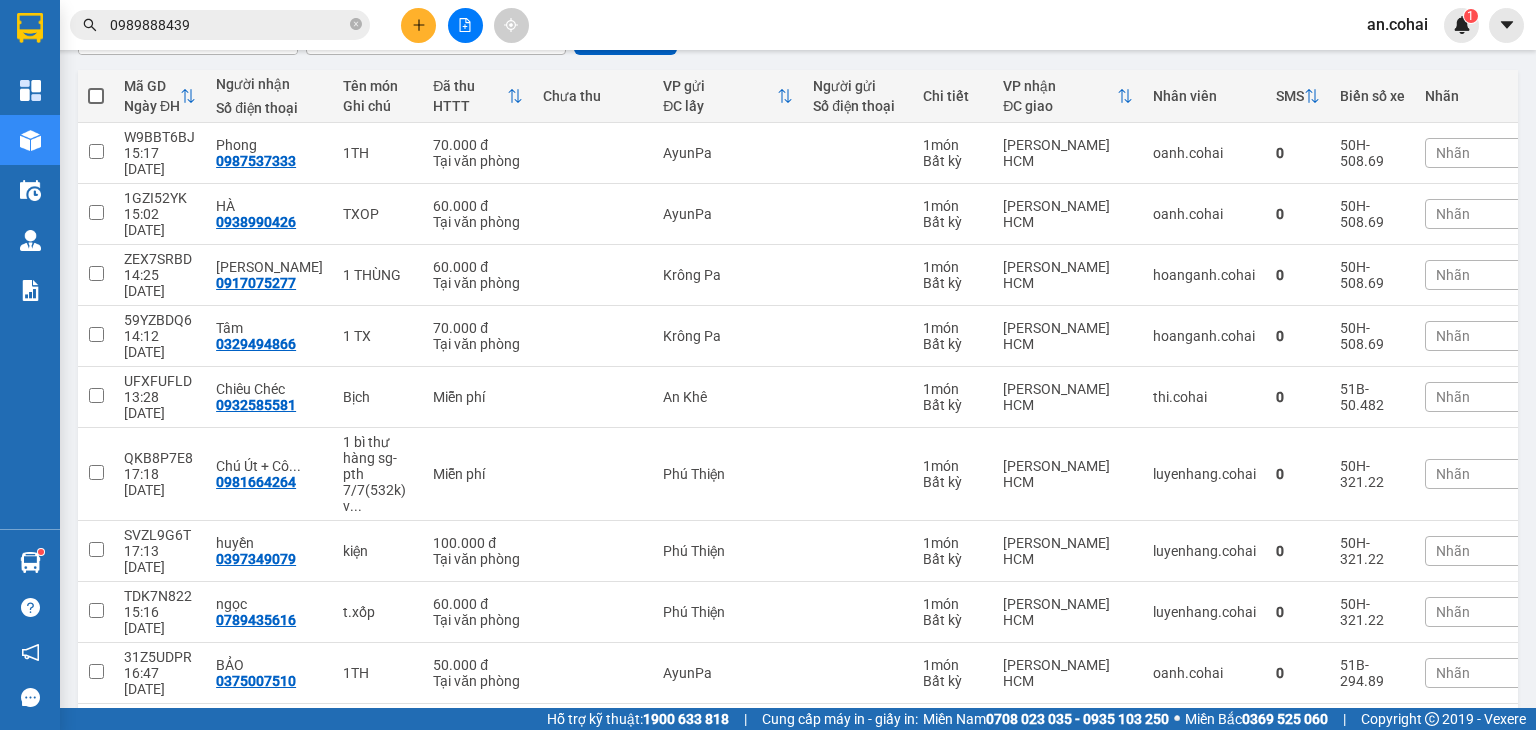 click on "3" at bounding box center (1300, 797) 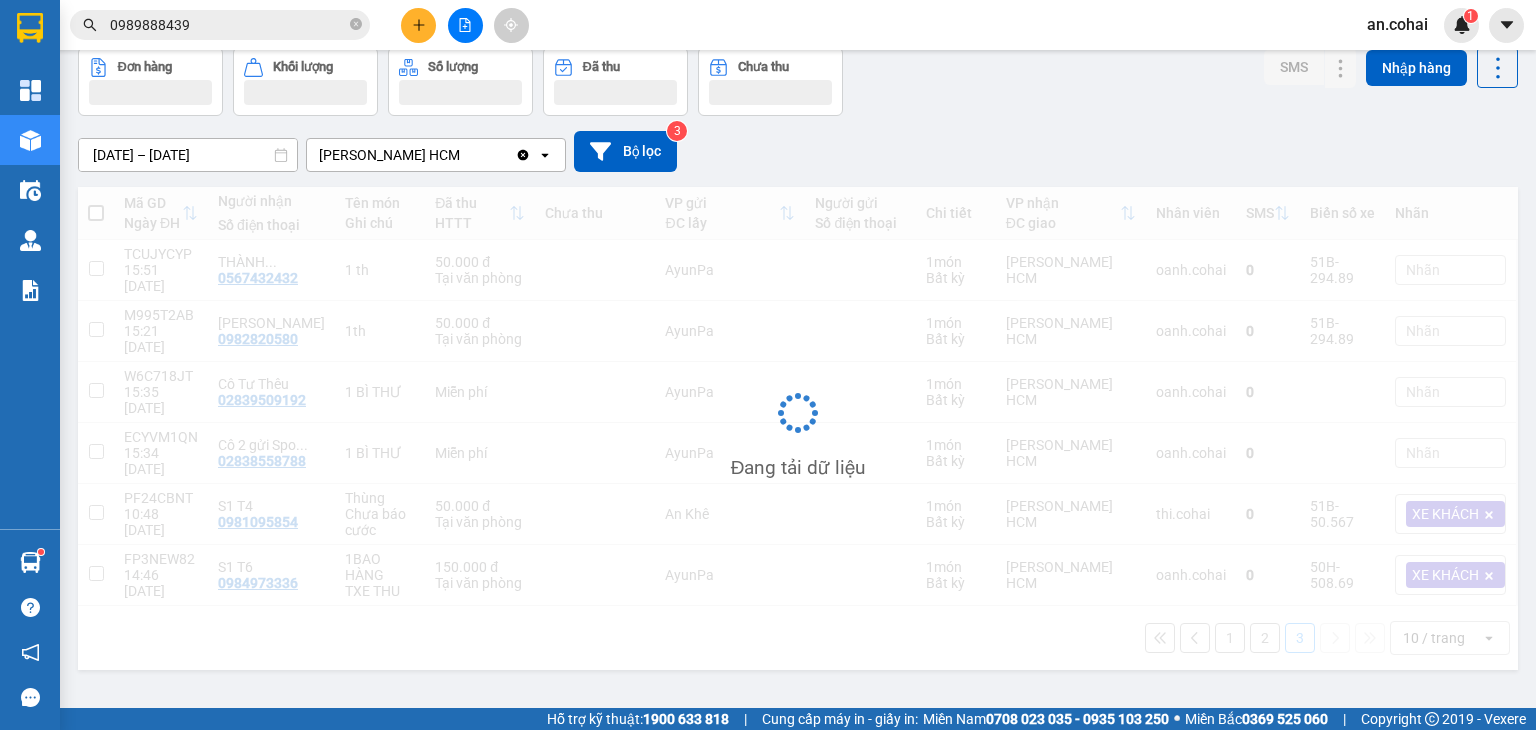 scroll, scrollTop: 92, scrollLeft: 0, axis: vertical 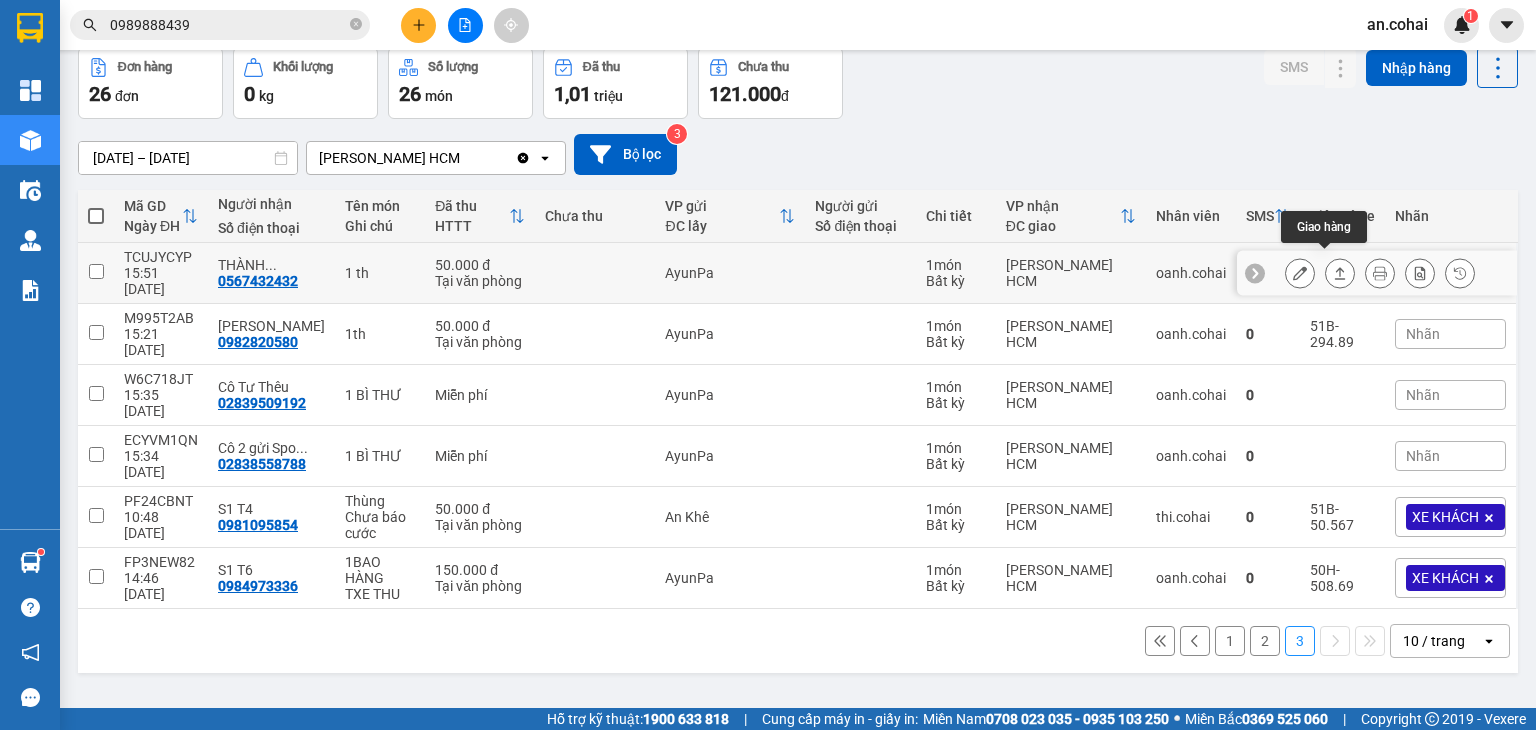 click 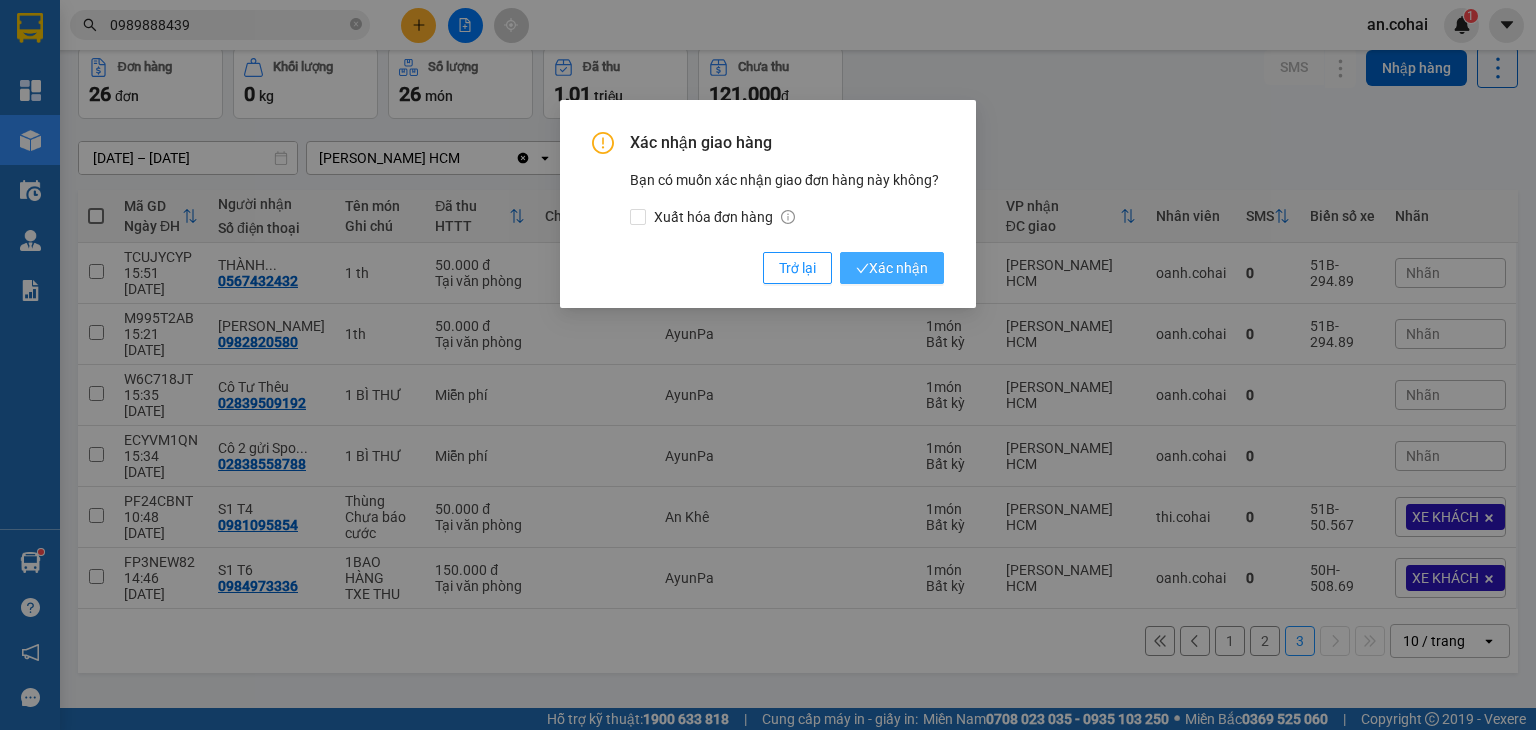 click on "Xác nhận" at bounding box center (892, 268) 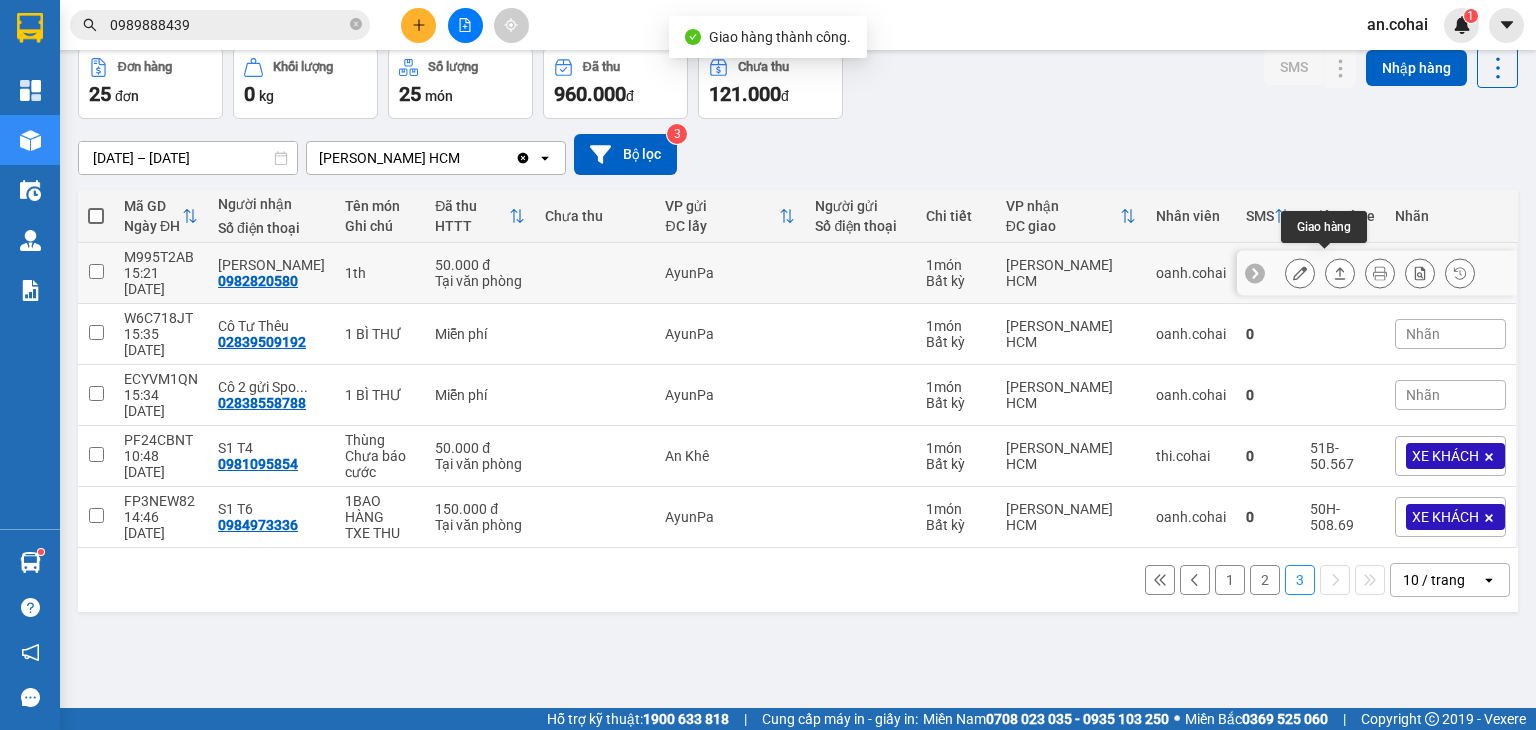 click 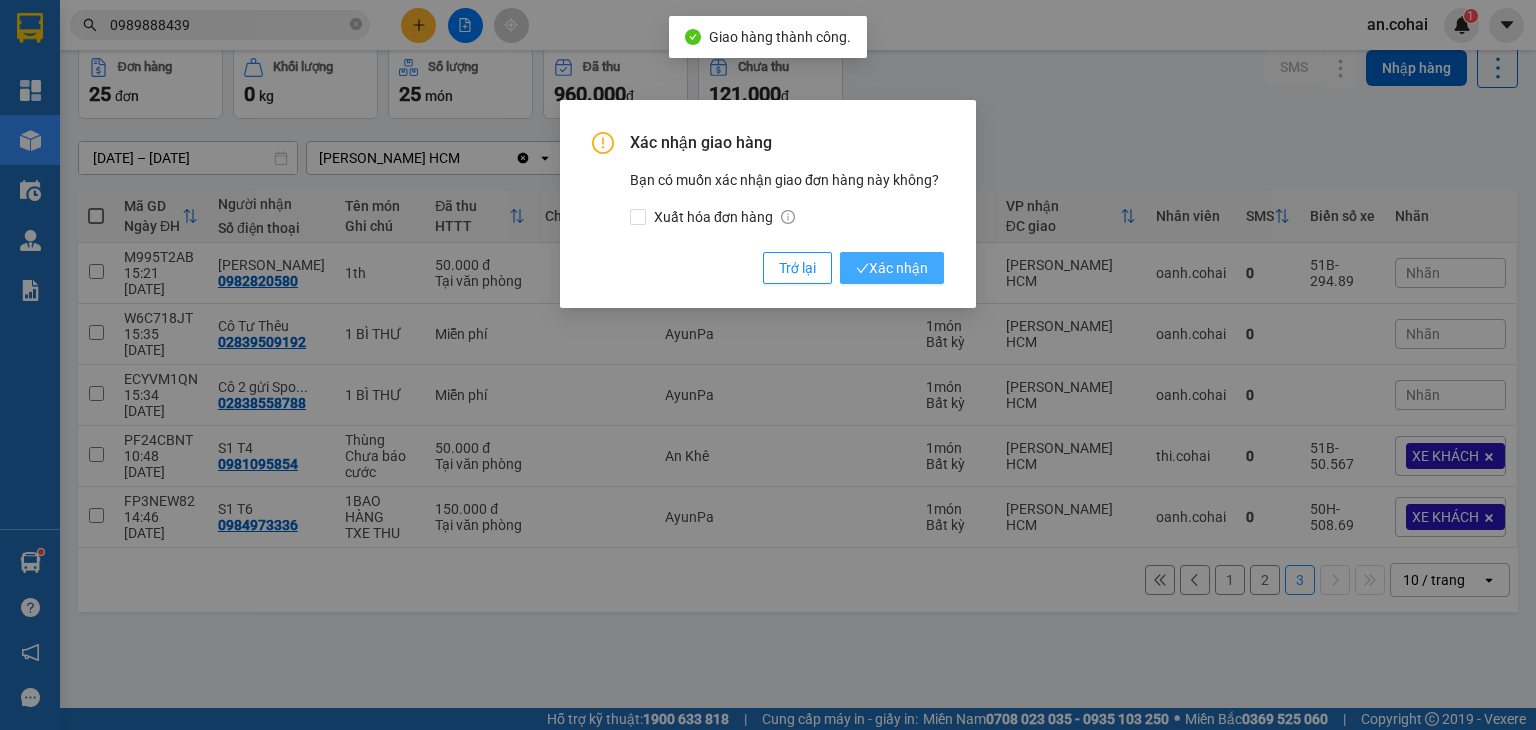 click on "Xác nhận" at bounding box center [892, 268] 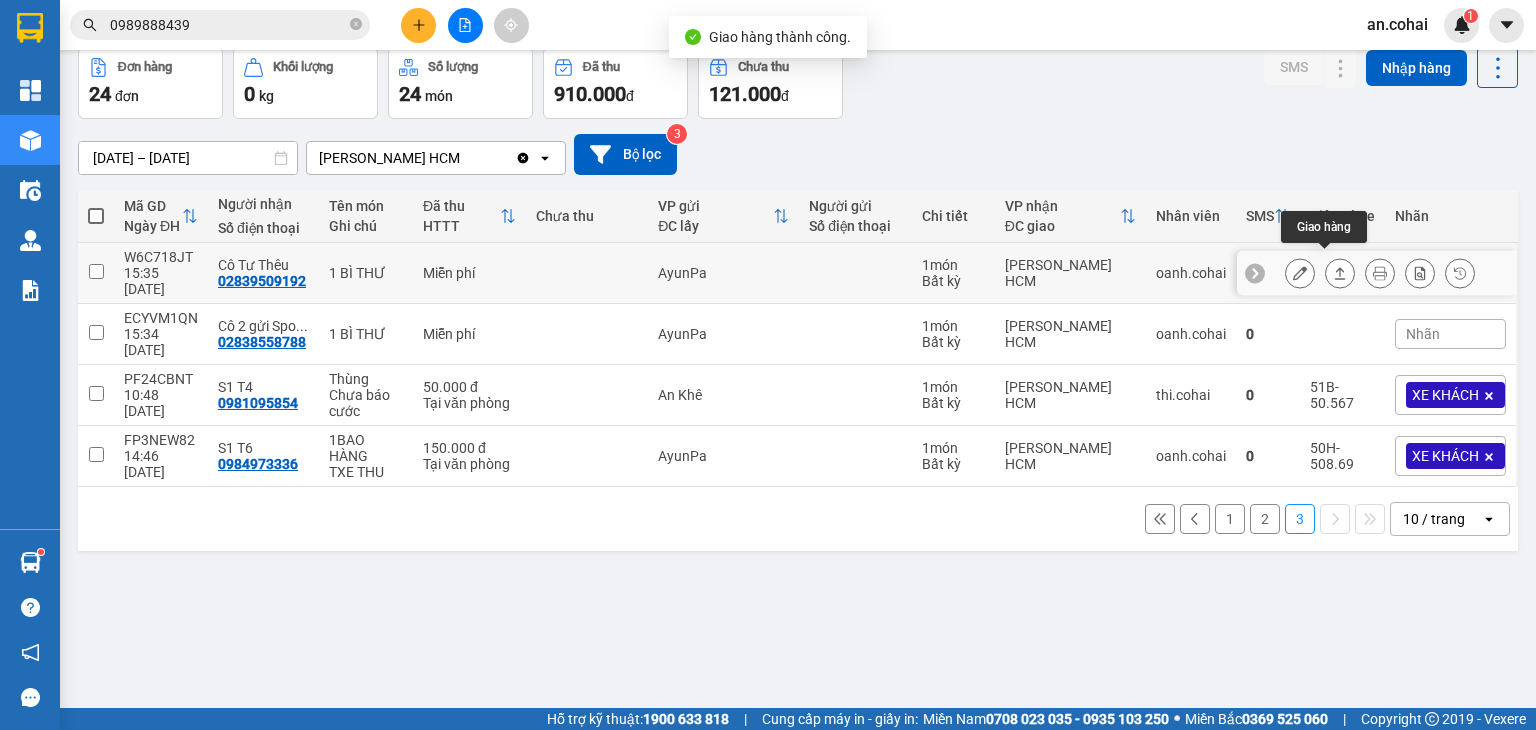 click 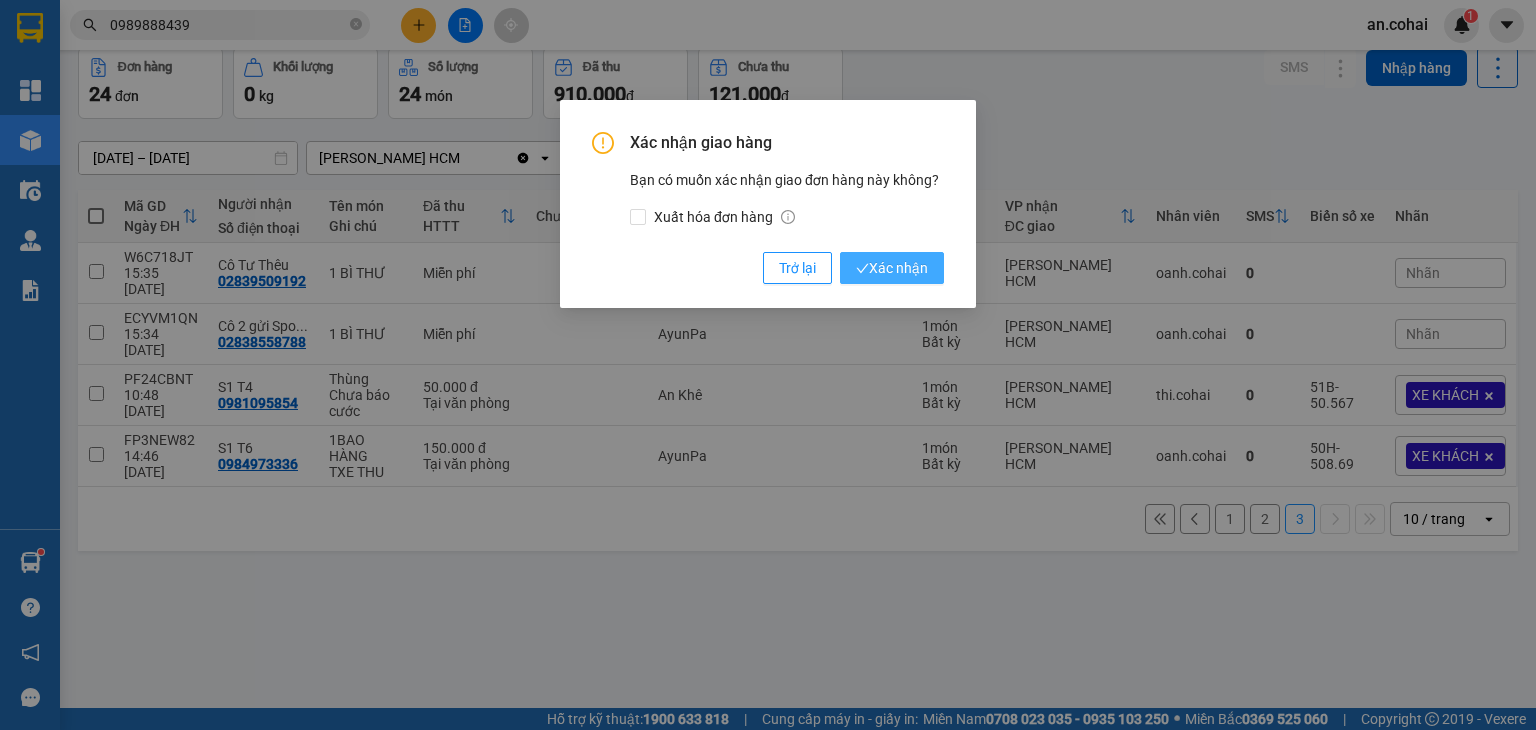 click on "Xác nhận" at bounding box center [892, 268] 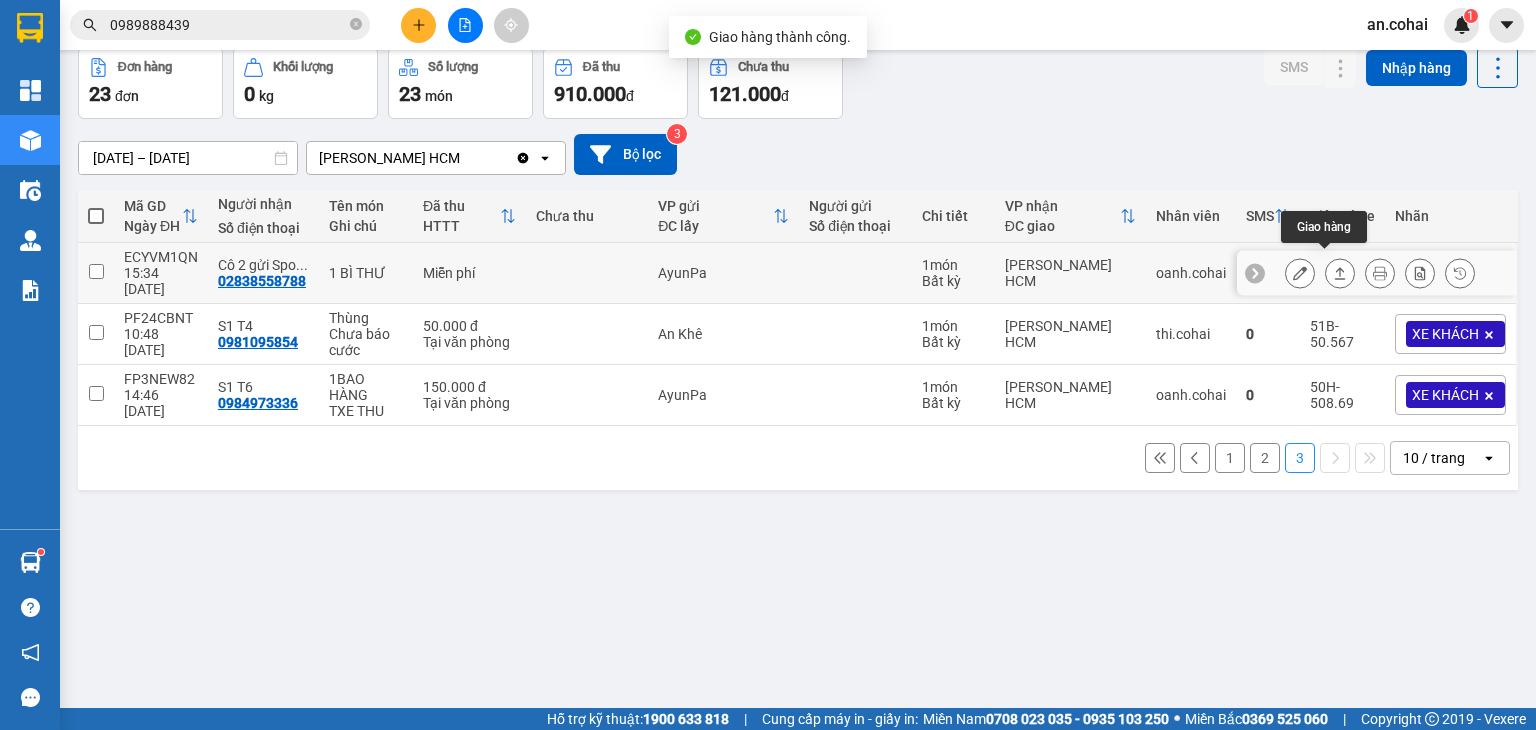 click 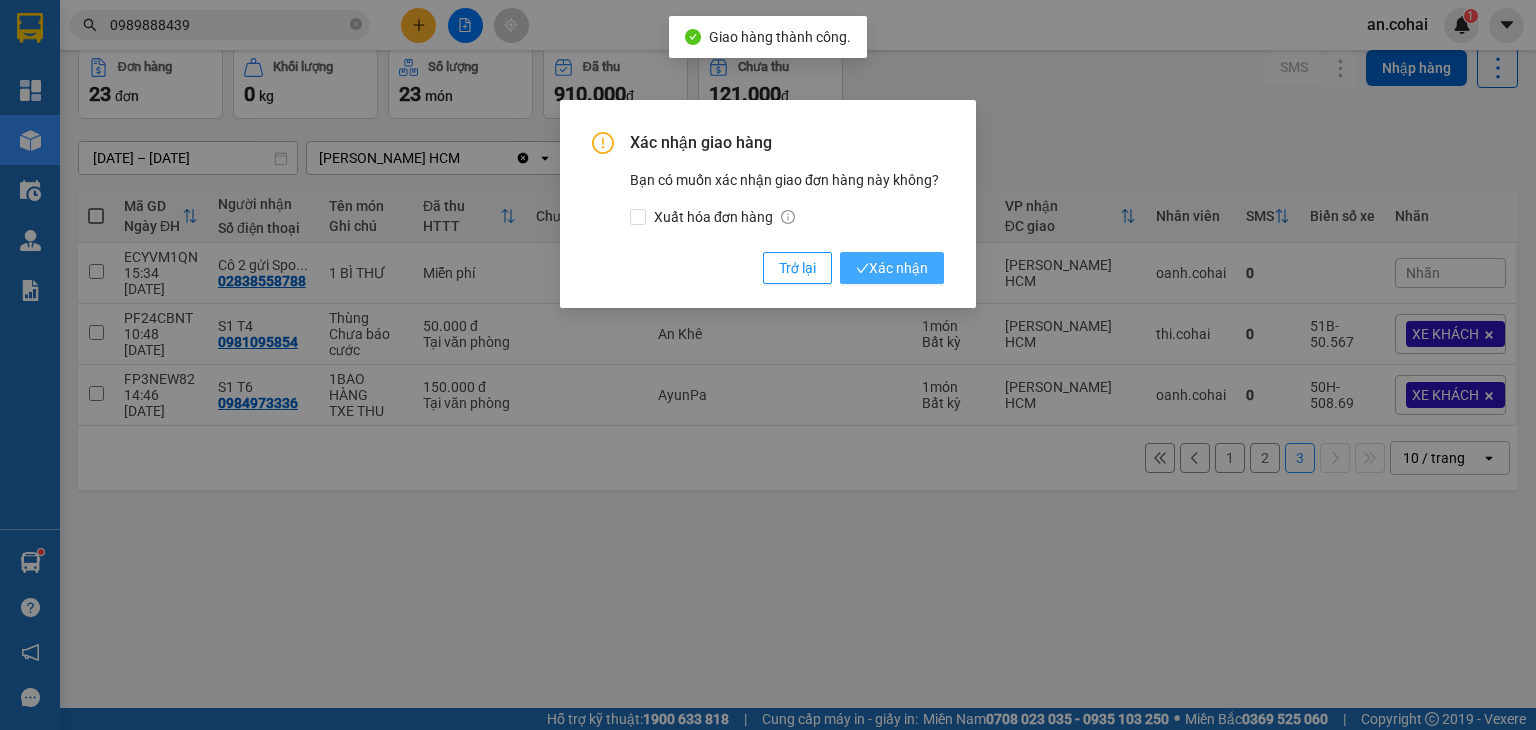 click on "Xác nhận" at bounding box center (892, 268) 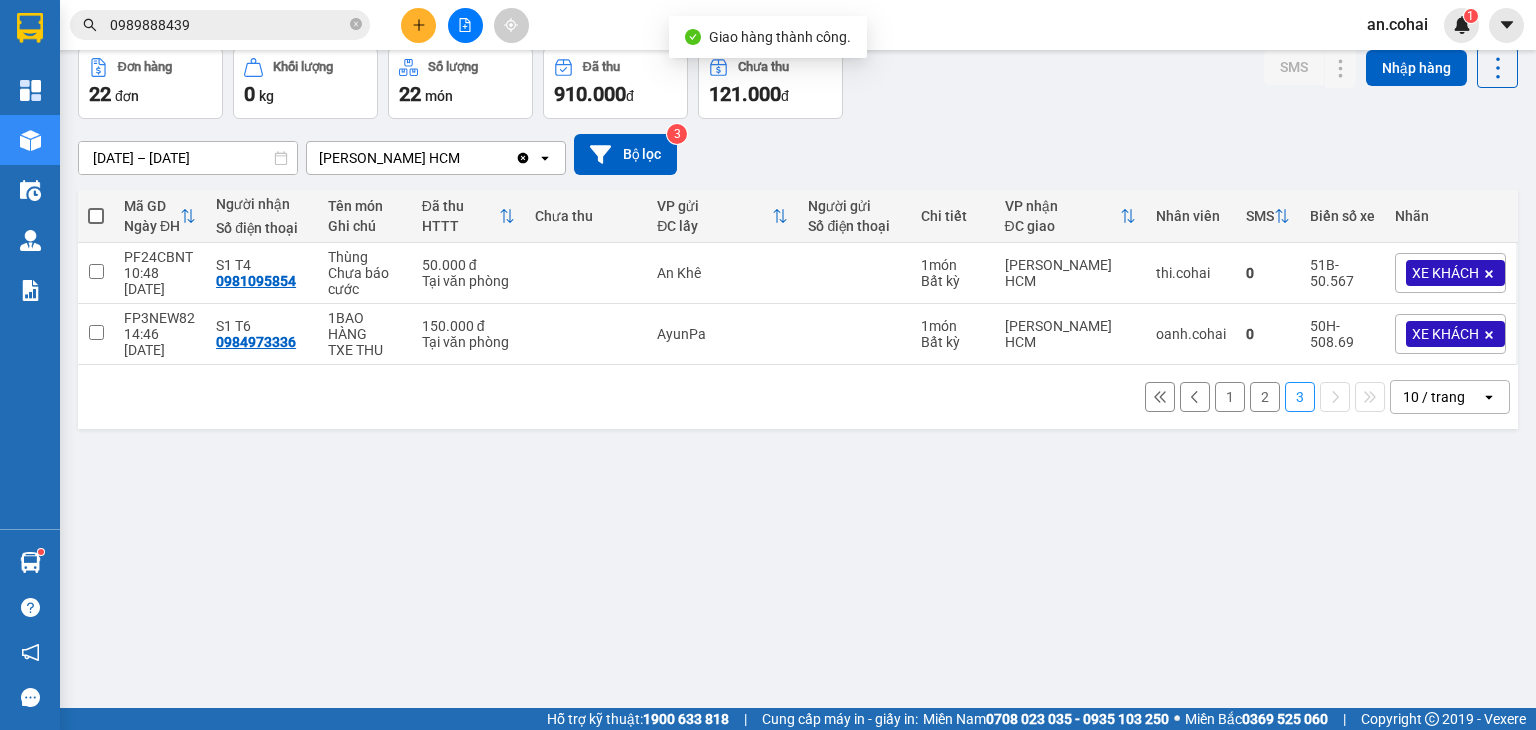 click on "2" at bounding box center (1265, 397) 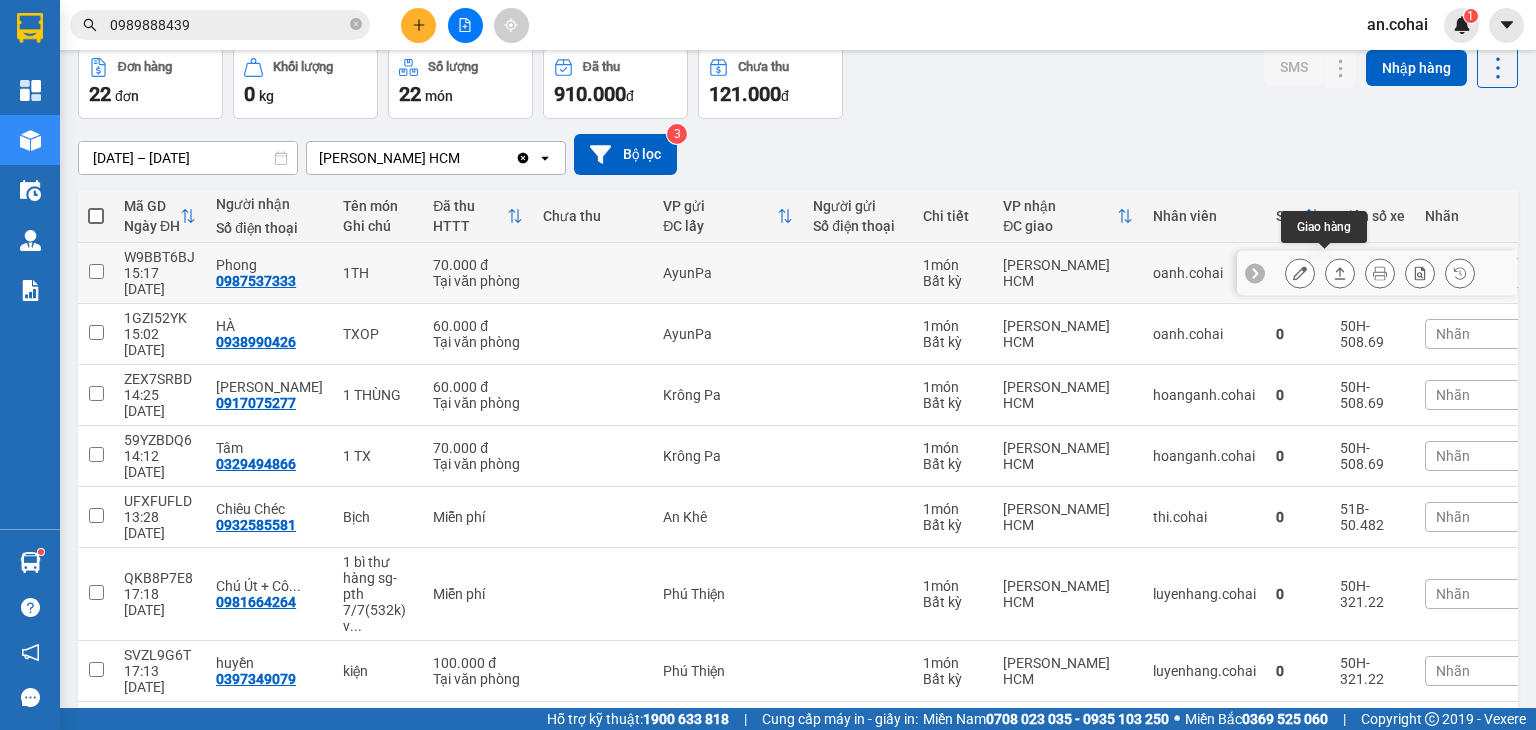 click at bounding box center (1340, 273) 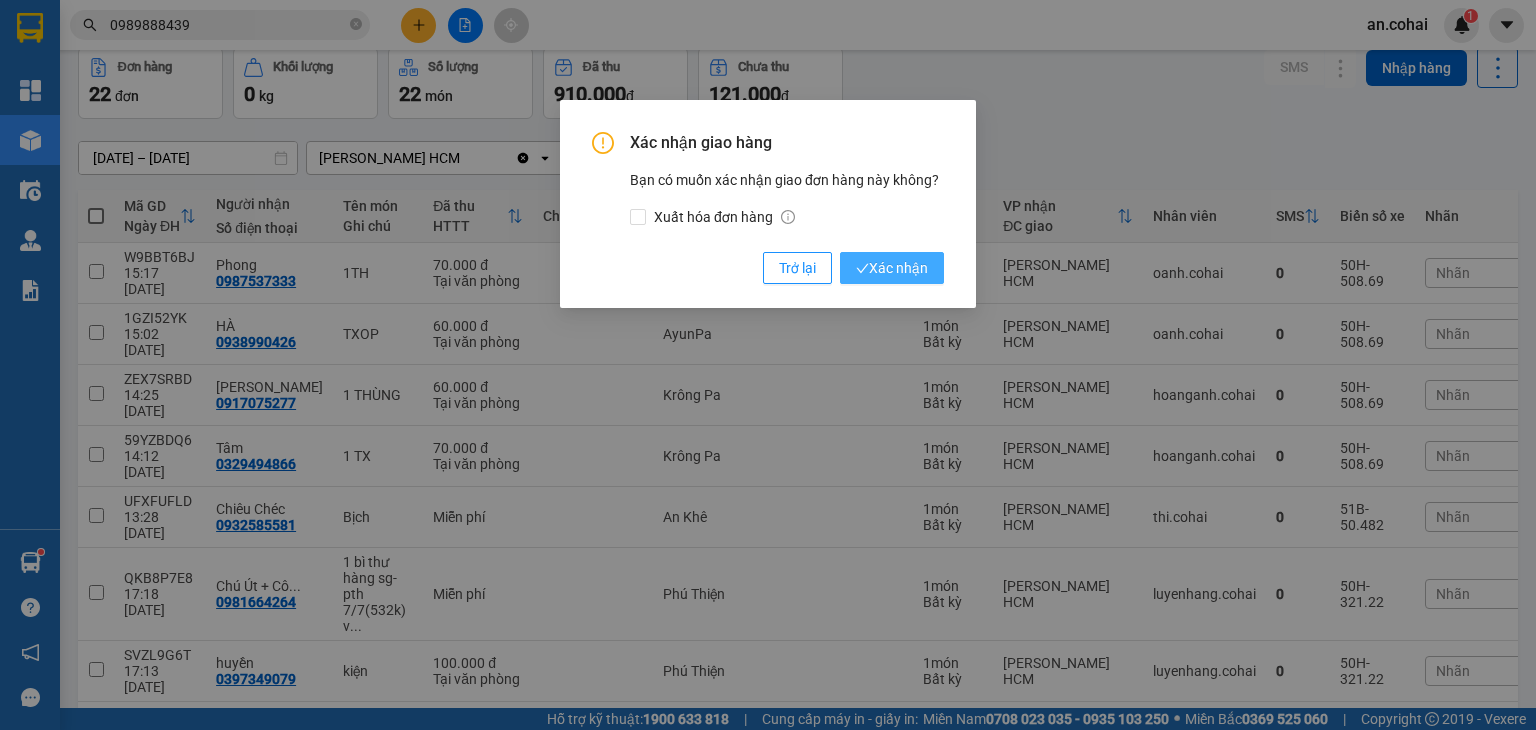 click on "Xác nhận" at bounding box center [892, 268] 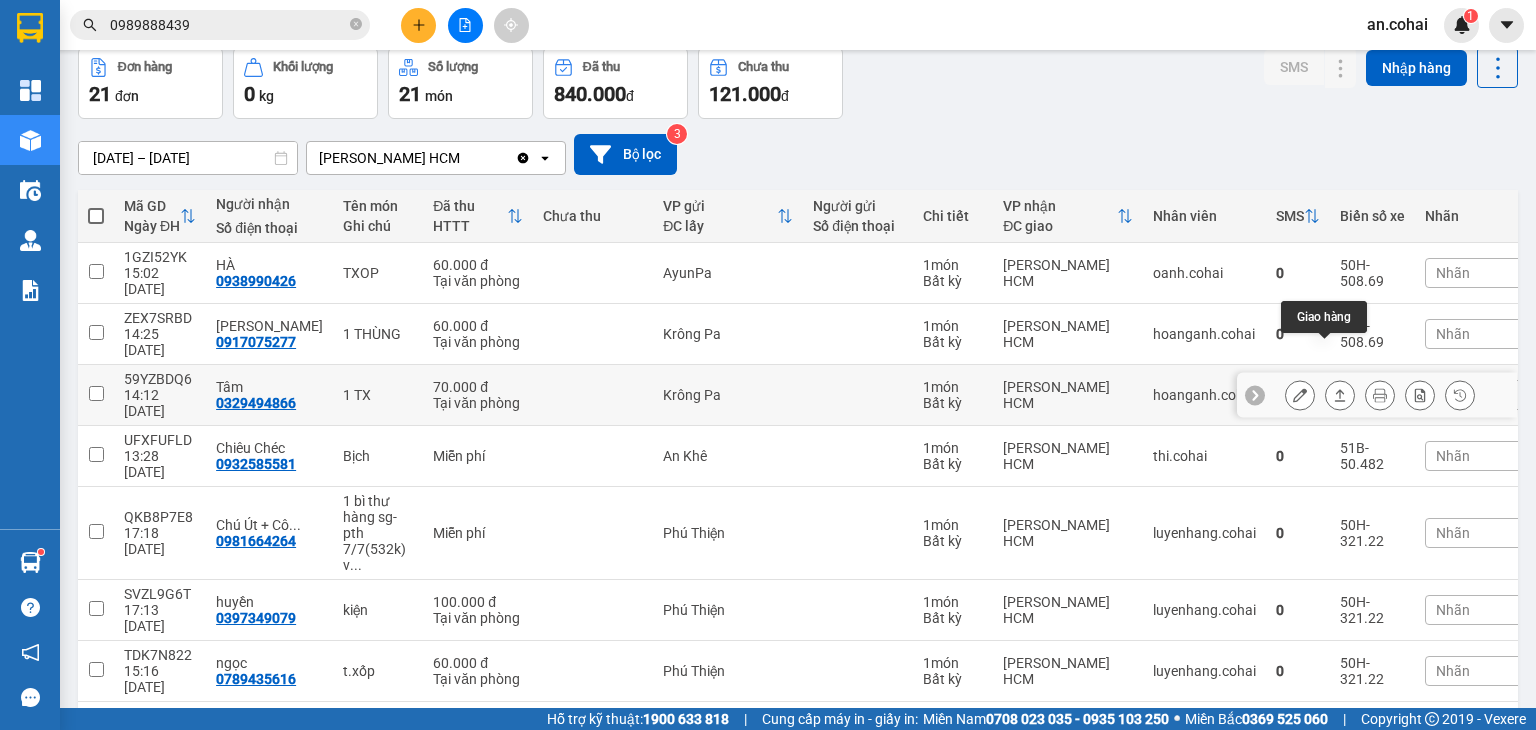 click at bounding box center (1340, 395) 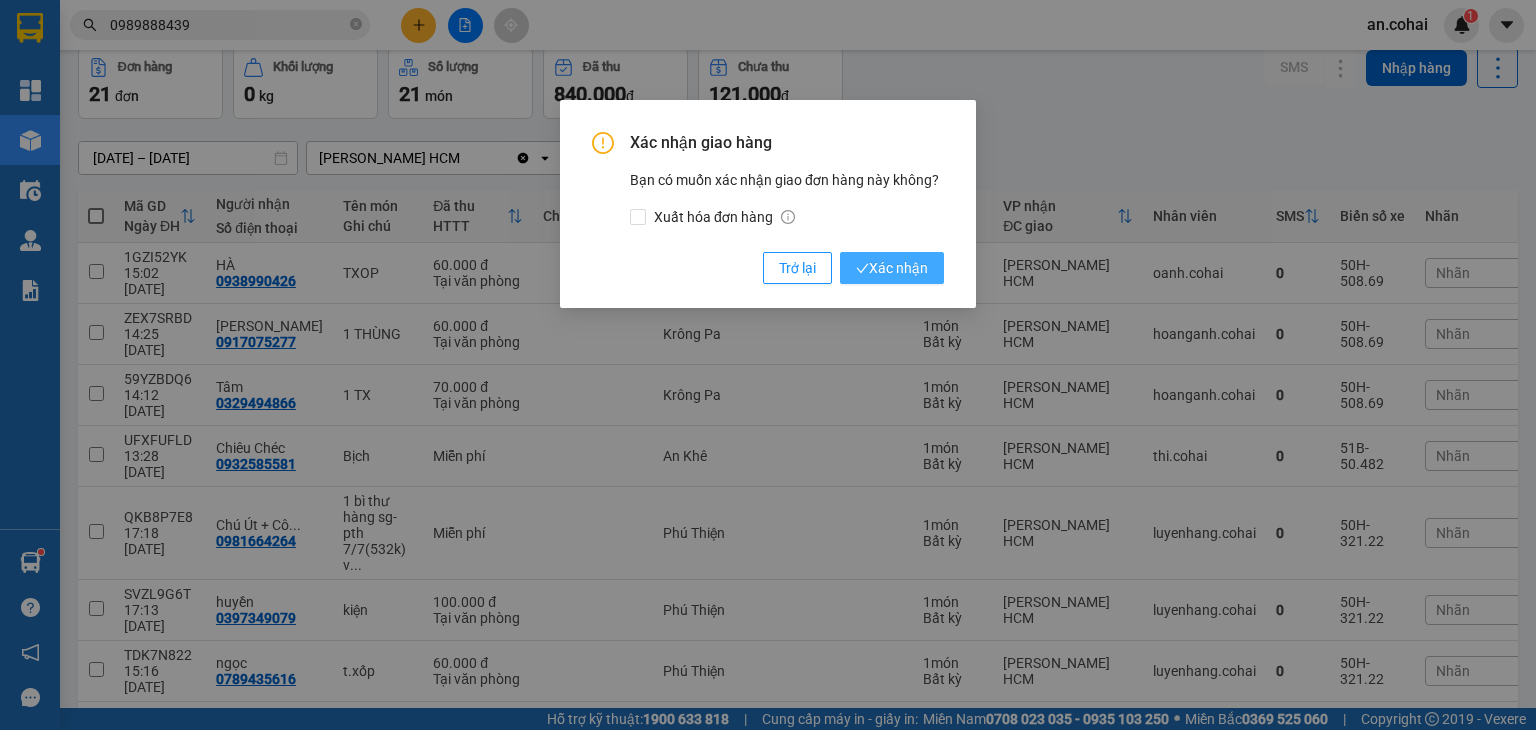 click on "Xác nhận" at bounding box center [892, 268] 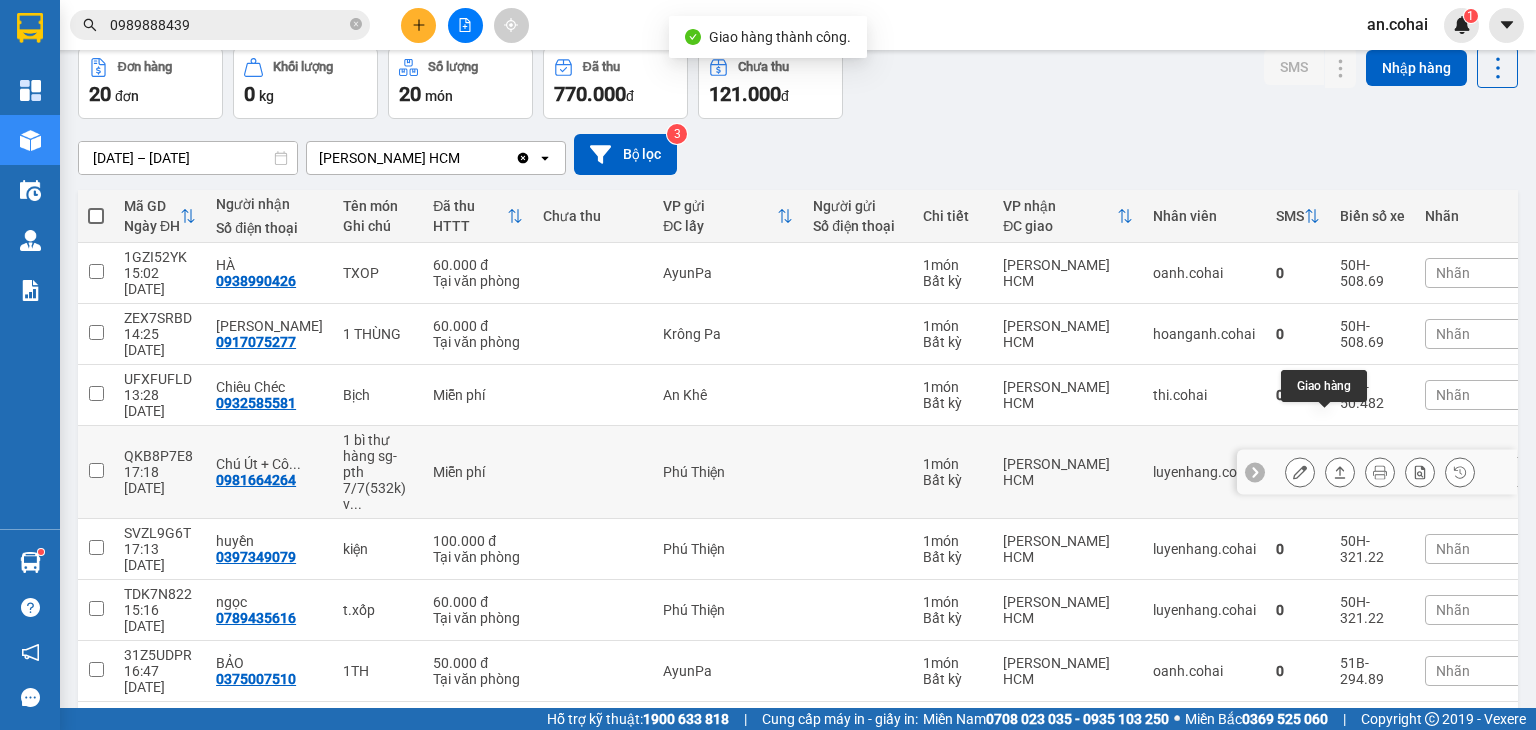click 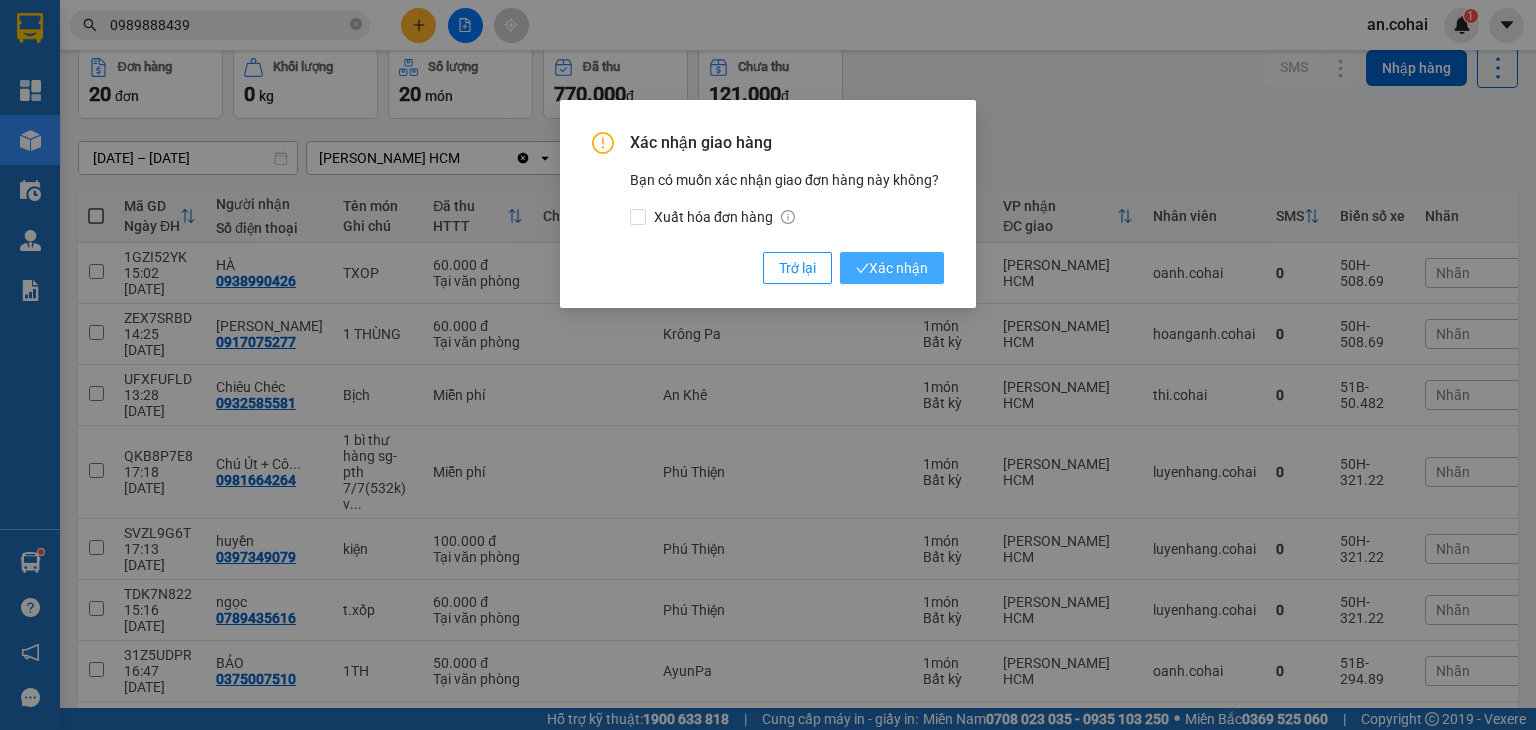 click on "Xác nhận" at bounding box center [892, 268] 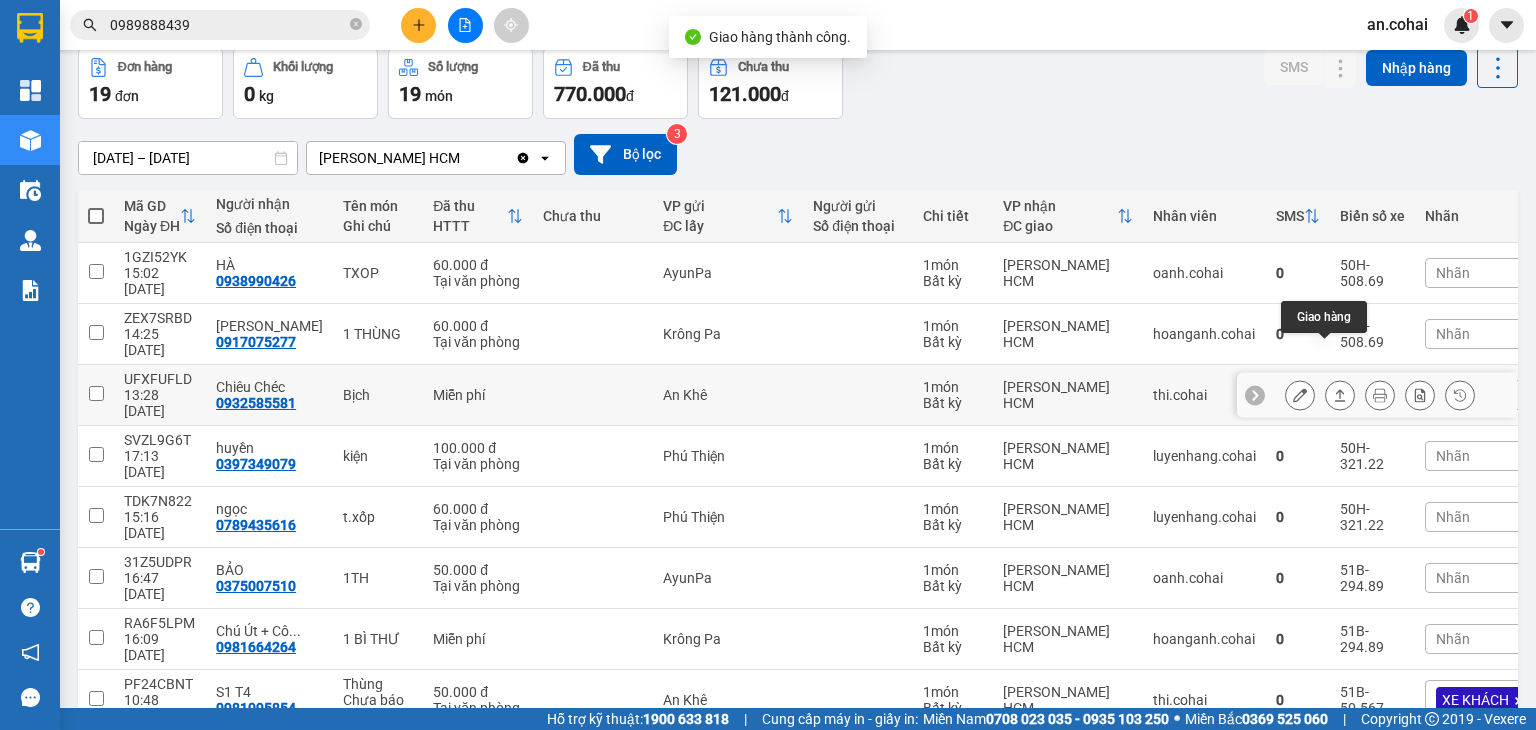 click 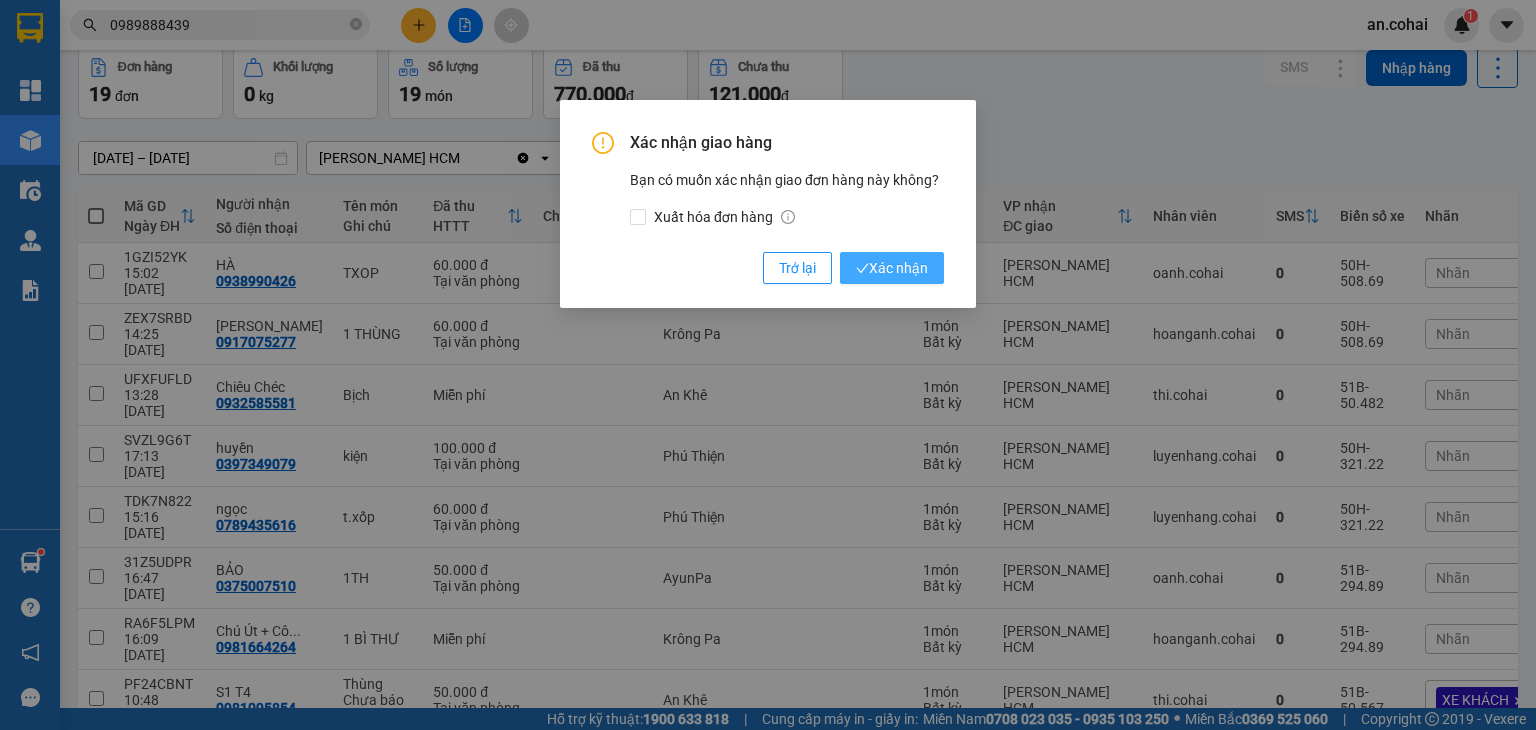 click on "Xác nhận" at bounding box center (892, 268) 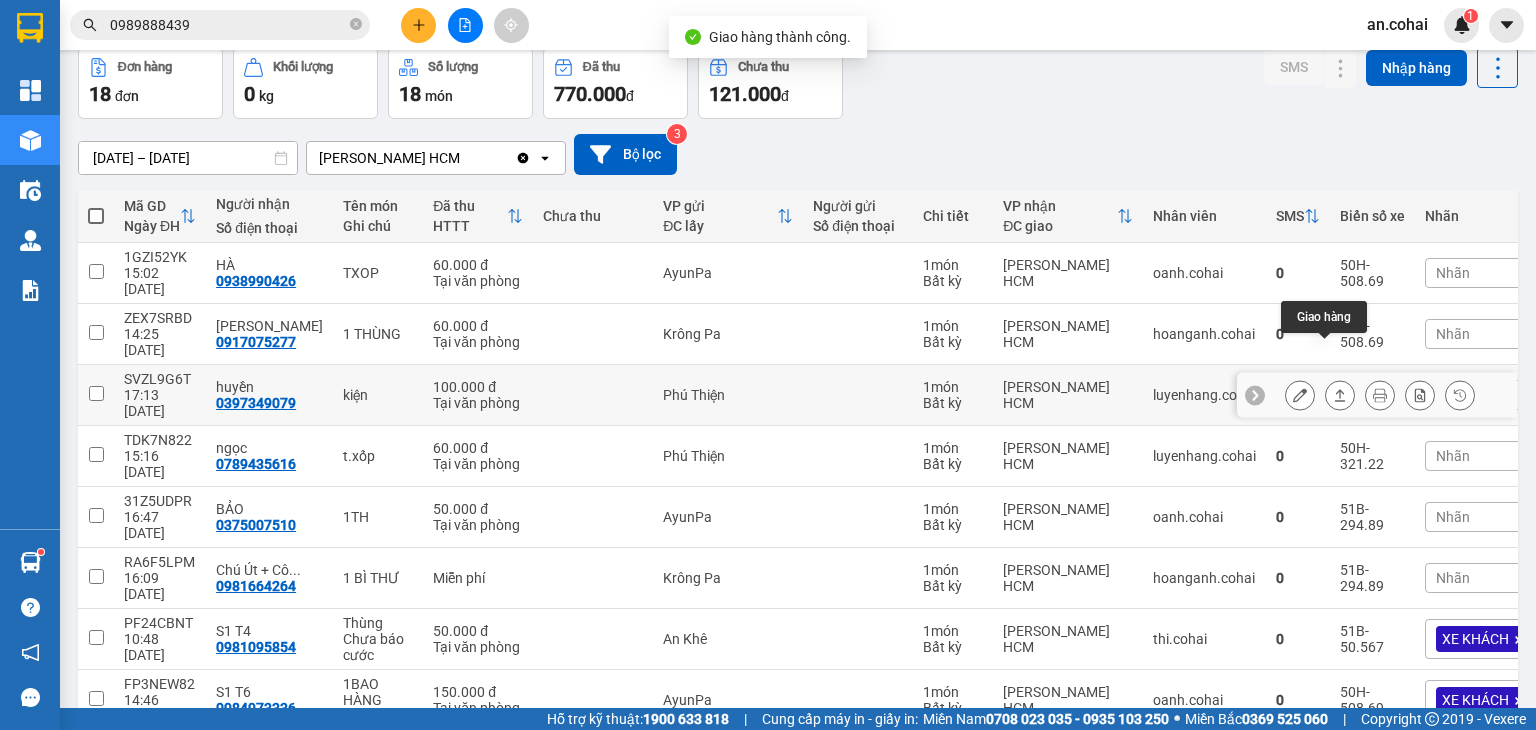 click 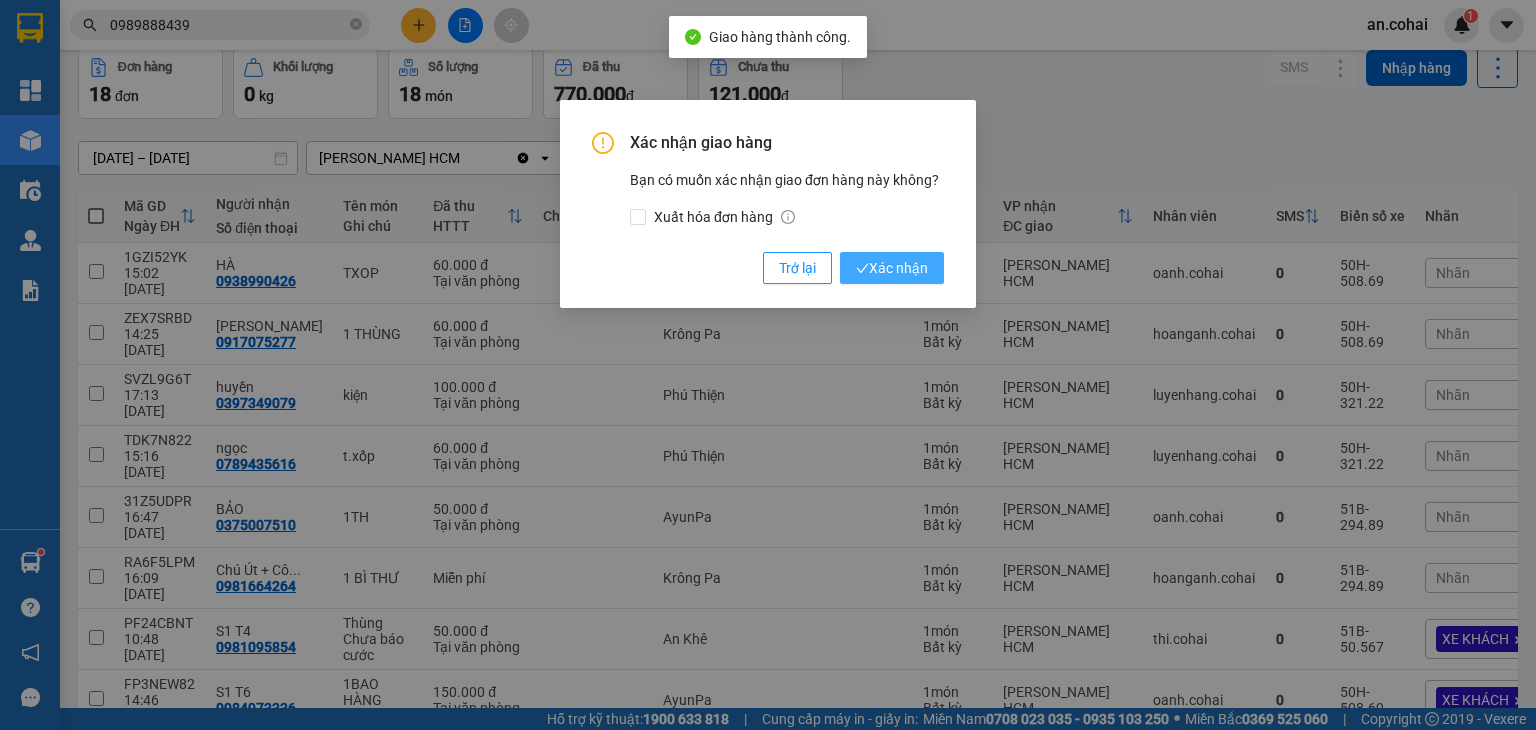 click on "Xác nhận" at bounding box center (892, 268) 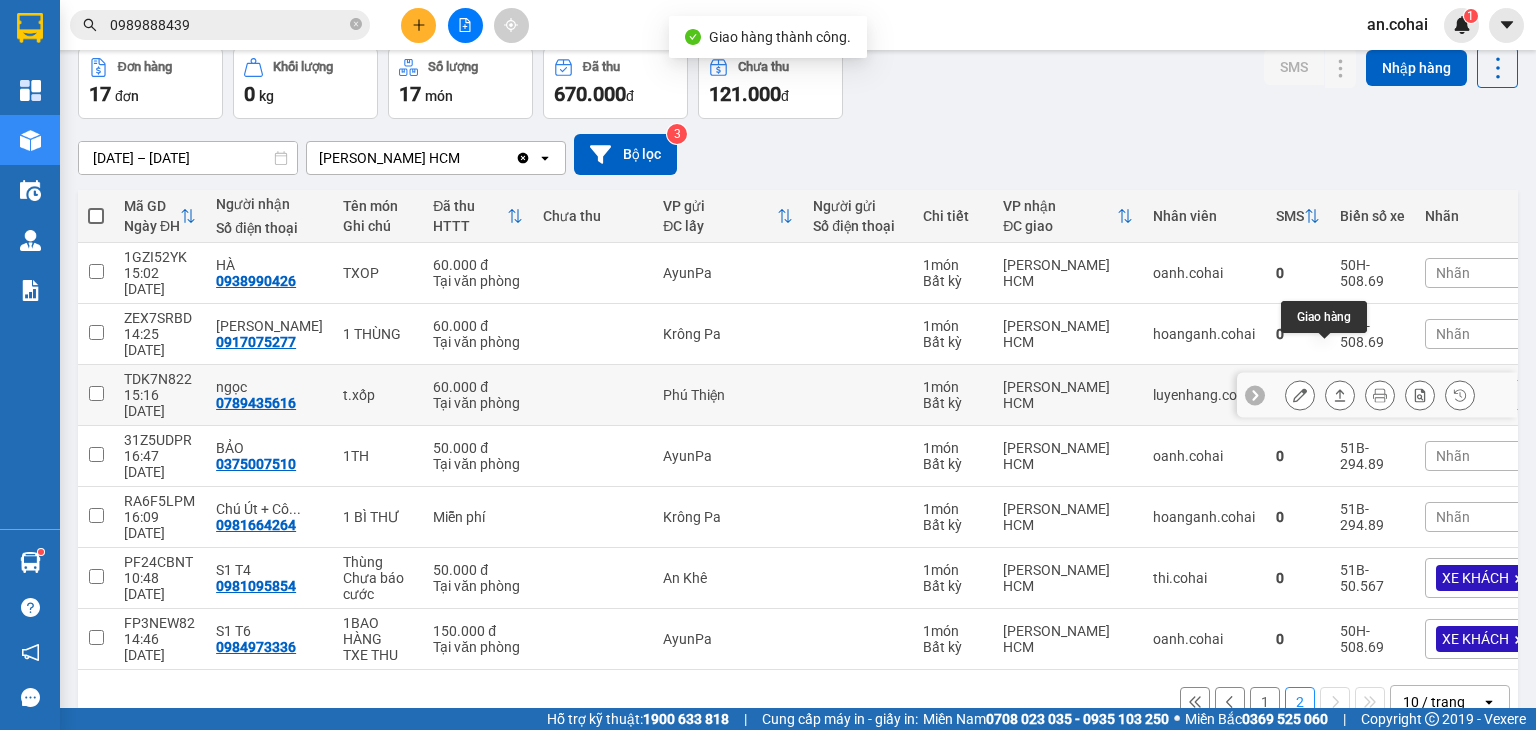 click 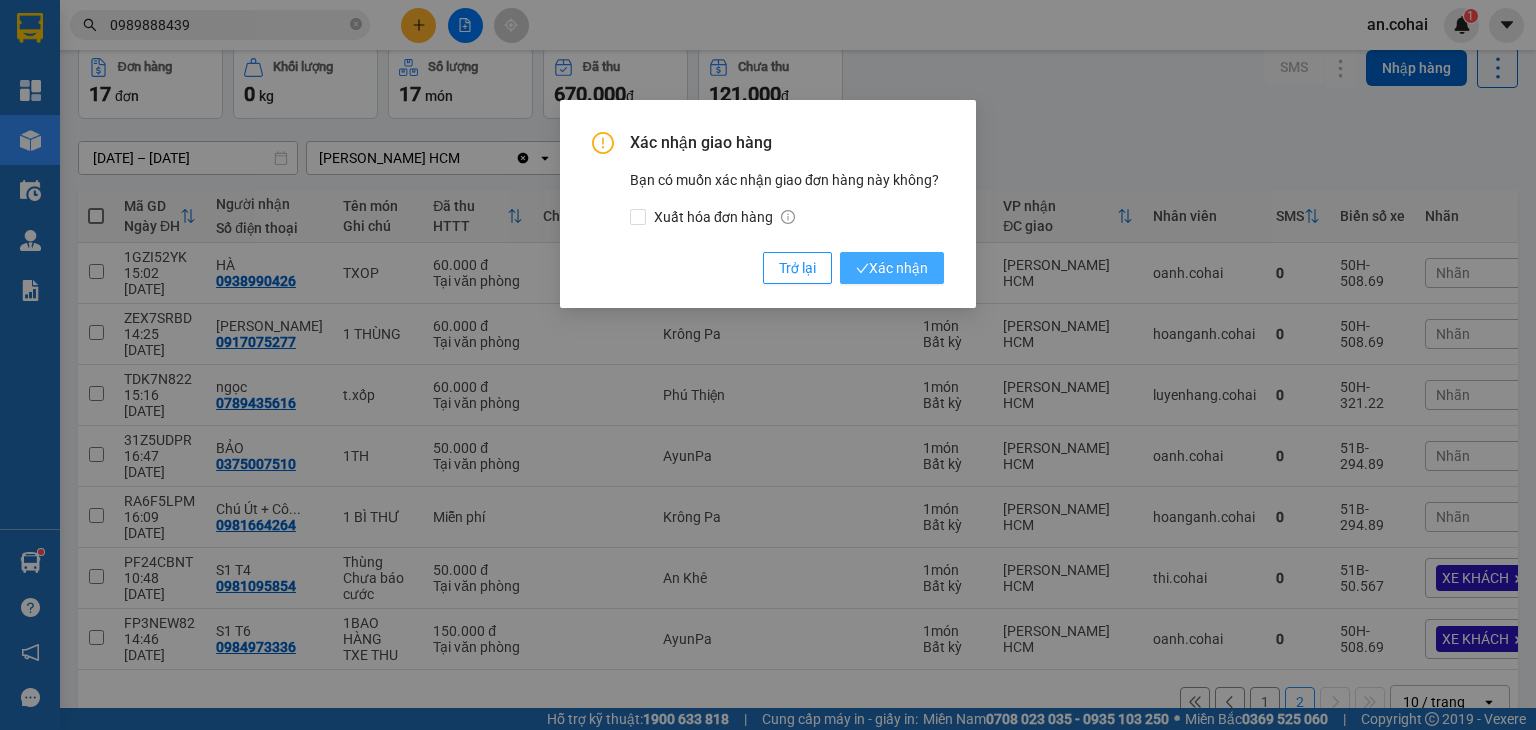 click on "Xác nhận" at bounding box center [892, 268] 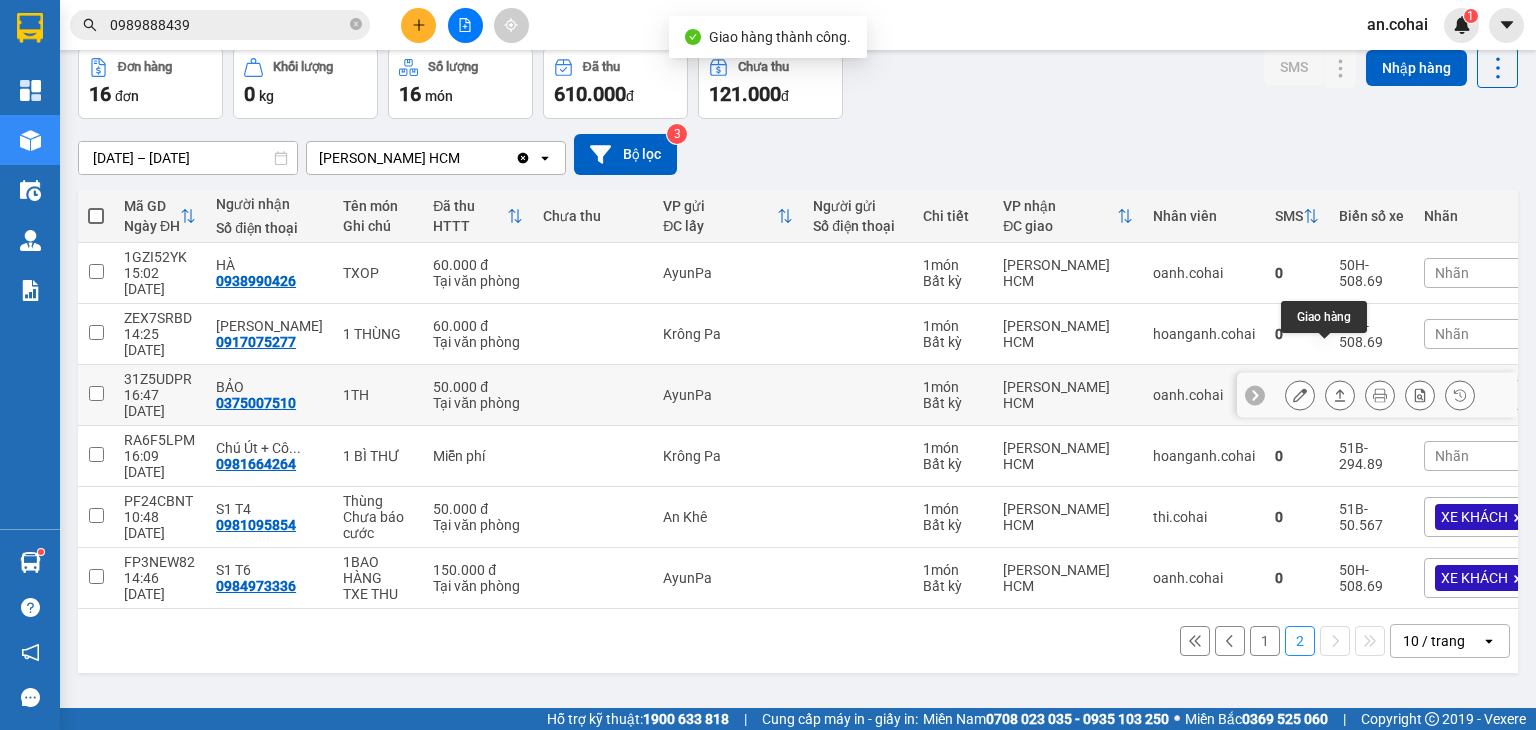 drag, startPoint x: 1329, startPoint y: 358, endPoint x: 1316, endPoint y: 355, distance: 13.341664 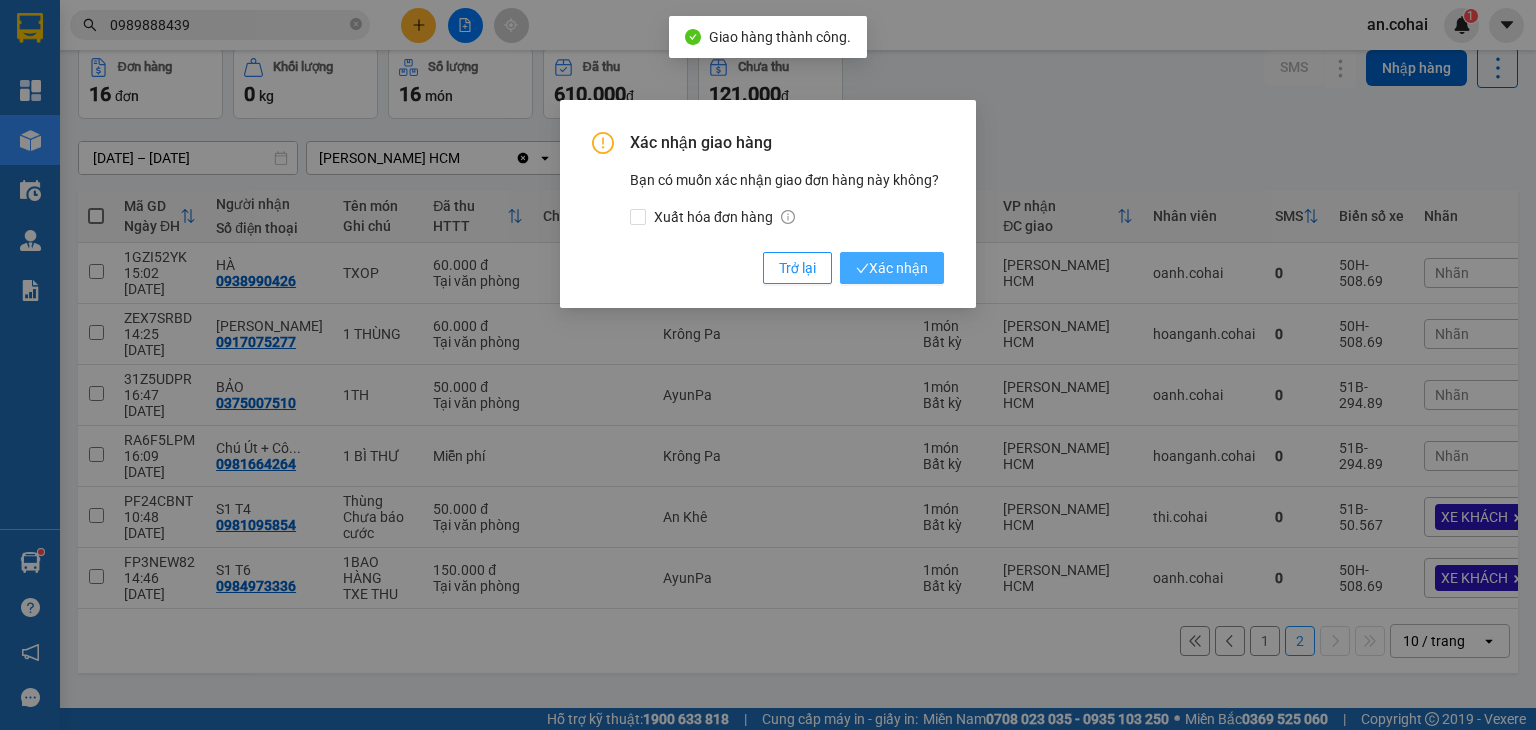 drag, startPoint x: 927, startPoint y: 263, endPoint x: 1100, endPoint y: 279, distance: 173.73831 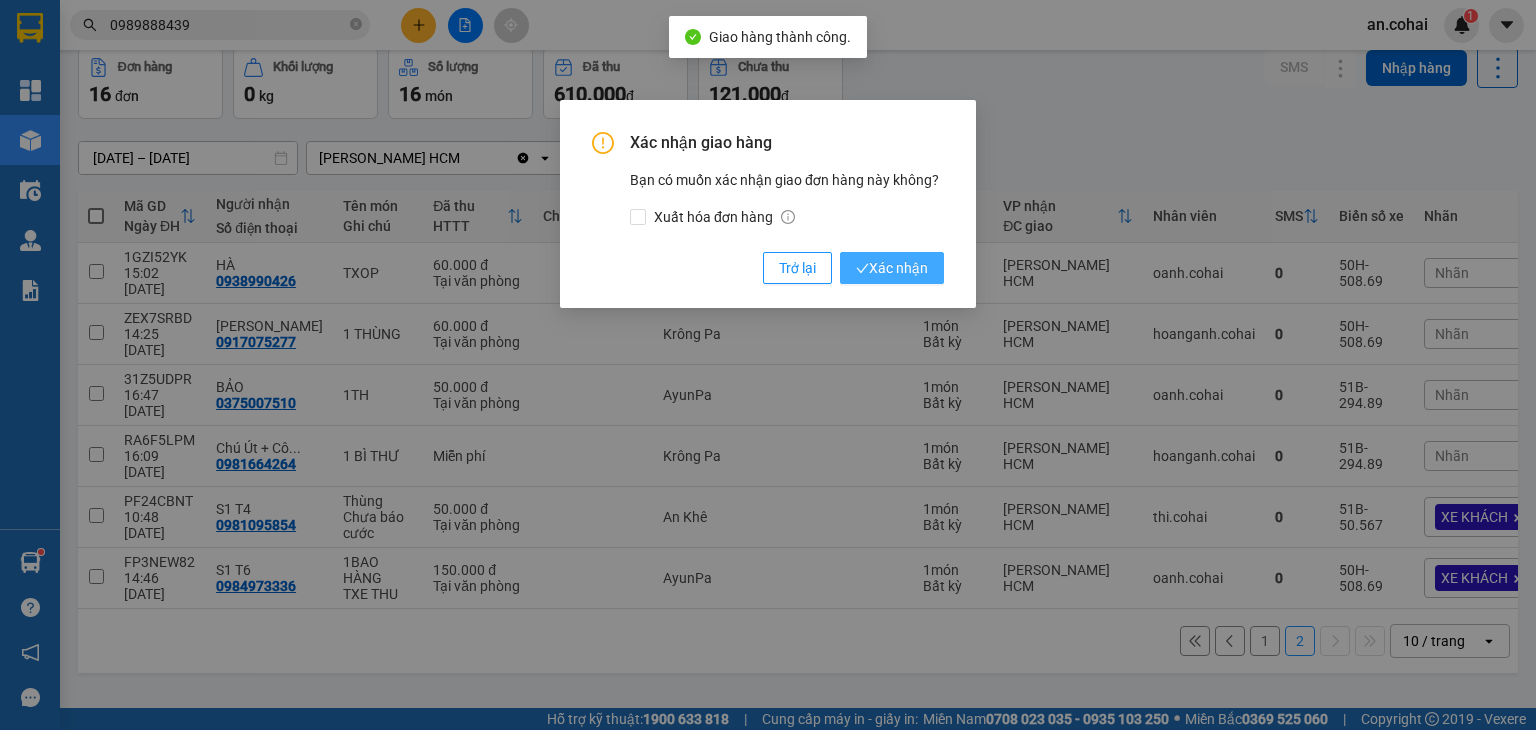 click on "Xác nhận" at bounding box center (892, 268) 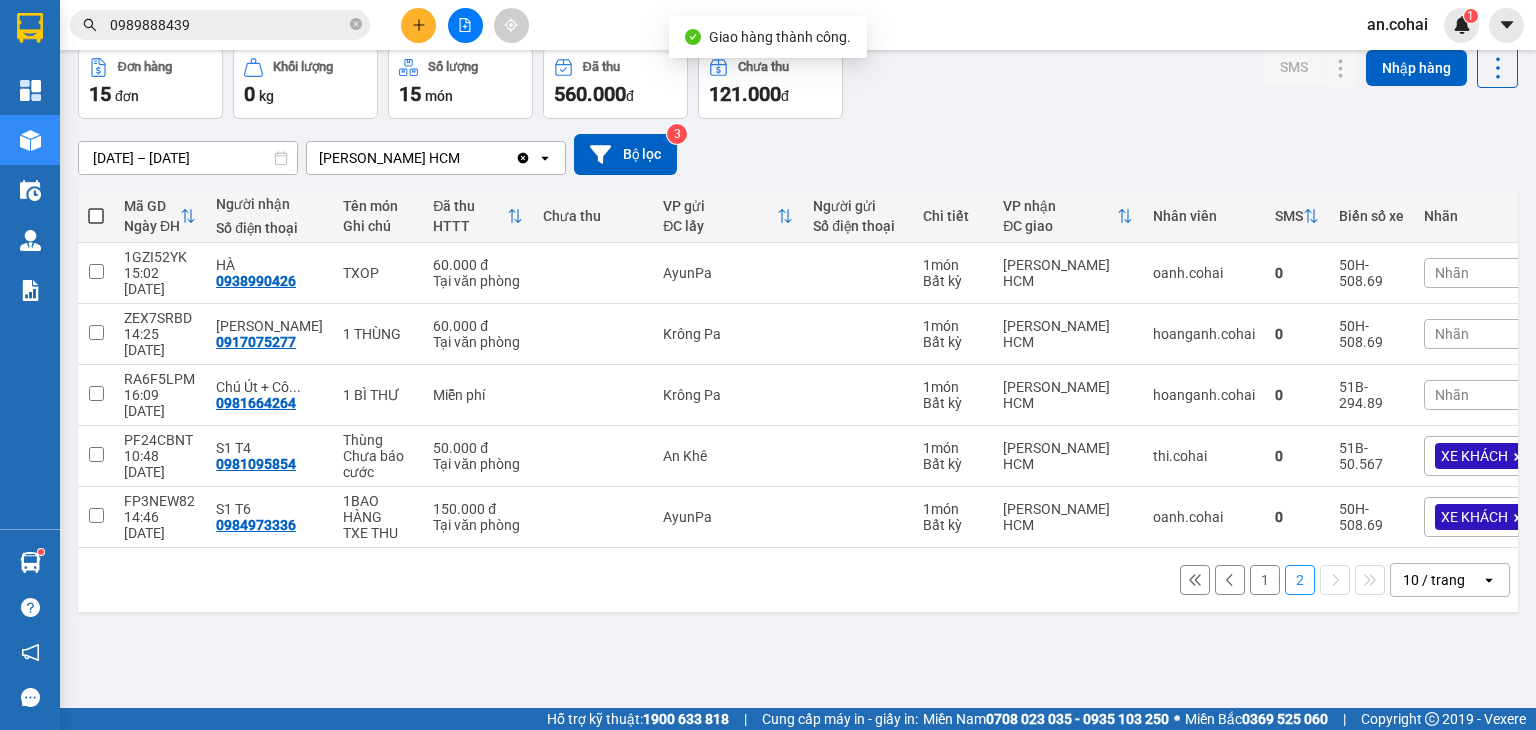 click on "1" at bounding box center (1265, 580) 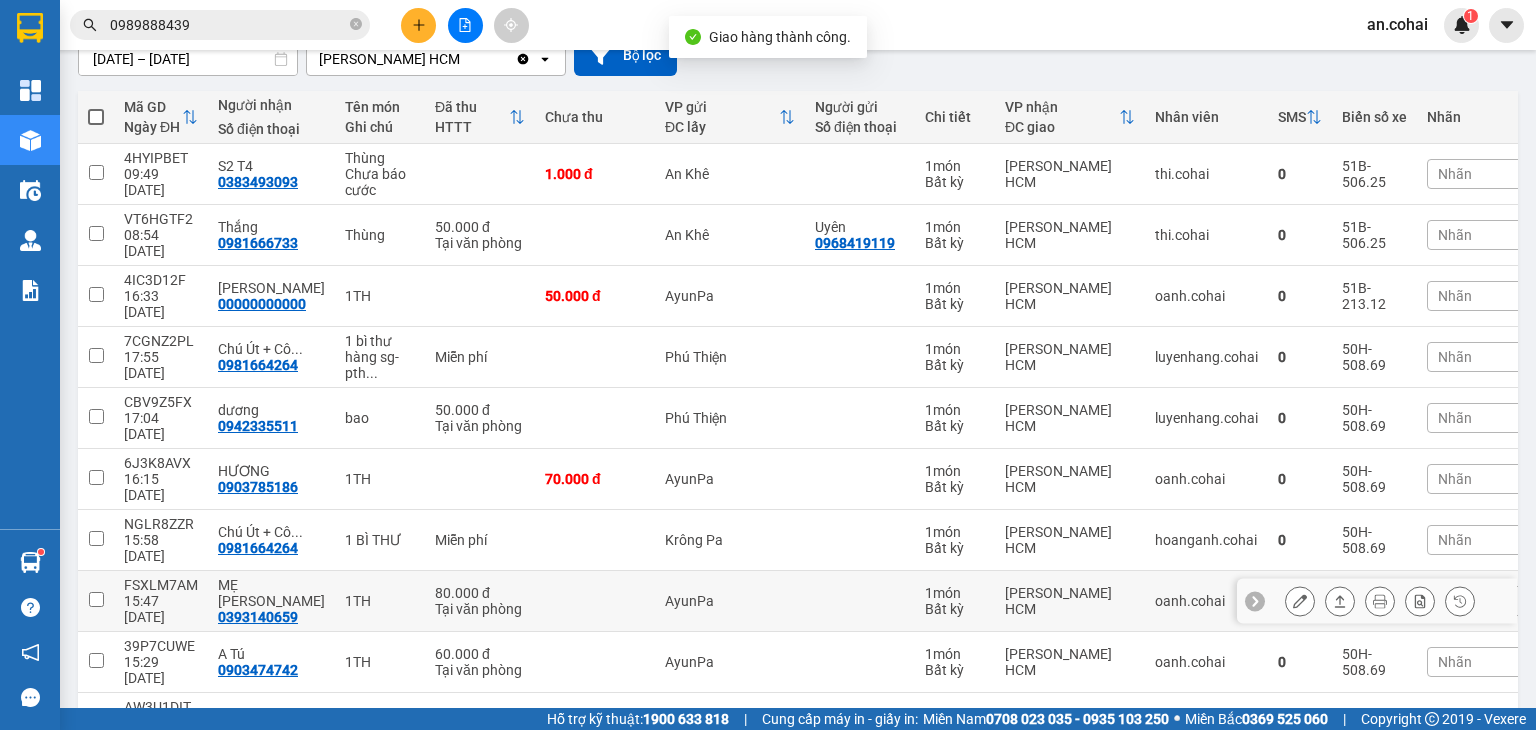 scroll, scrollTop: 192, scrollLeft: 0, axis: vertical 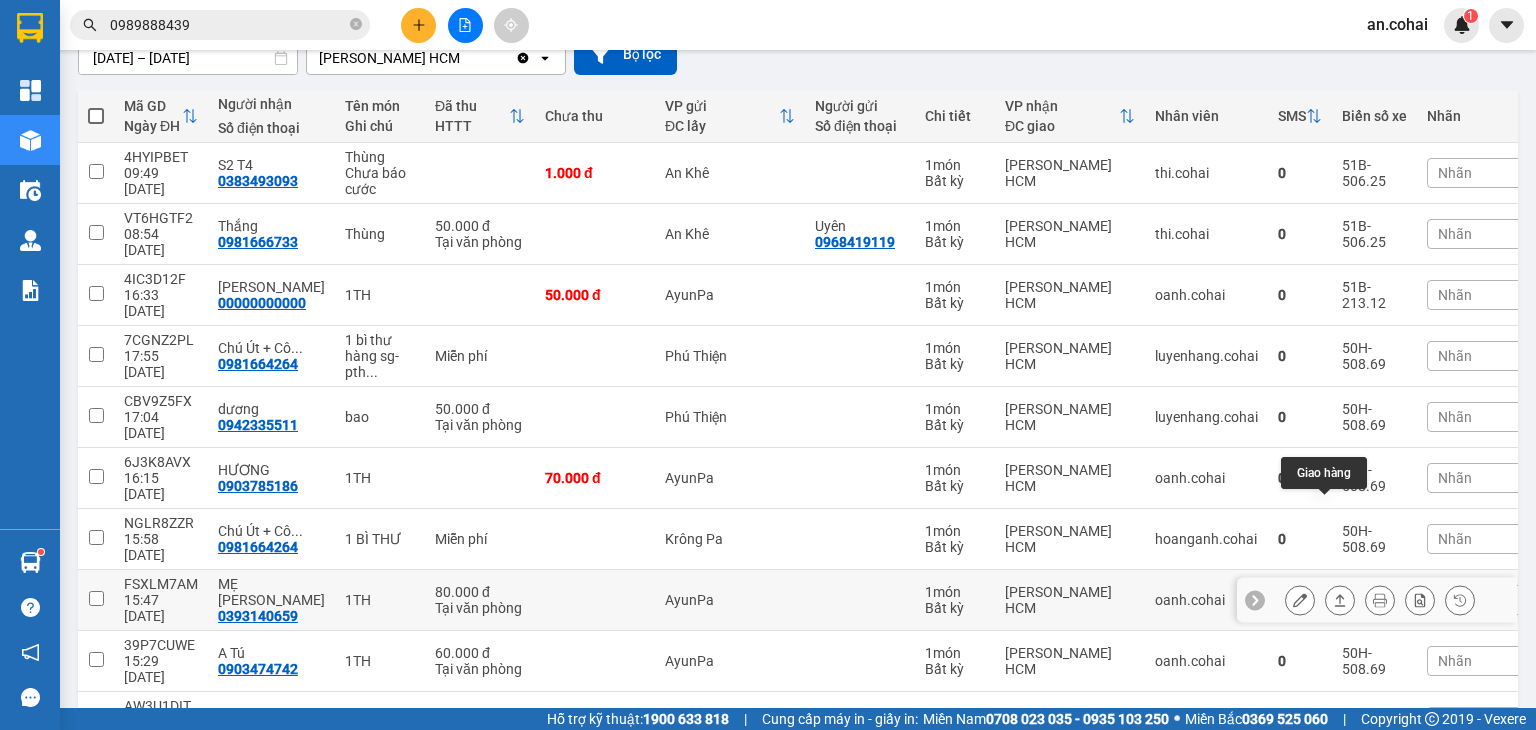 click 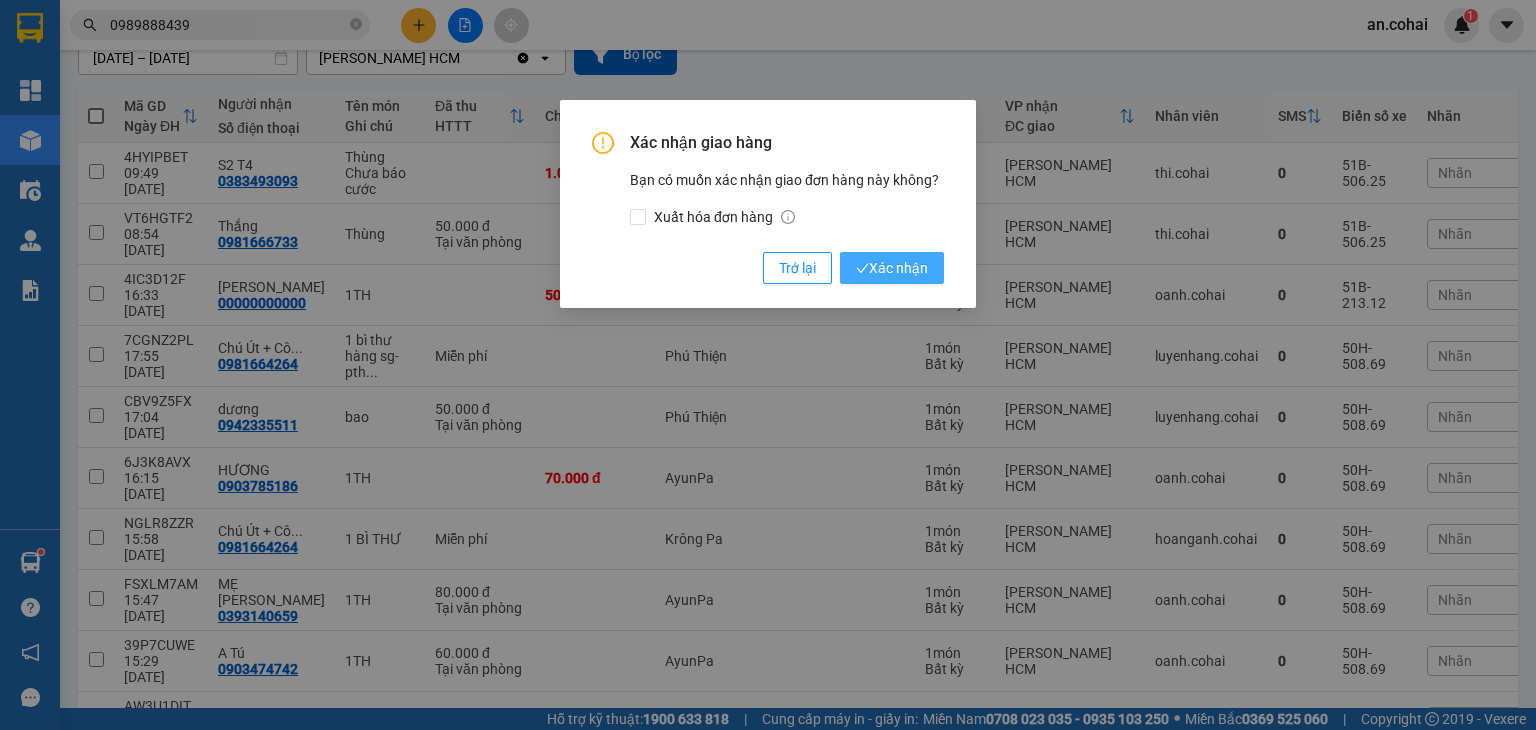 click on "Xác nhận" at bounding box center (892, 268) 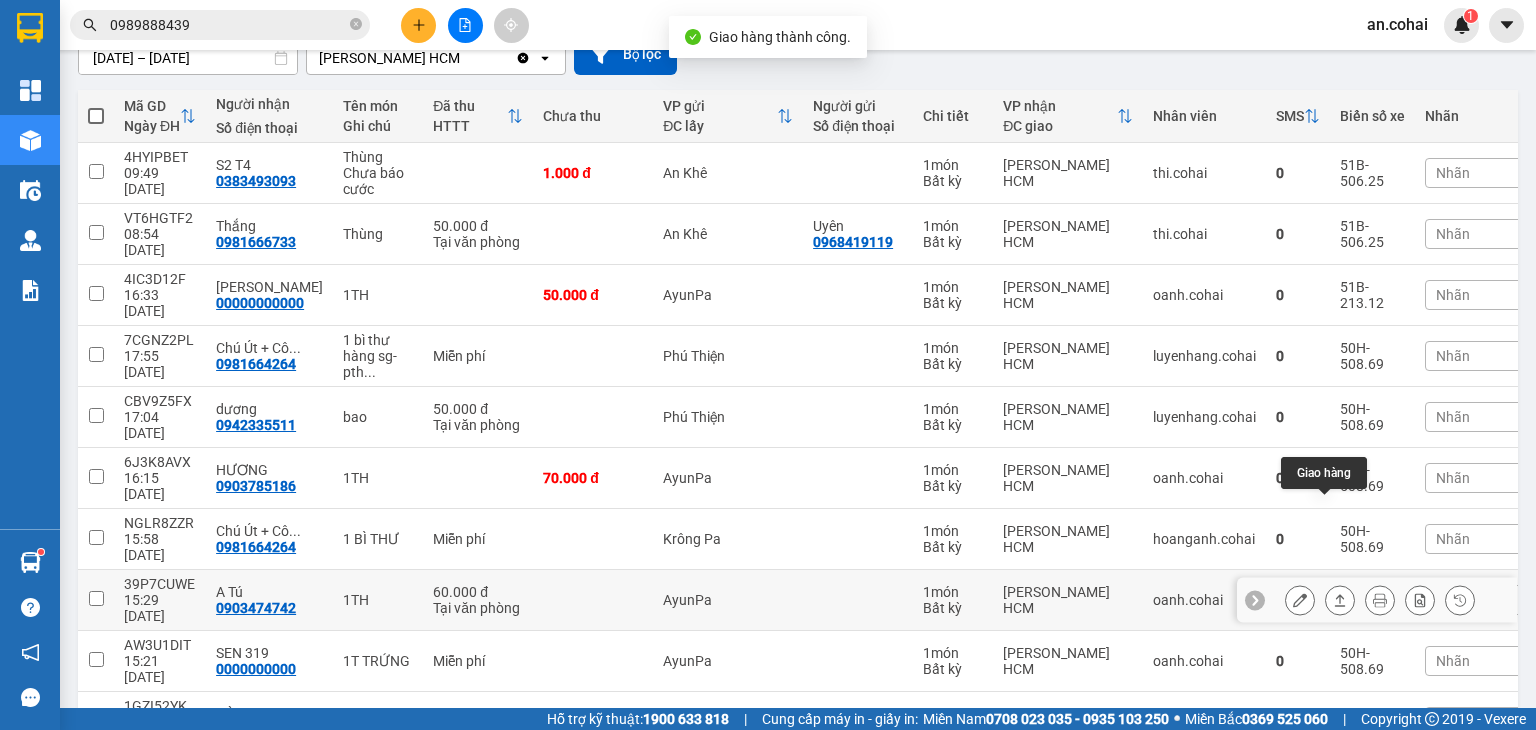 click 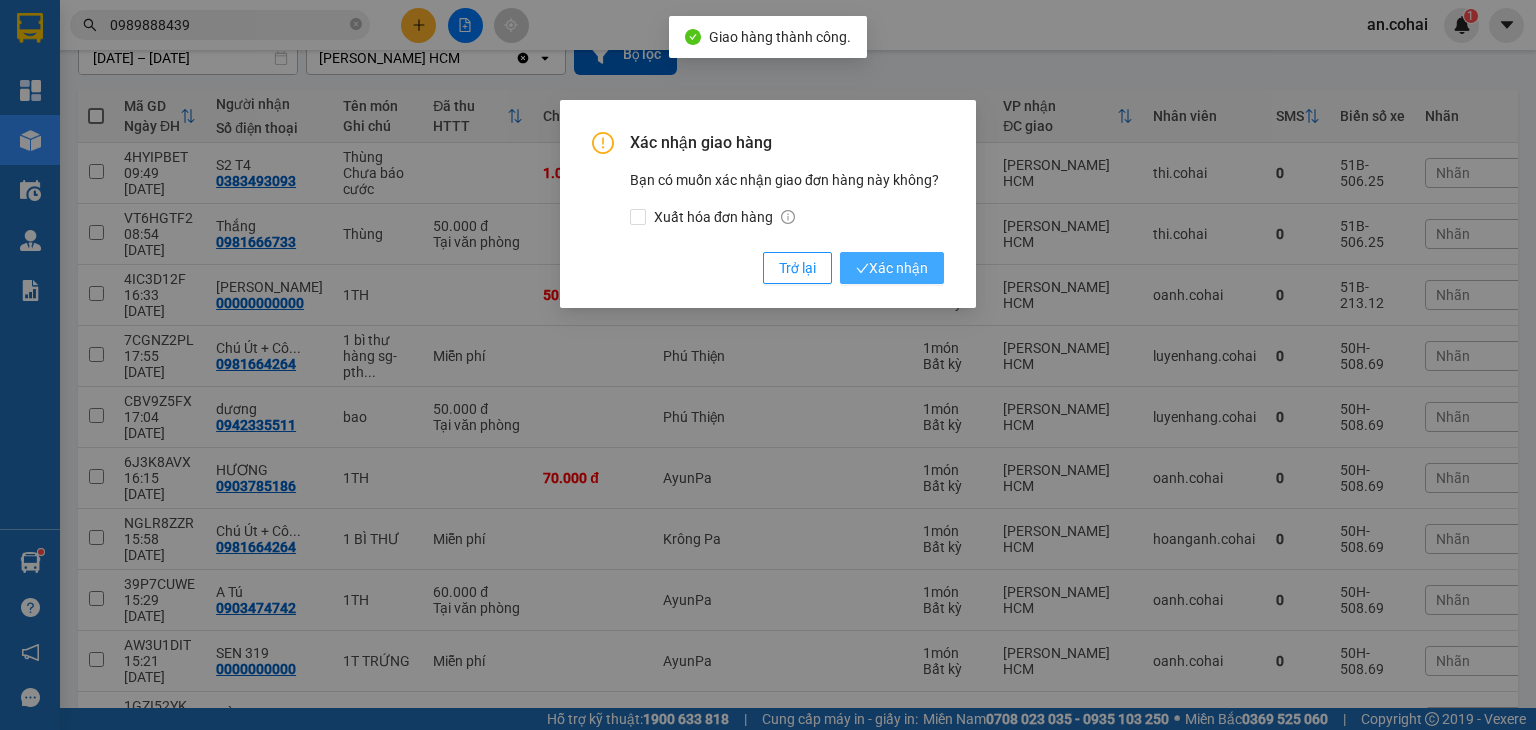 click on "Xác nhận" at bounding box center (892, 268) 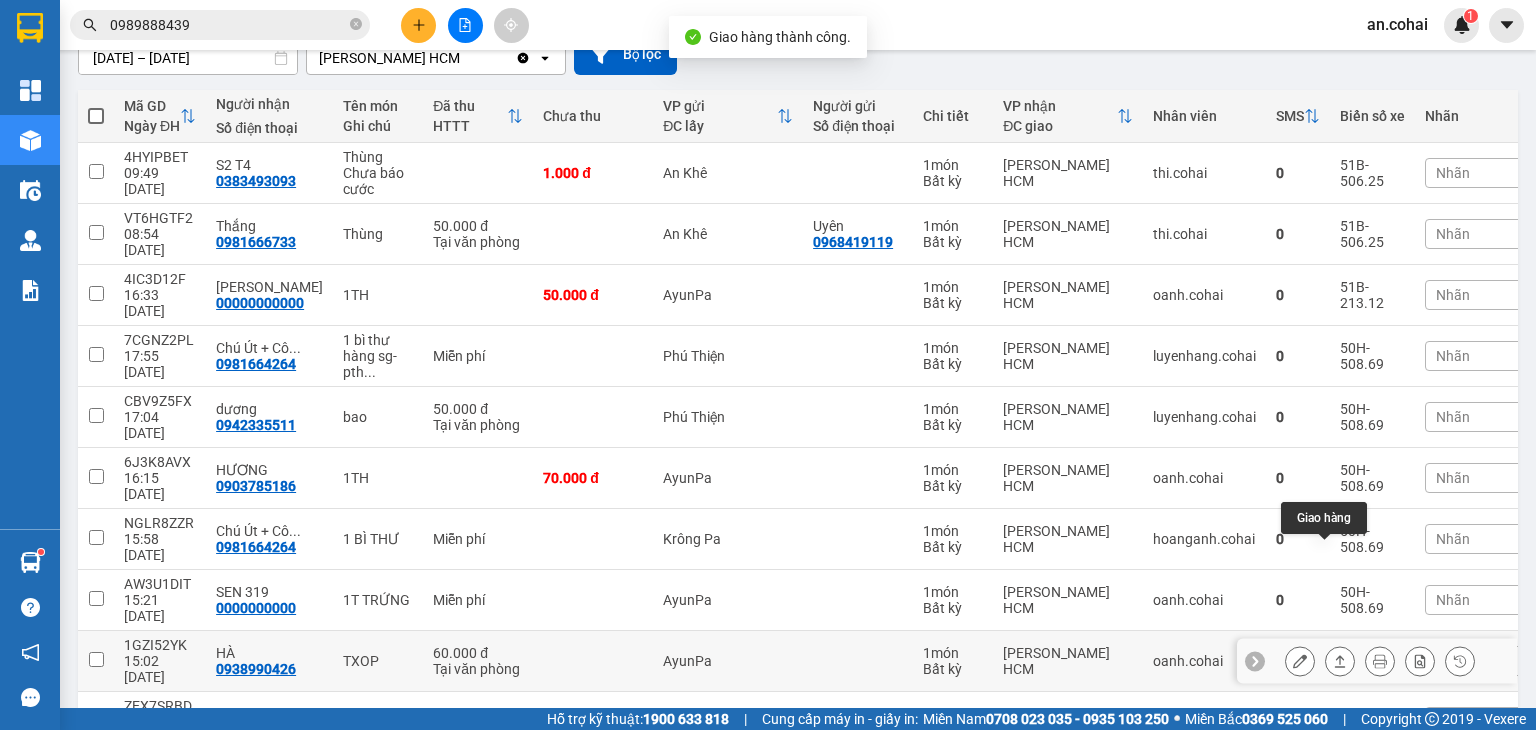 click 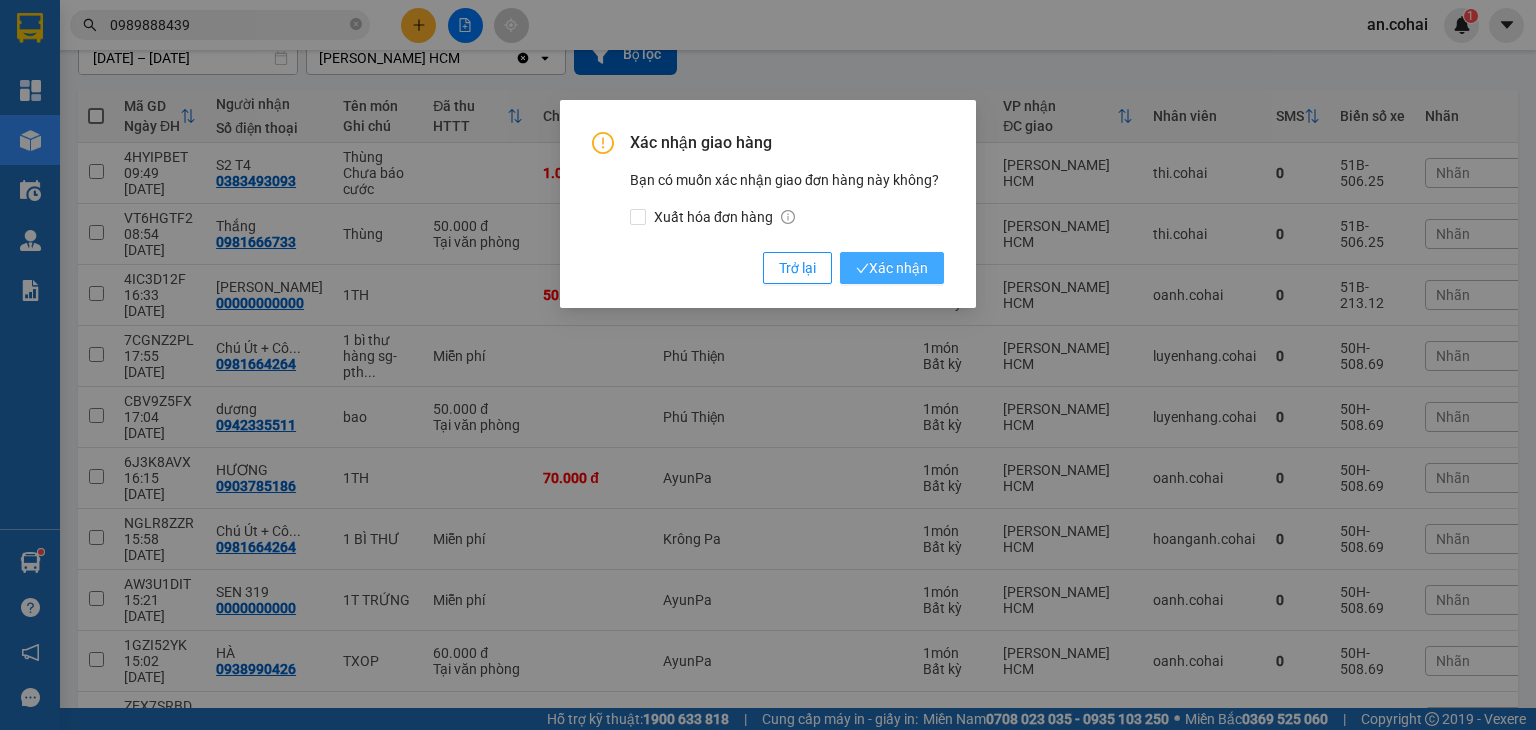 click on "Xác nhận" at bounding box center (892, 268) 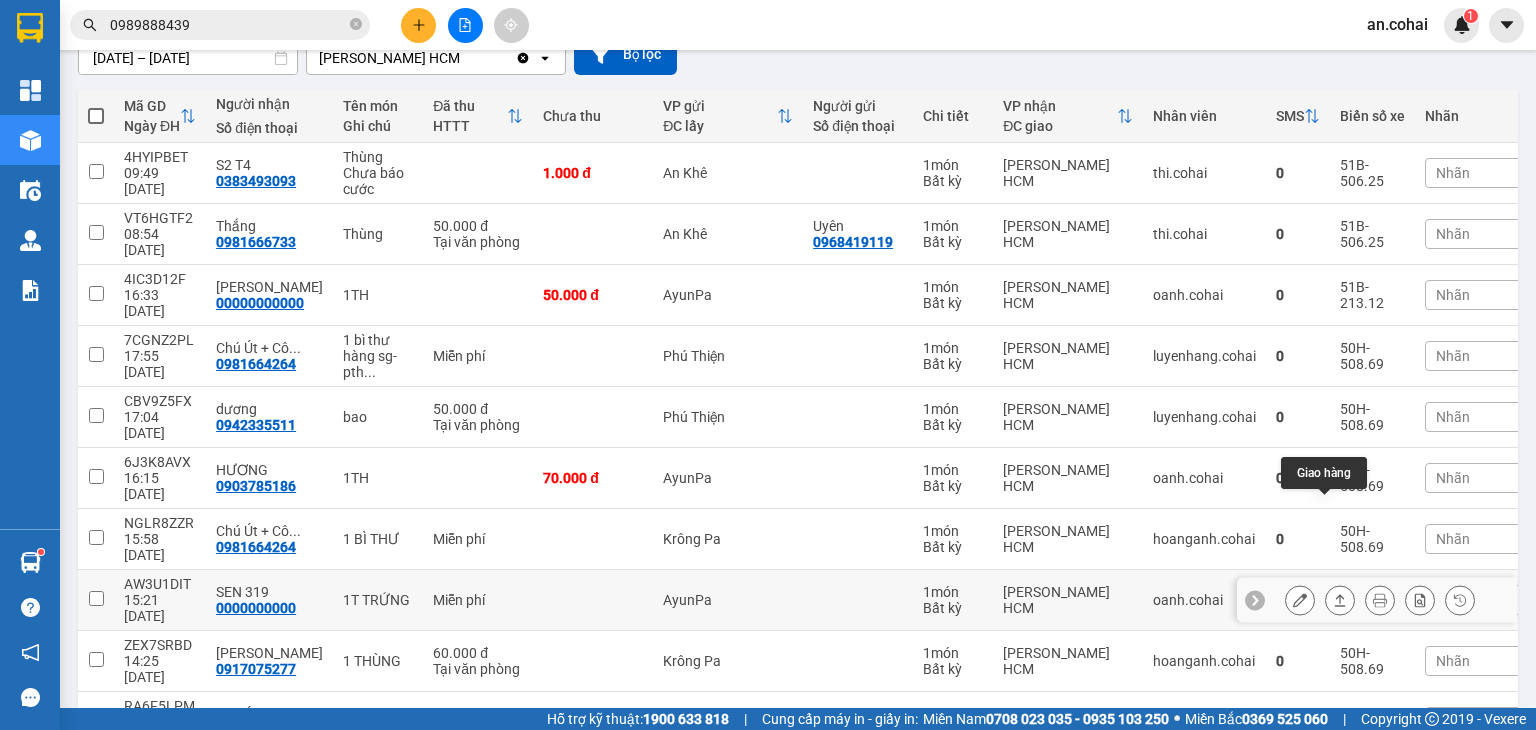 click 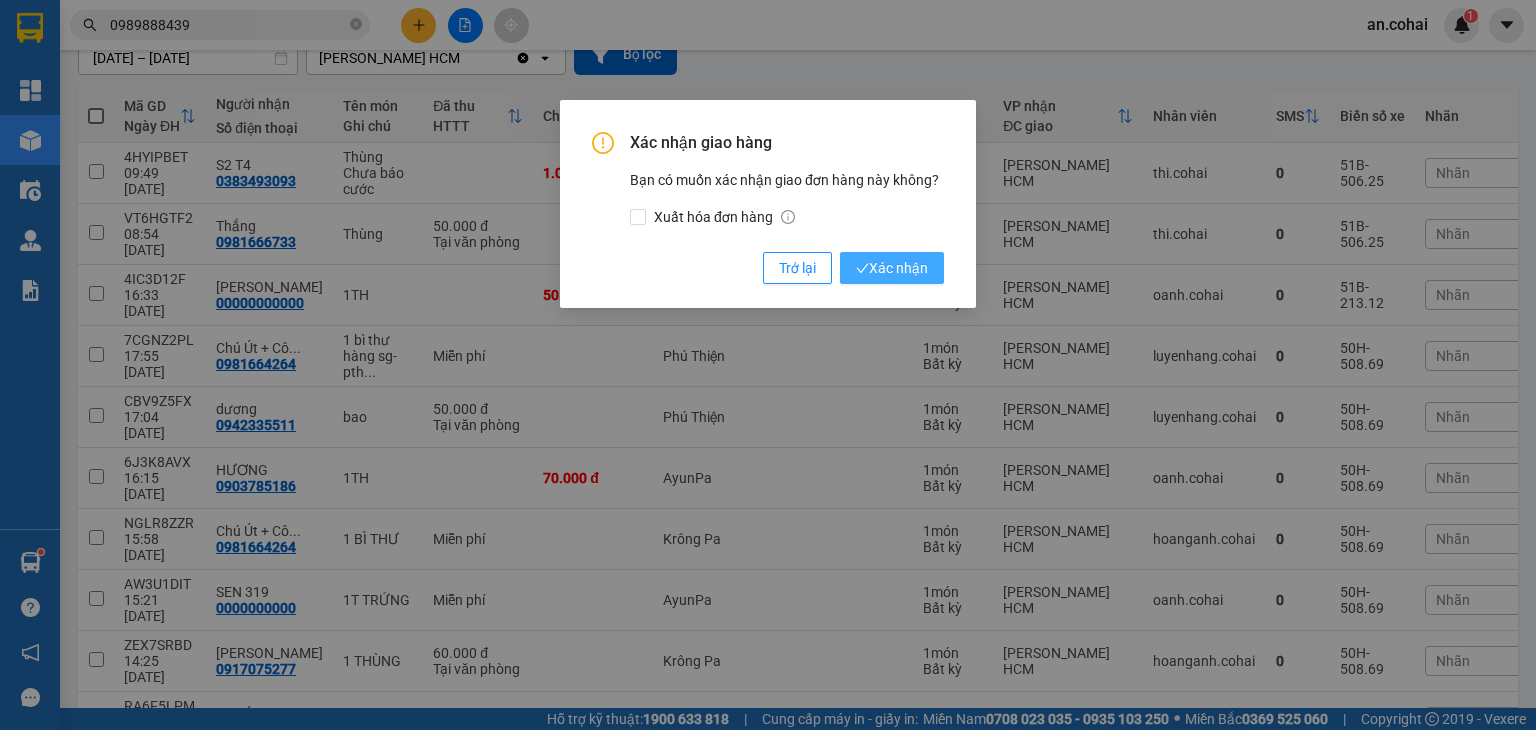 click on "Xác nhận" at bounding box center [892, 268] 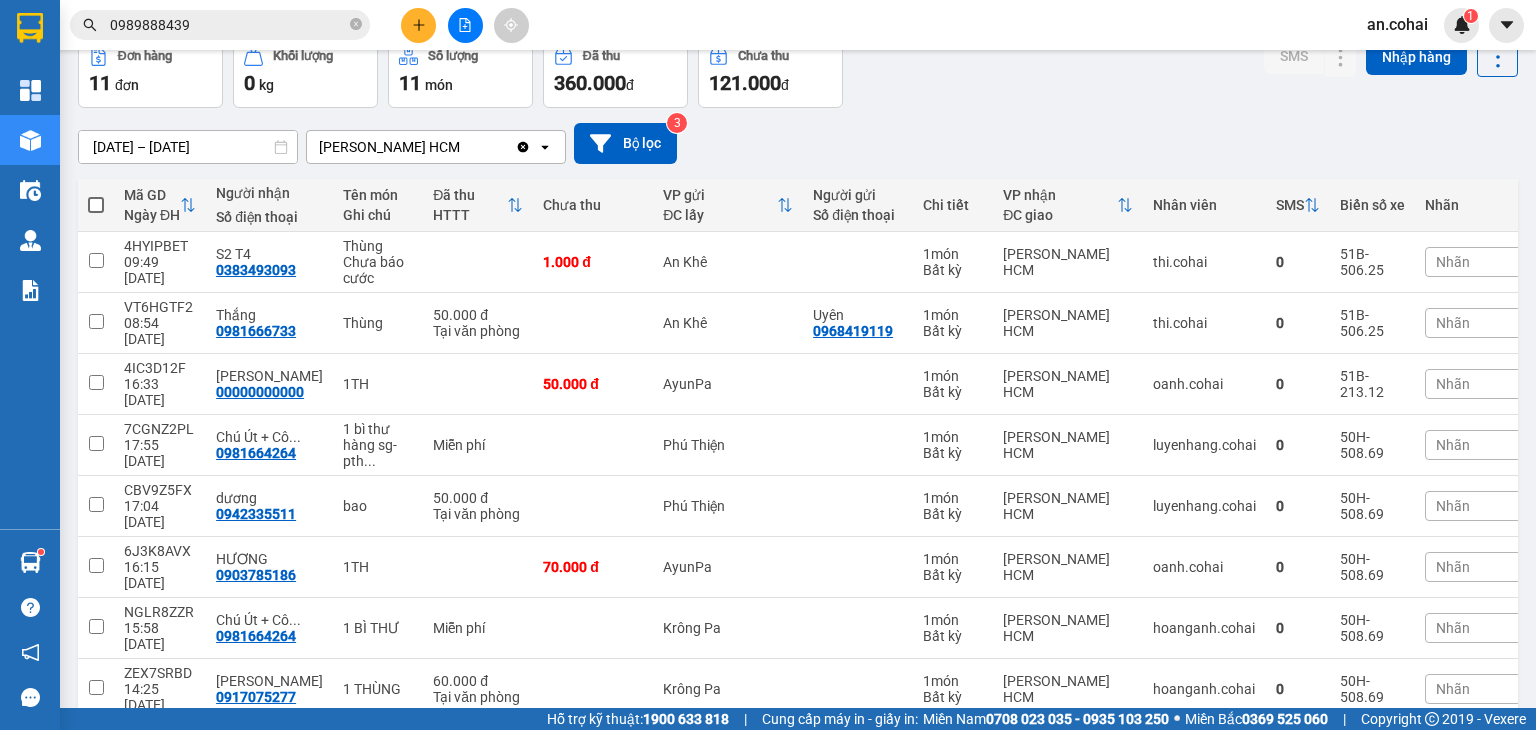 scroll, scrollTop: 0, scrollLeft: 0, axis: both 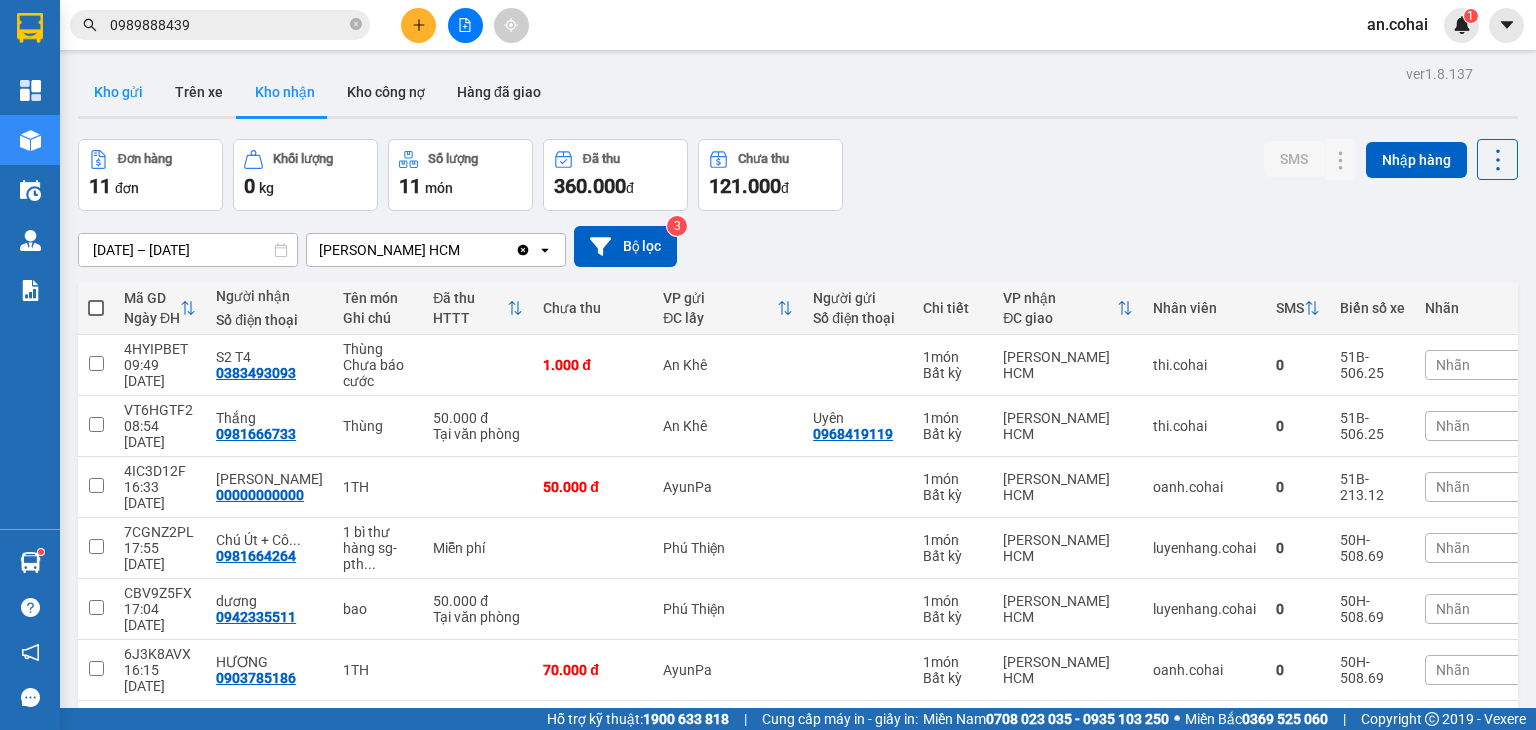 click on "Kho gửi" at bounding box center [118, 92] 